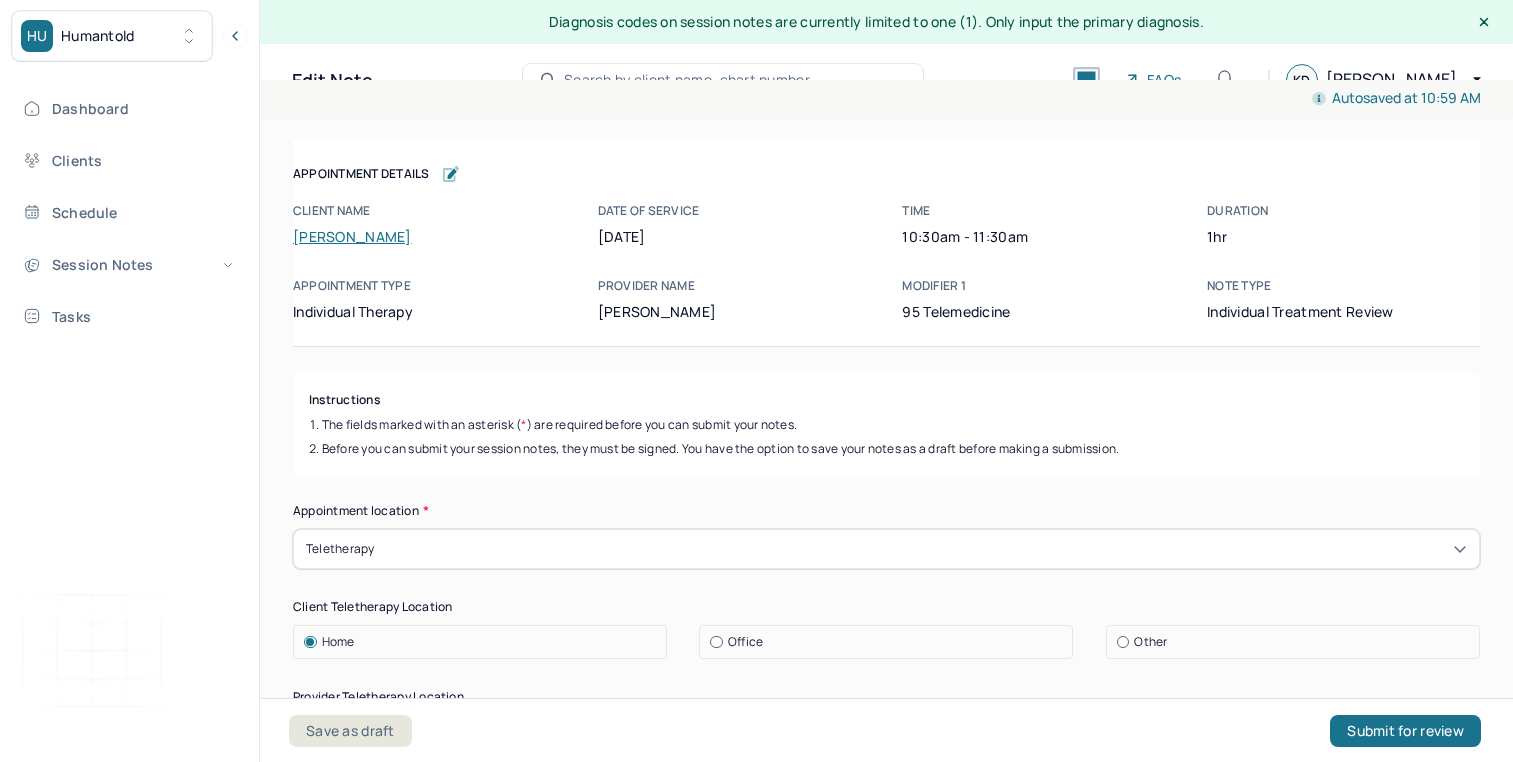 scroll, scrollTop: 8, scrollLeft: 0, axis: vertical 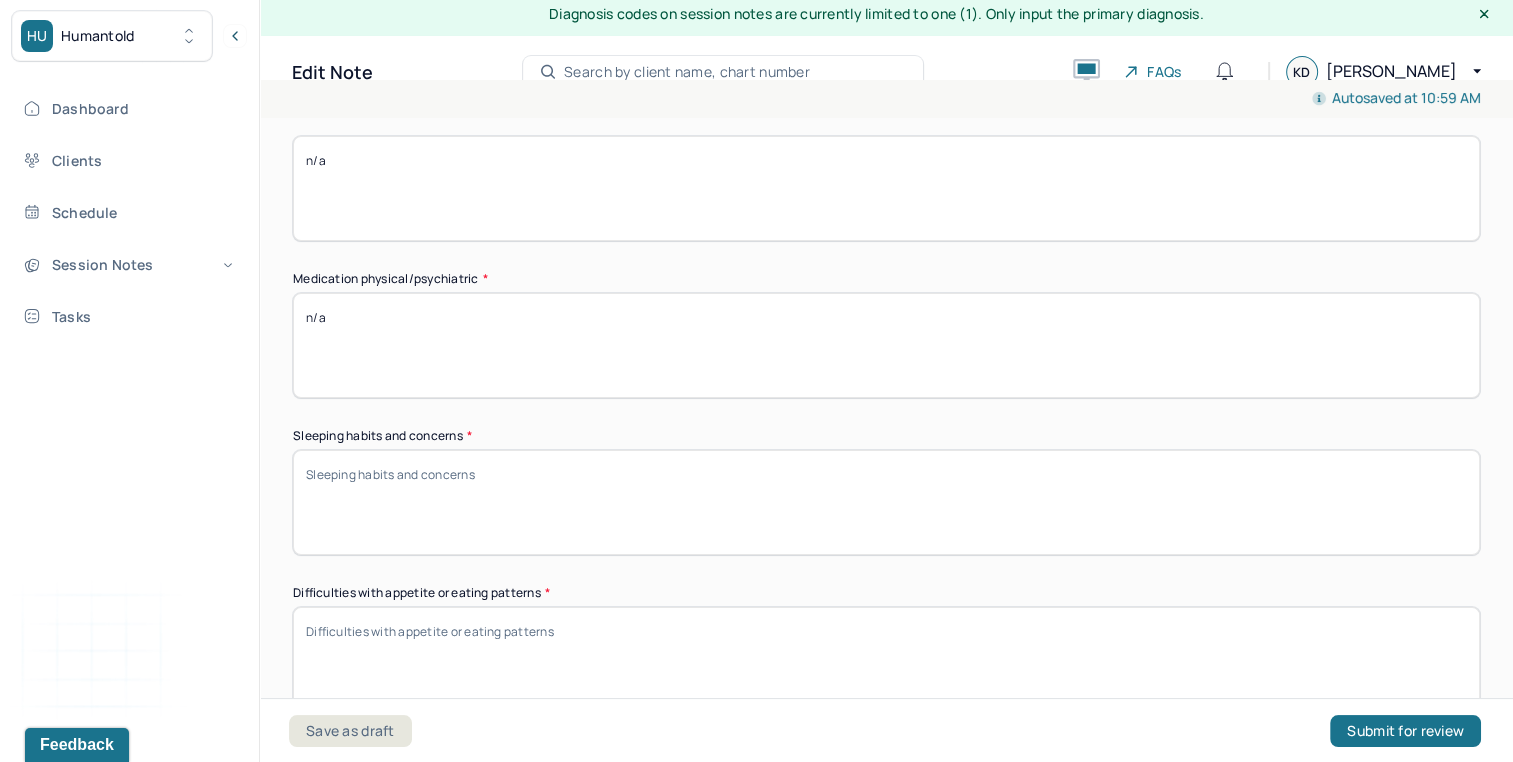 type on "n/a" 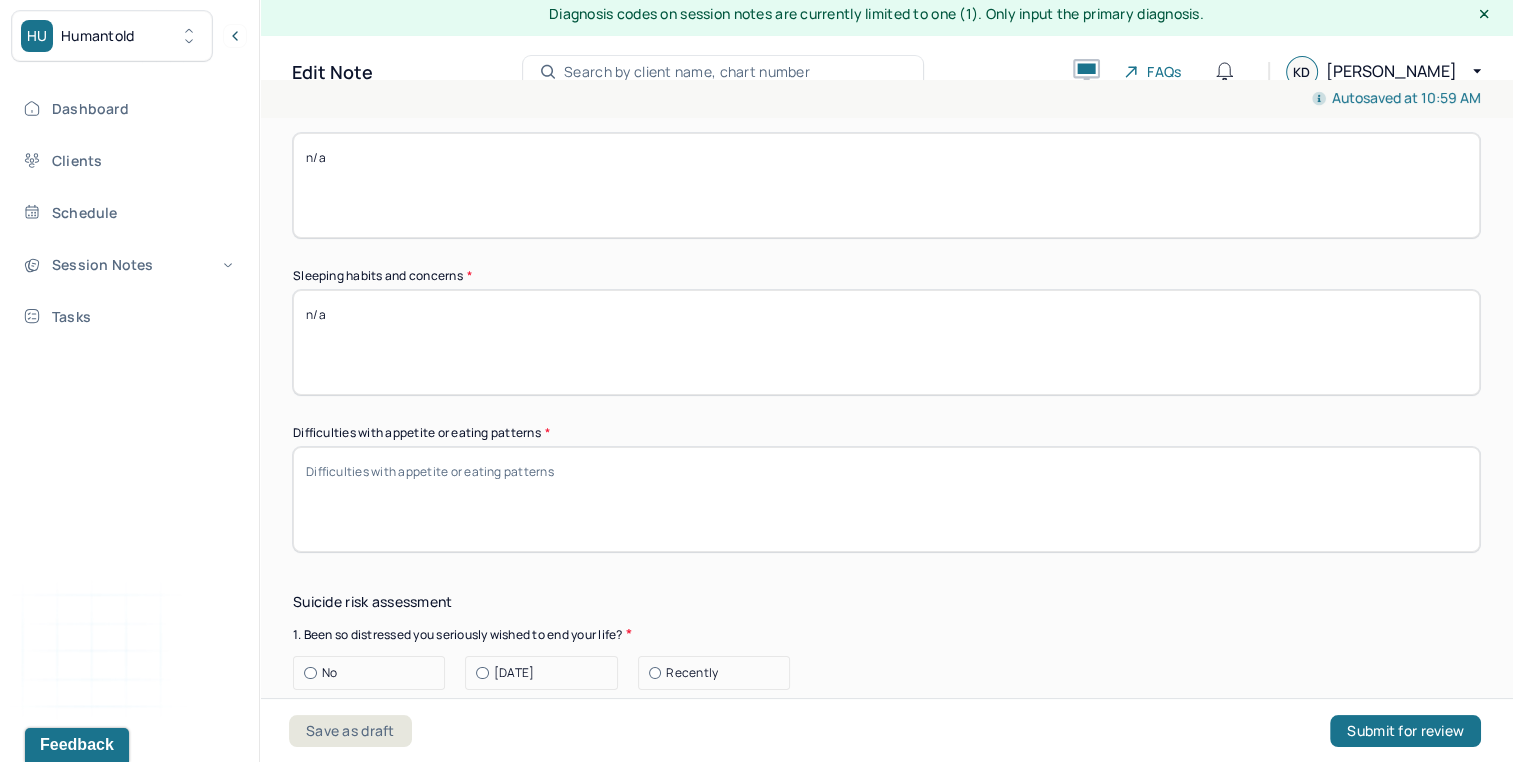 scroll, scrollTop: 2144, scrollLeft: 0, axis: vertical 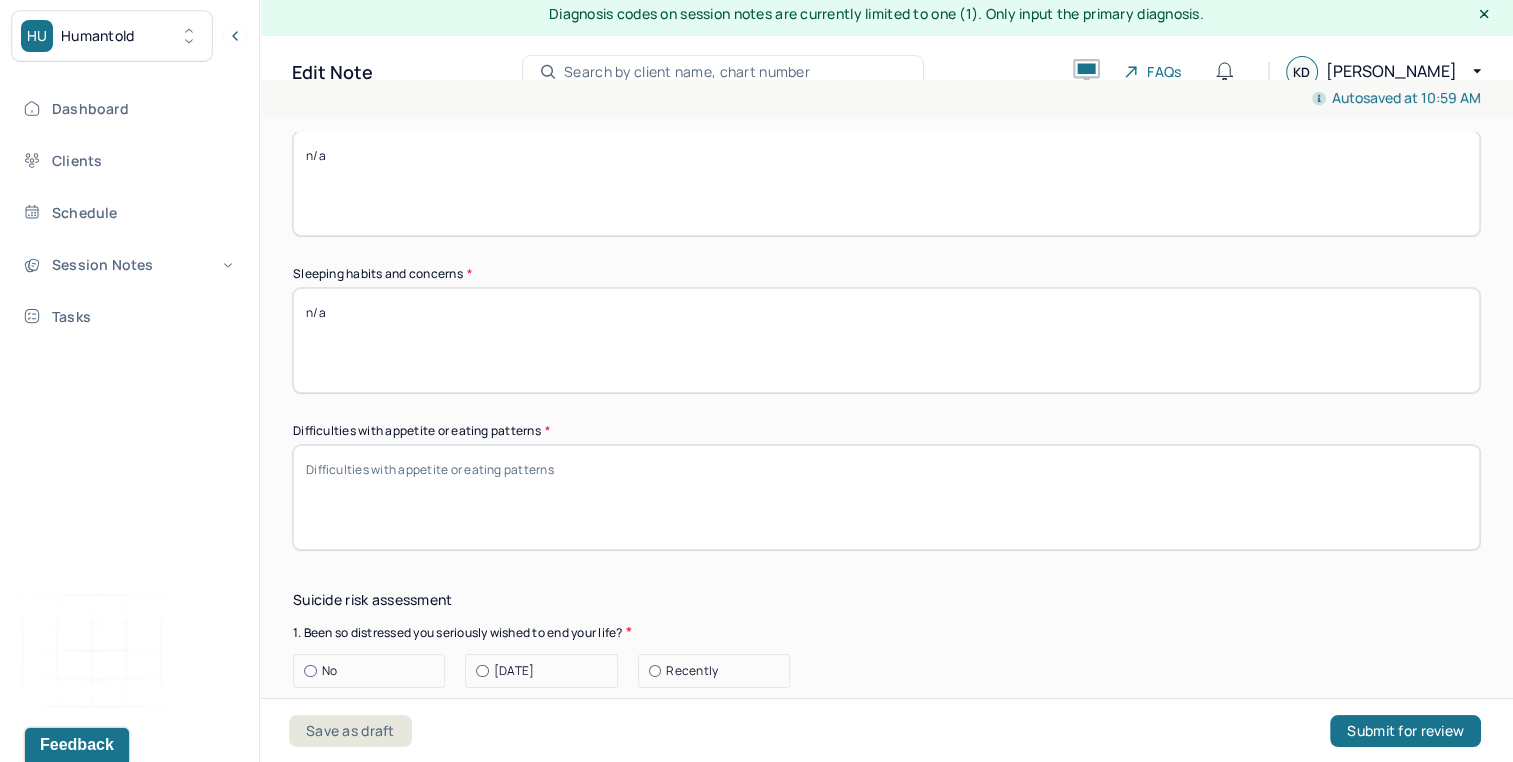 type on "n/a" 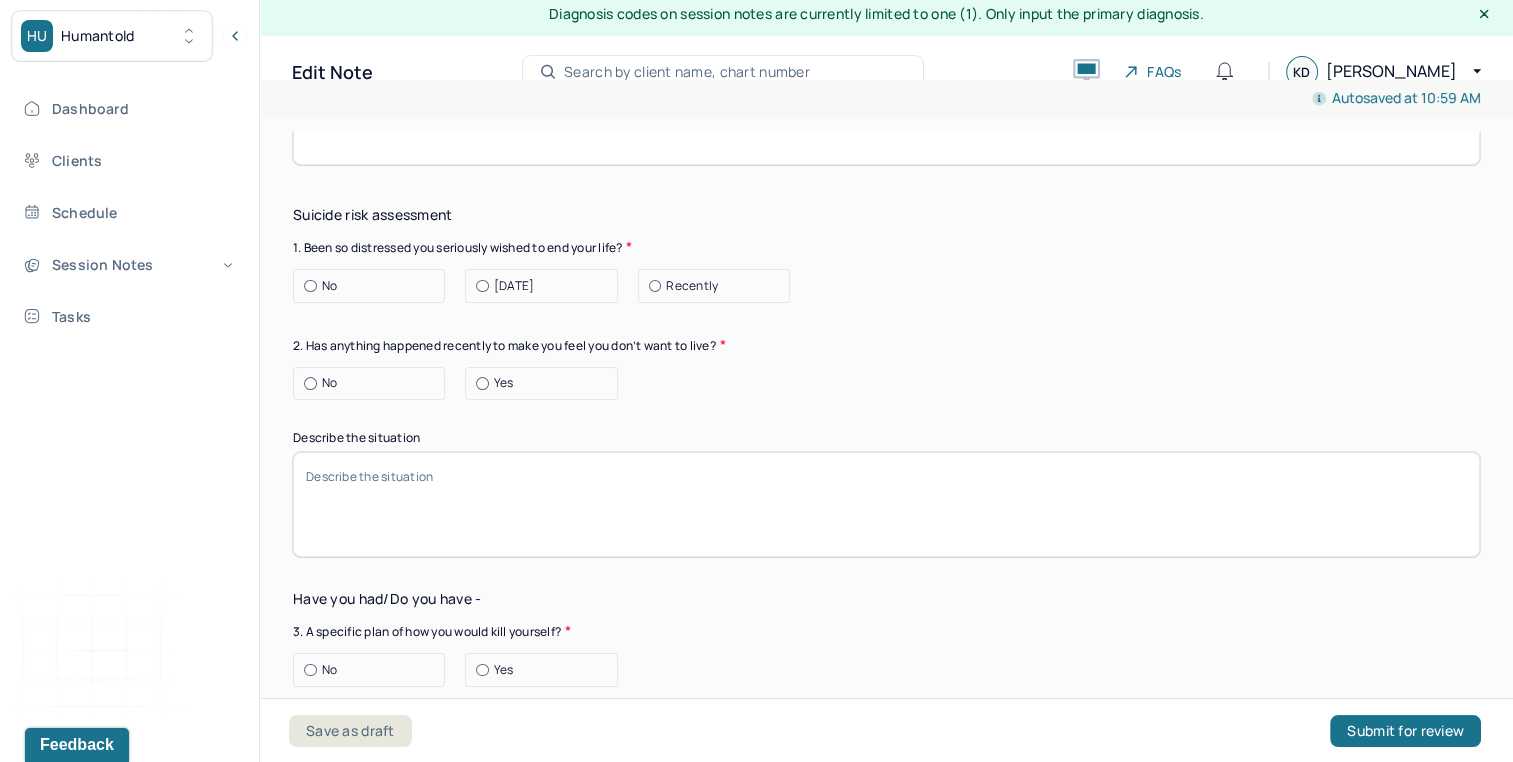 type on "n/a" 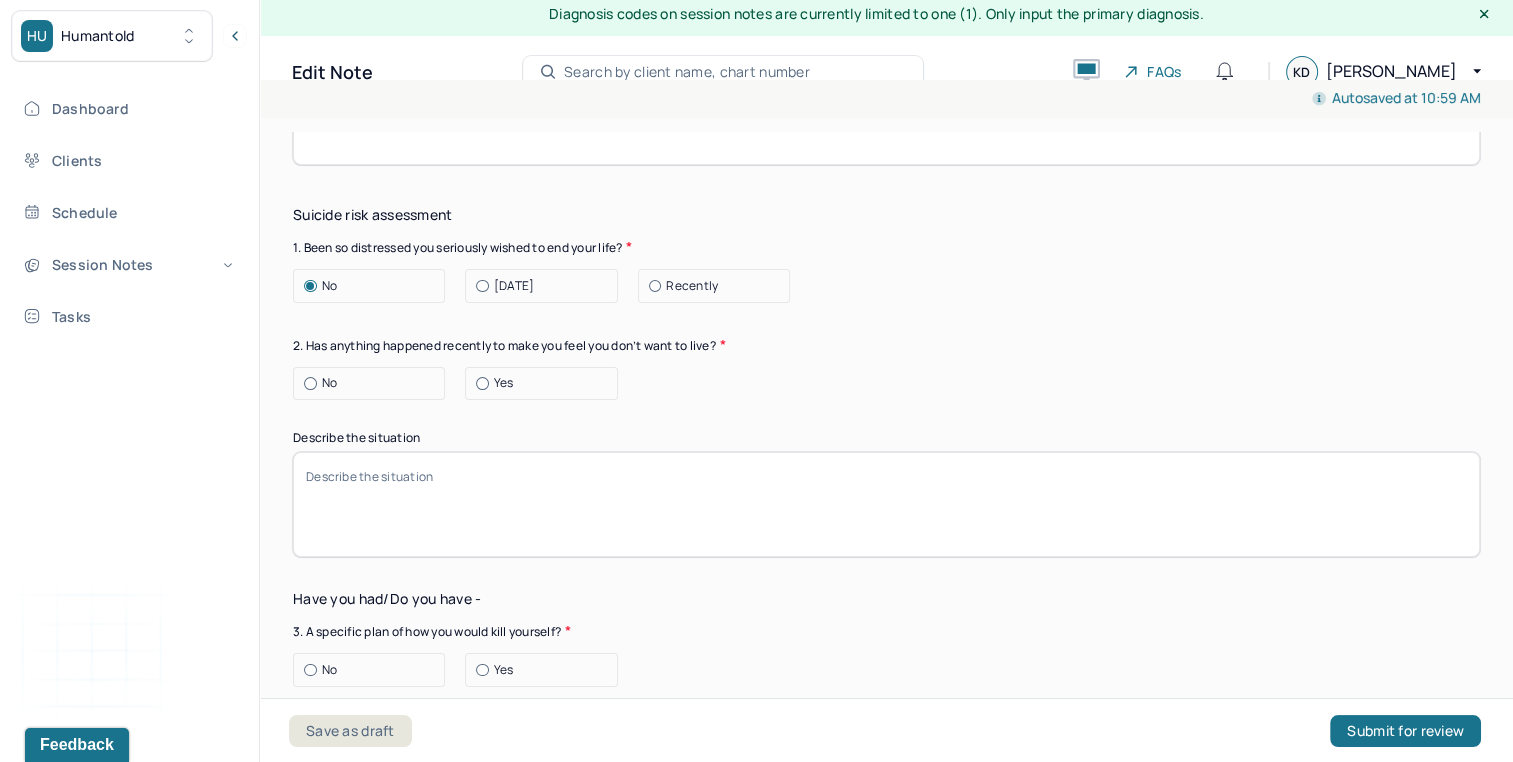 click on "No" at bounding box center [374, 383] 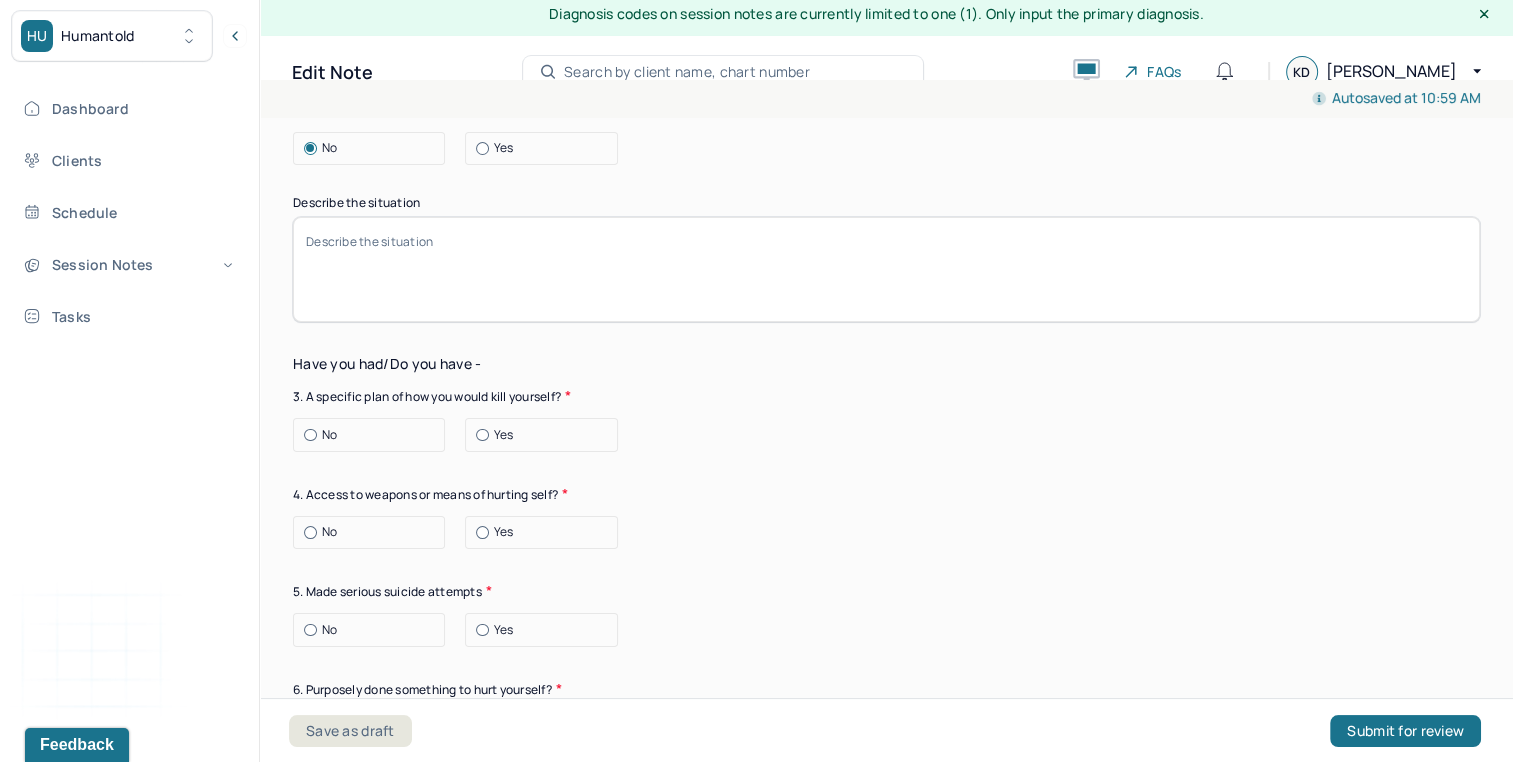 click on "No" at bounding box center [374, 435] 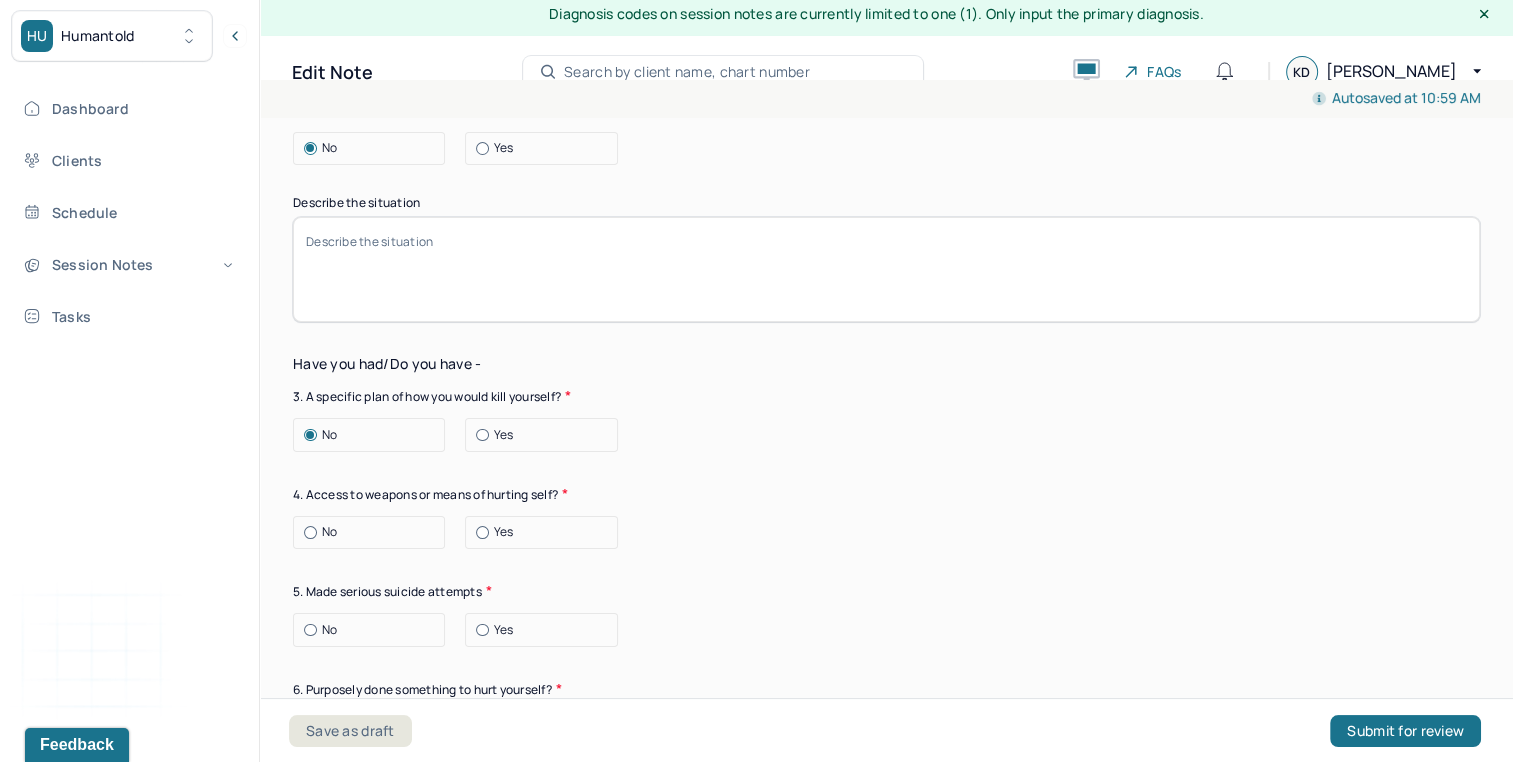 click on "No" at bounding box center [374, 532] 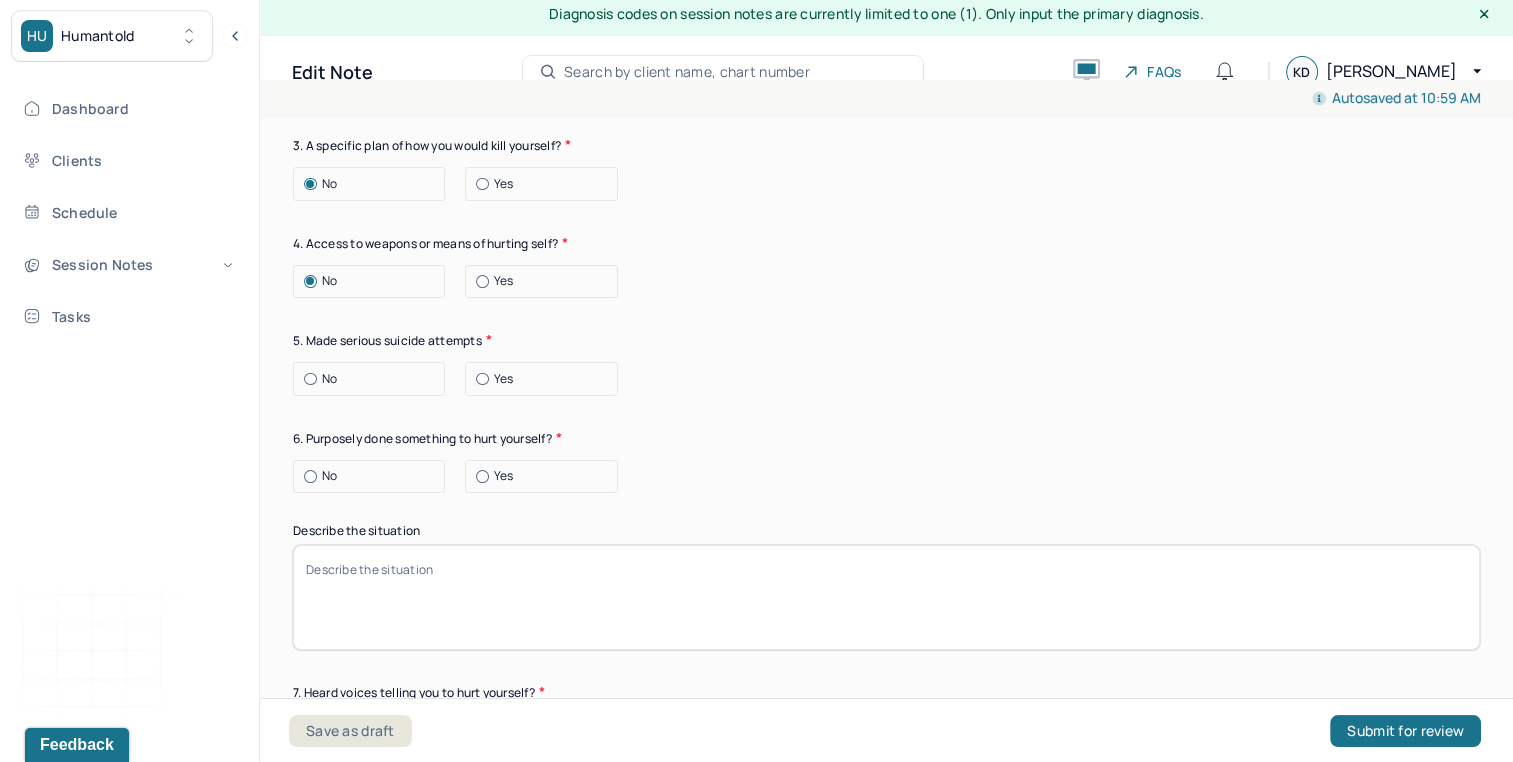 scroll, scrollTop: 3016, scrollLeft: 0, axis: vertical 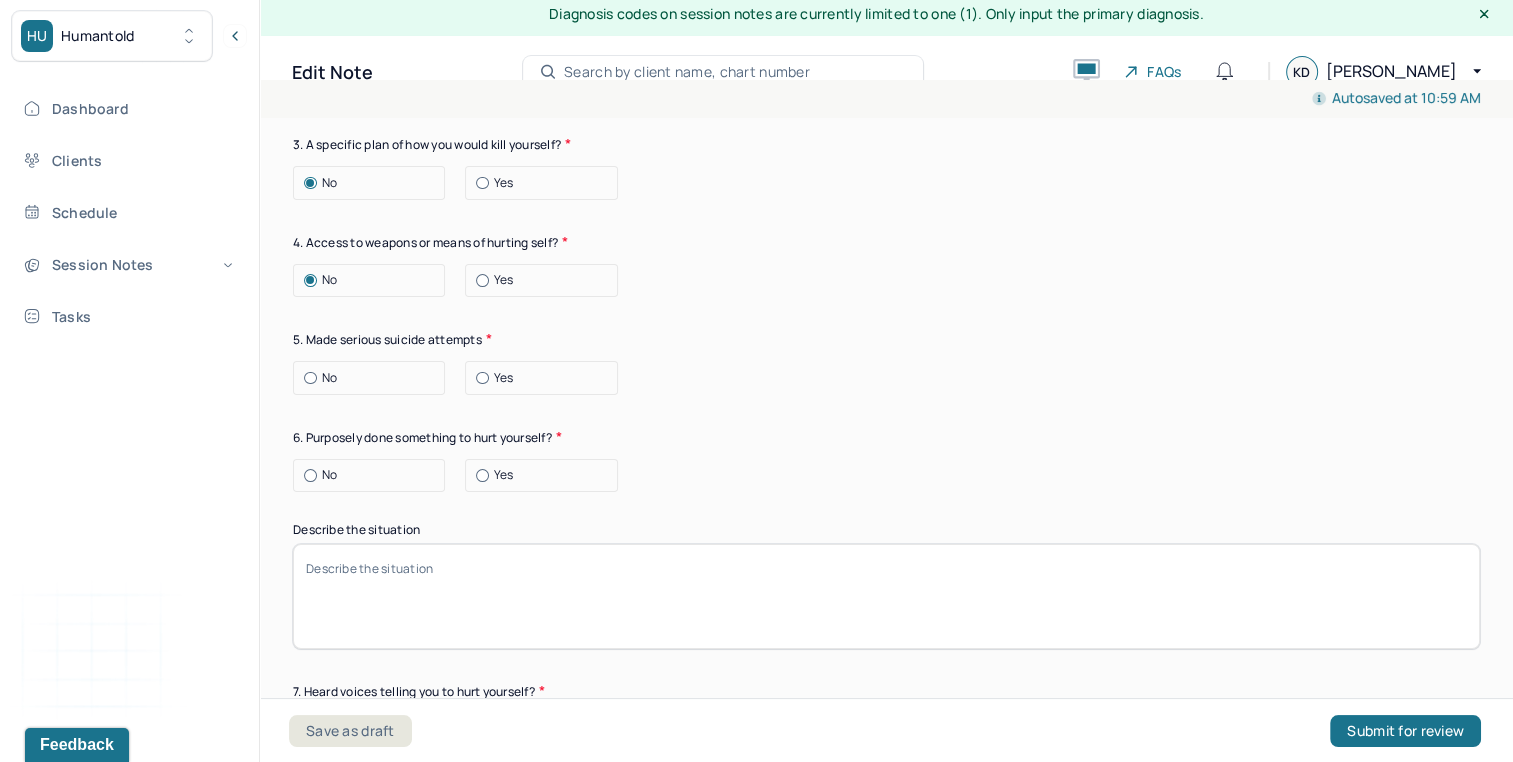 click on "No" at bounding box center [374, 378] 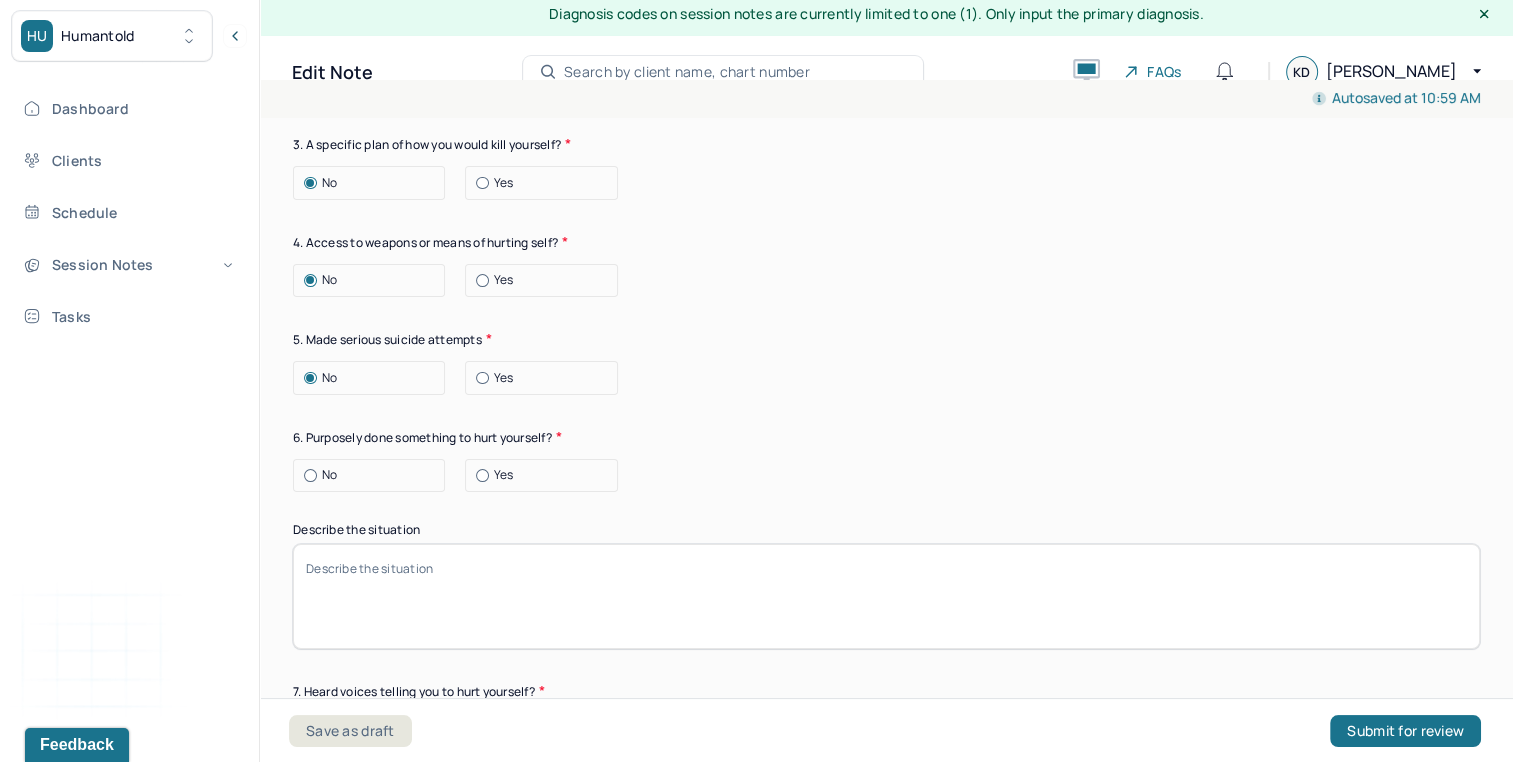 click on "No" at bounding box center (374, 475) 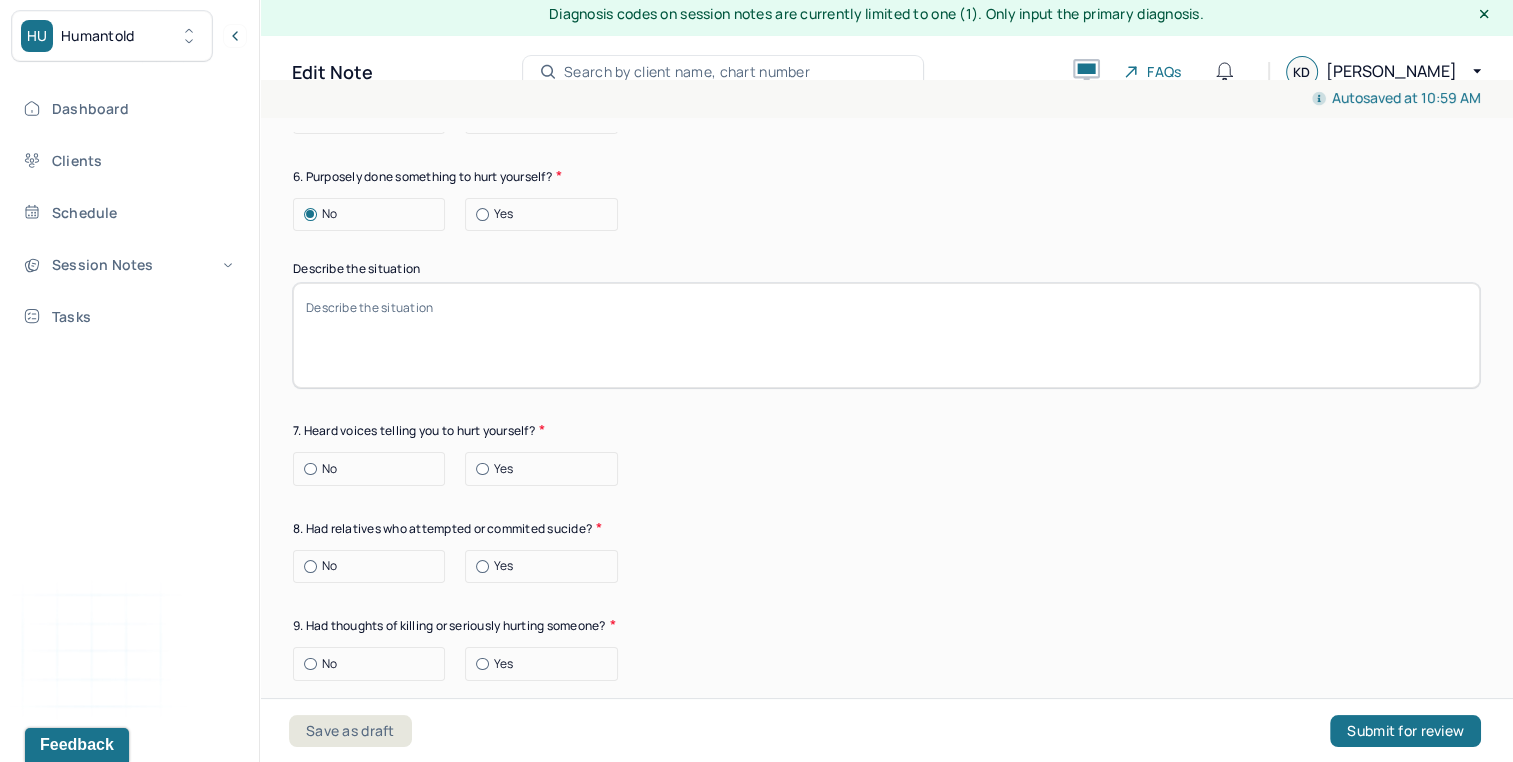 click on "No" at bounding box center [374, 469] 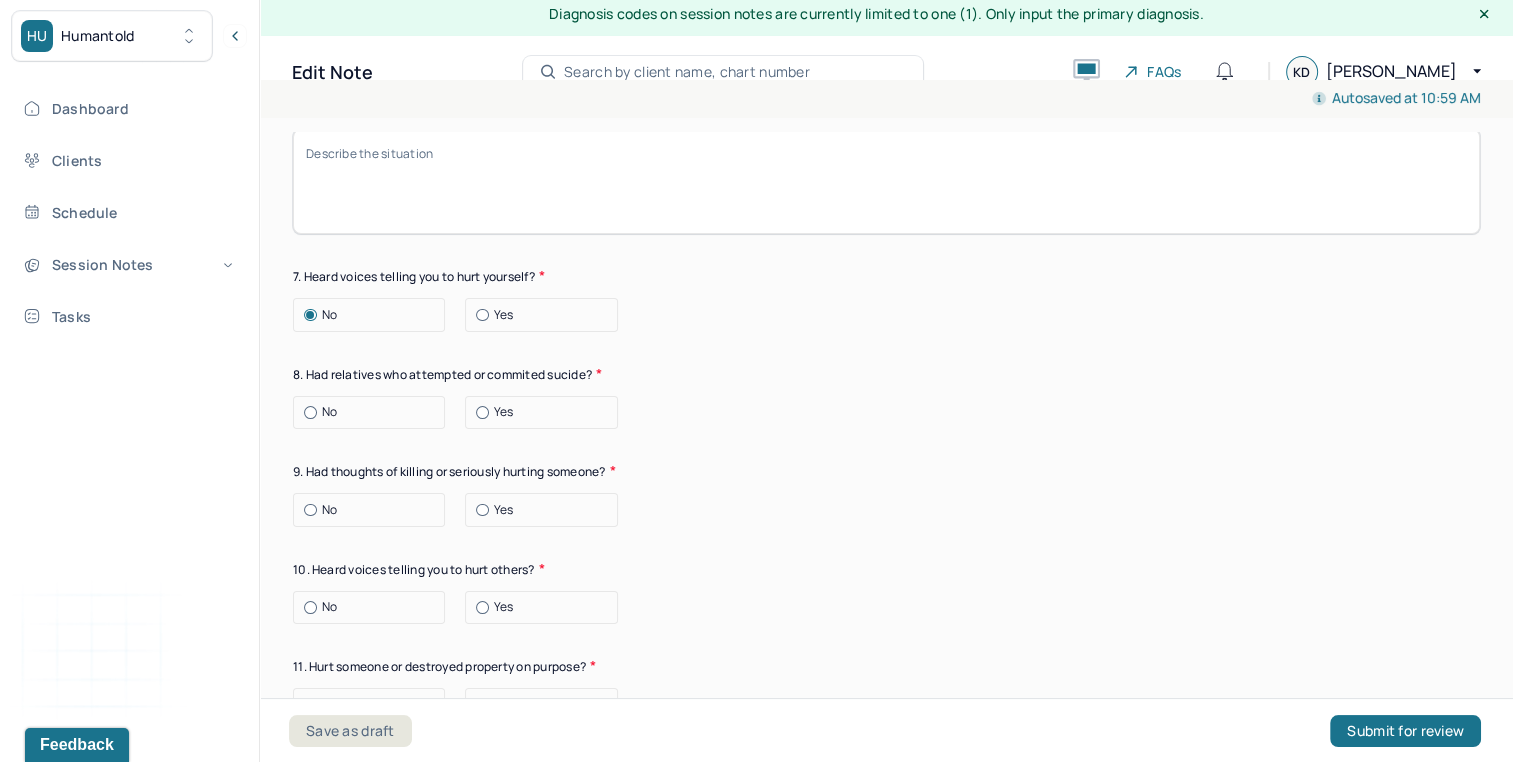 scroll, scrollTop: 3434, scrollLeft: 0, axis: vertical 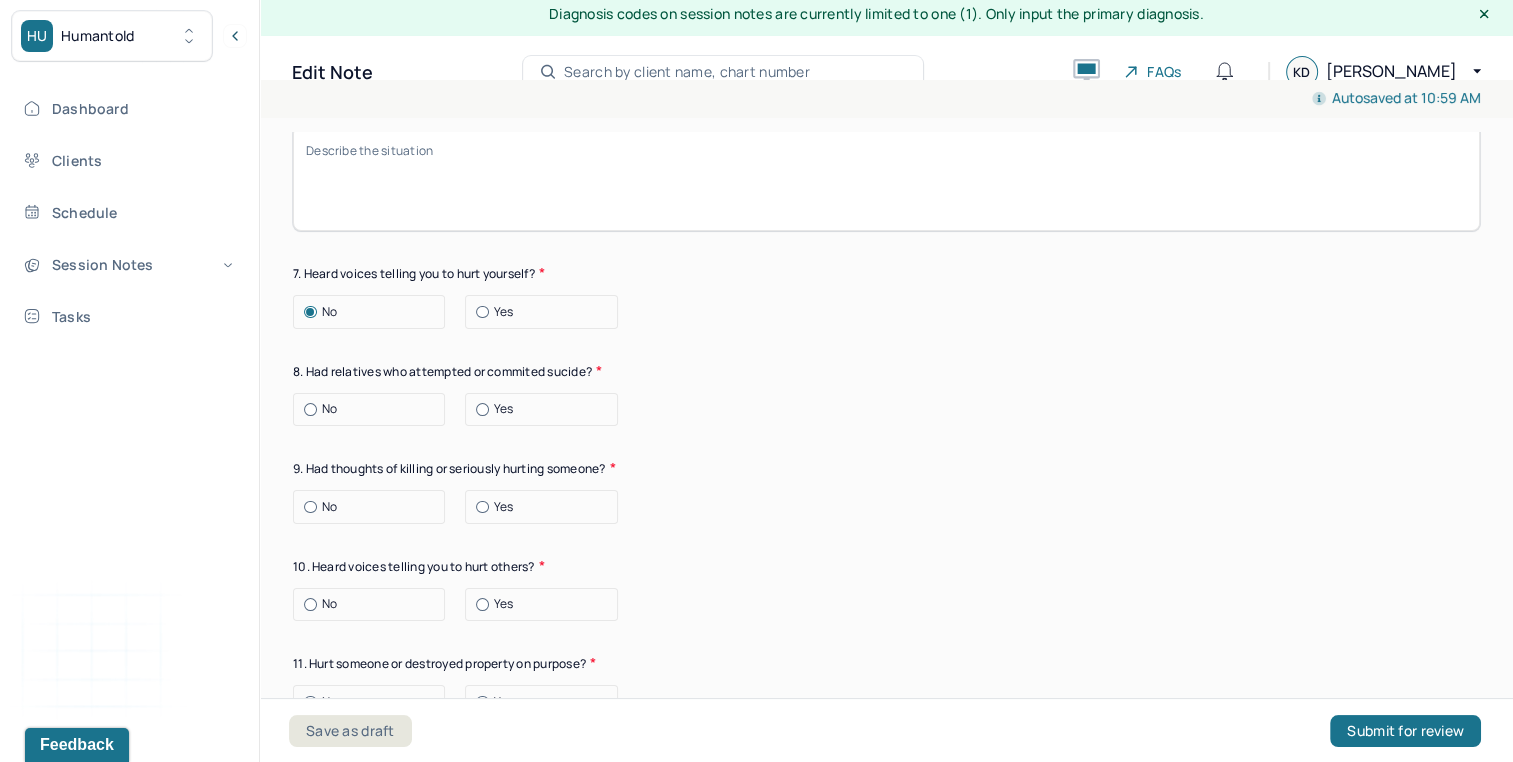 click on "Suicide risk assessment 1. Been so distressed you seriously wished to end your life? No [DATE] Recently 2. Has anything happened recently to make you feel you don’t want to live? No Yes Describe the situation Have you had/Do you have - 3. A specific plan of how you would kill yourself? No Yes 4. Access to weapons or means of hurting self? No Yes 5. Made serious suicide attempts No Yes 6. Purposely done something to hurt yourself? No Yes Describe the situation 7. Heard voices telling you to hurt yourself? No Yes 8. Had relatives who attempted or commited sucide? No Yes 9. Had thoughts of killing or seriously hurting someone? No Yes 10. Heard voices telling you to hurt others? No Yes 11. Hurt someone or destroyed property on purpose? No Yes 12. Slapped, kicked, punched someone with intent to harm? No Yes 13. Been arrested or detained for [MEDICAL_DATA]? No Yes 14. Been to jail for any reason? No Yes 15. Been on probation for any reason? No Yes 16. Do you have access to guns? No Yes" at bounding box center [886, 307] 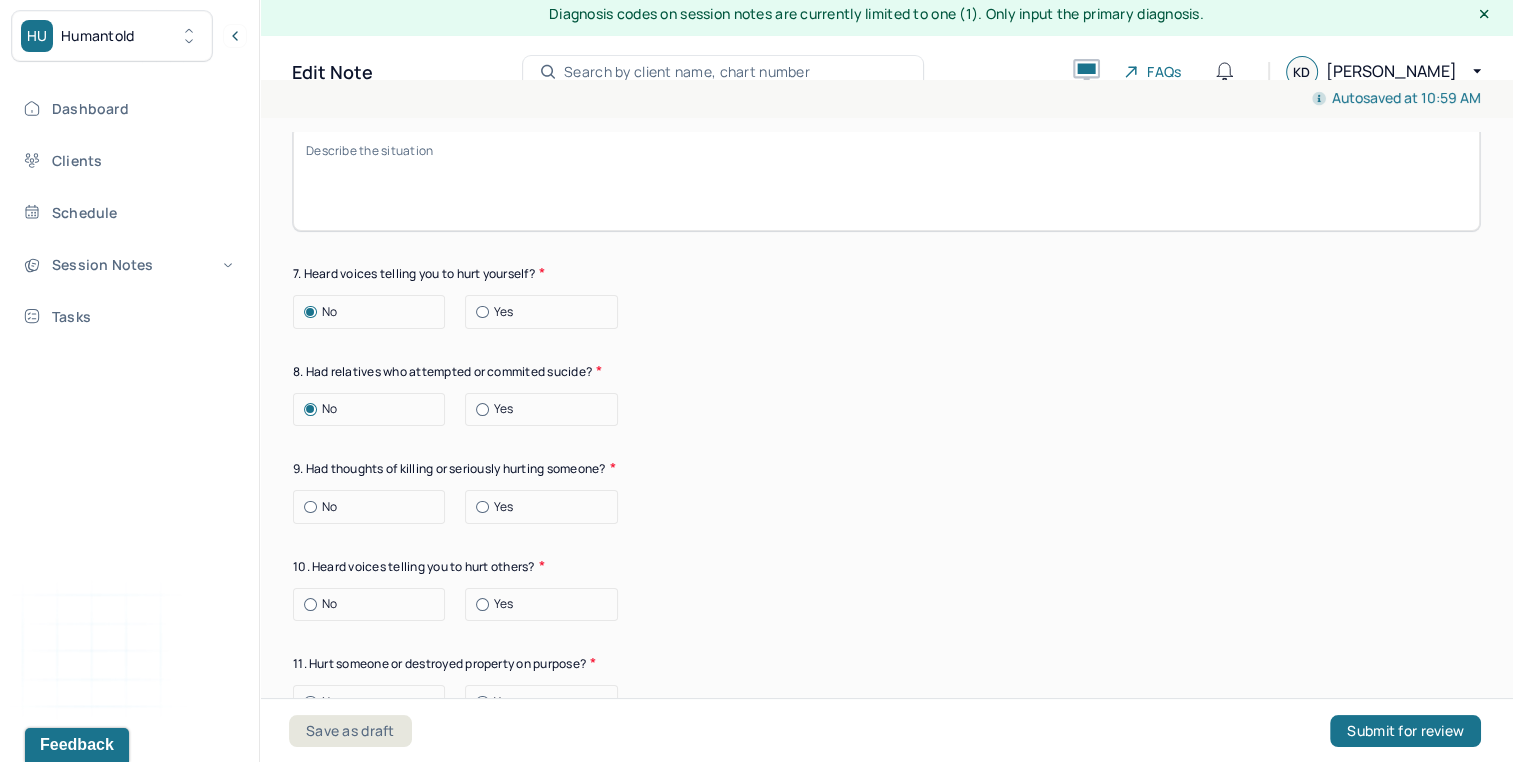click on "No" at bounding box center [374, 507] 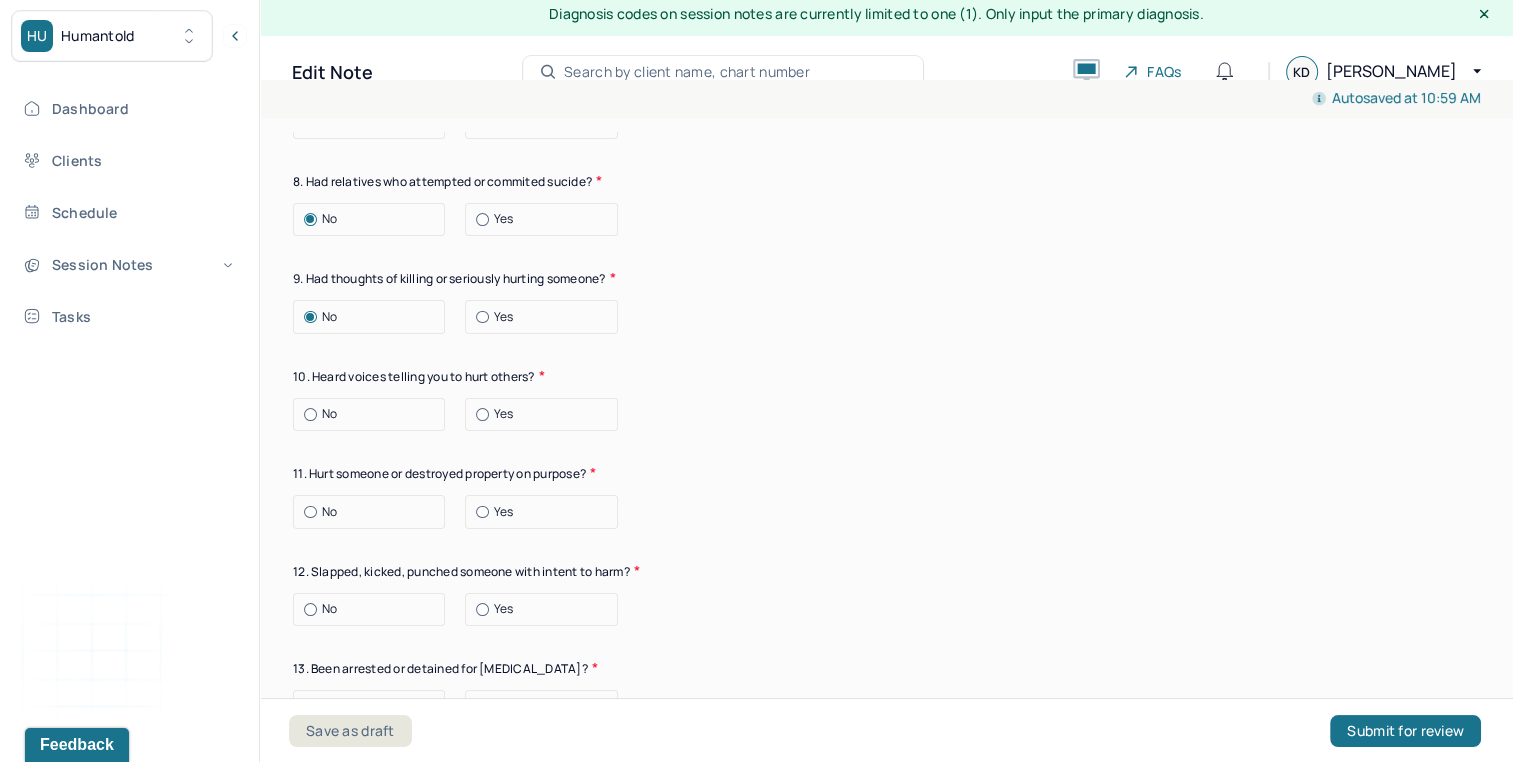 scroll, scrollTop: 3703, scrollLeft: 0, axis: vertical 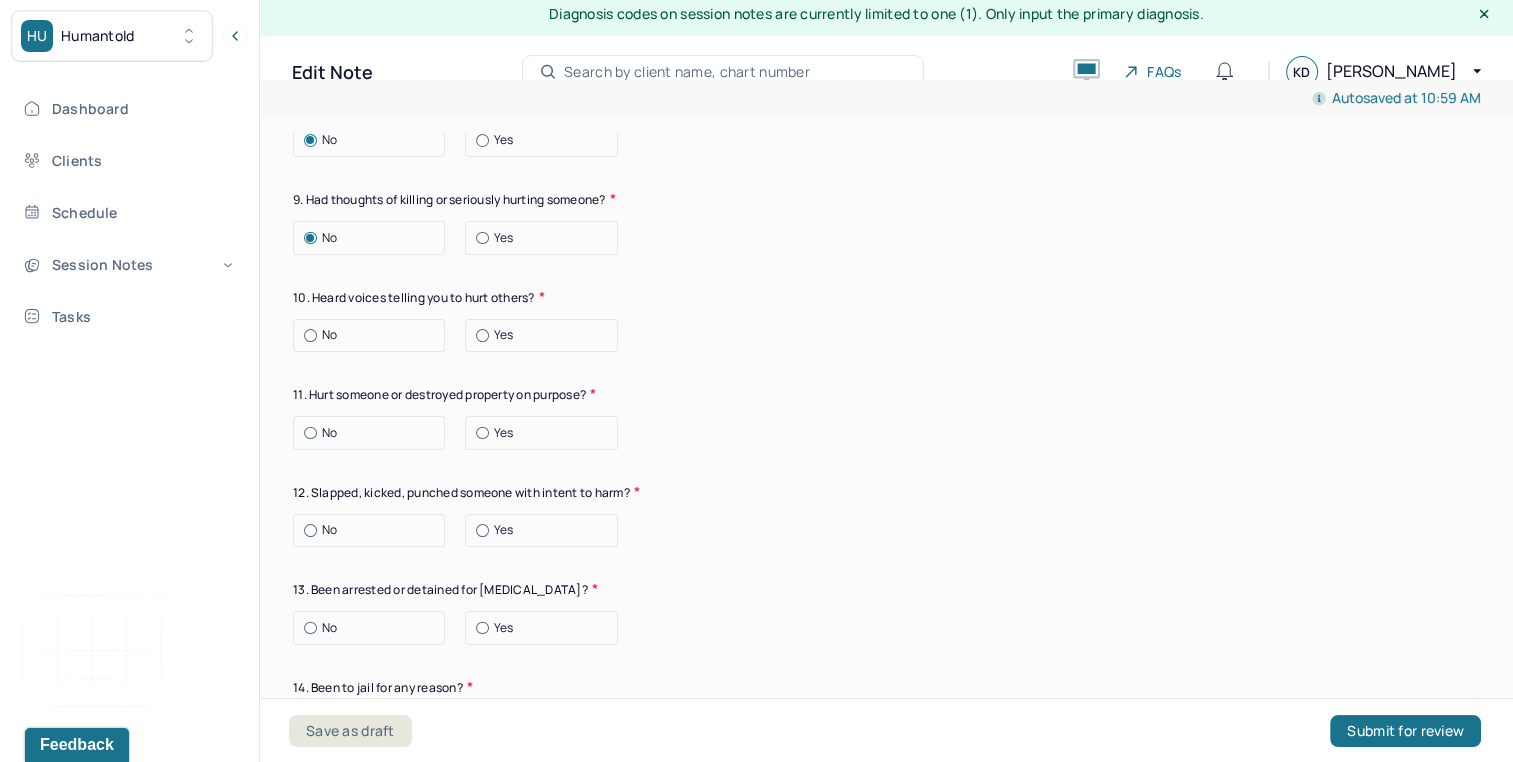 click on "No" at bounding box center (374, 335) 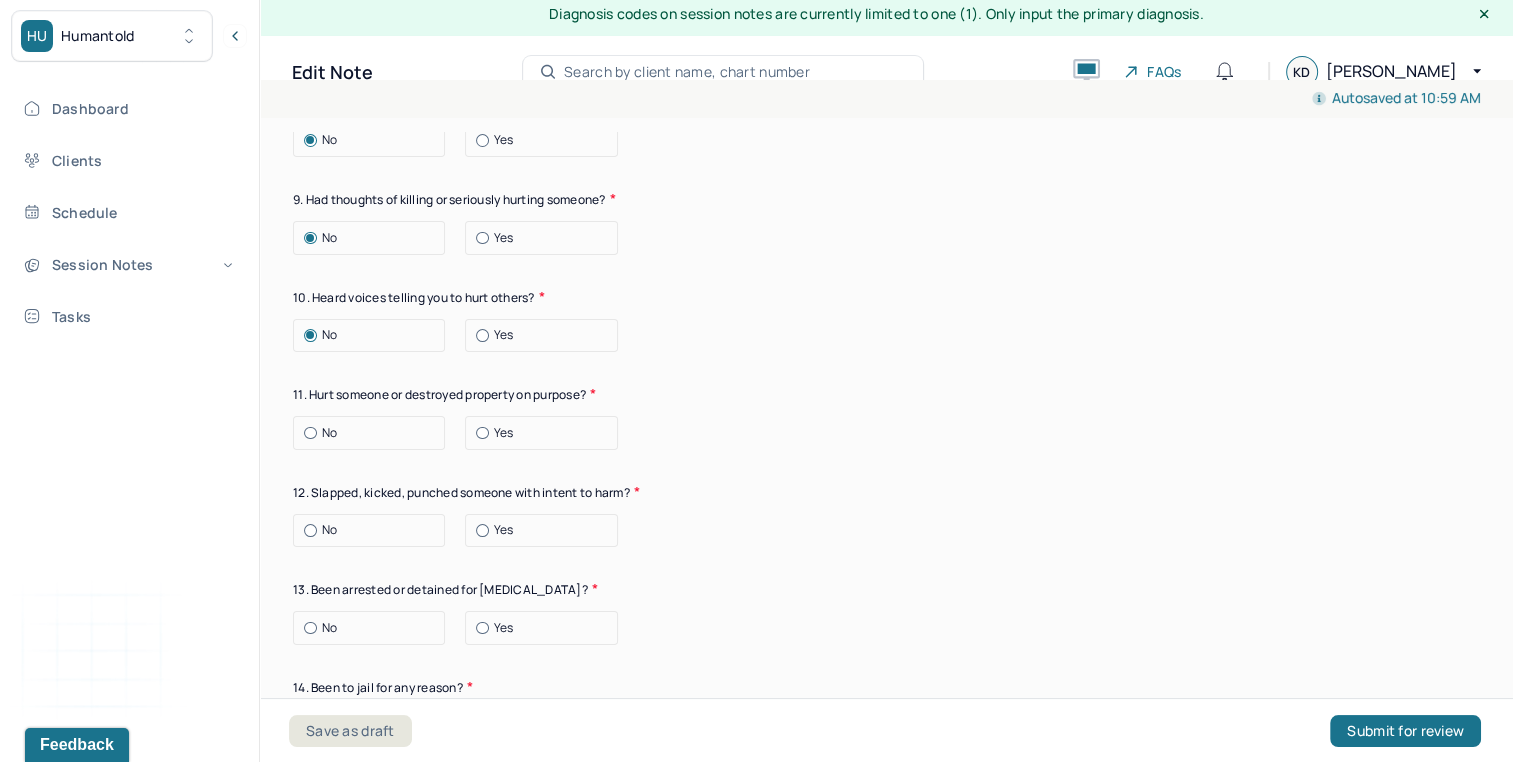 click on "Suicide risk assessment 1. Been so distressed you seriously wished to end your life? No [DATE] Recently 2. Has anything happened recently to make you feel you don’t want to live? No Yes Describe the situation Have you had/Do you have - 3. A specific plan of how you would kill yourself? No Yes 4. Access to weapons or means of hurting self? No Yes 5. Made serious suicide attempts No Yes 6. Purposely done something to hurt yourself? No Yes Describe the situation 7. Heard voices telling you to hurt yourself? No Yes 8. Had relatives who attempted or commited sucide? No Yes 9. Had thoughts of killing or seriously hurting someone? No Yes 10. Heard voices telling you to hurt others? No Yes 11. Hurt someone or destroyed property on purpose? No Yes 12. Slapped, kicked, punched someone with intent to harm? No Yes 13. Been arrested or detained for [MEDICAL_DATA]? No Yes 14. Been to jail for any reason? No Yes 15. Been on probation for any reason? No Yes 16. Do you have access to guns? No Yes" at bounding box center (886, 38) 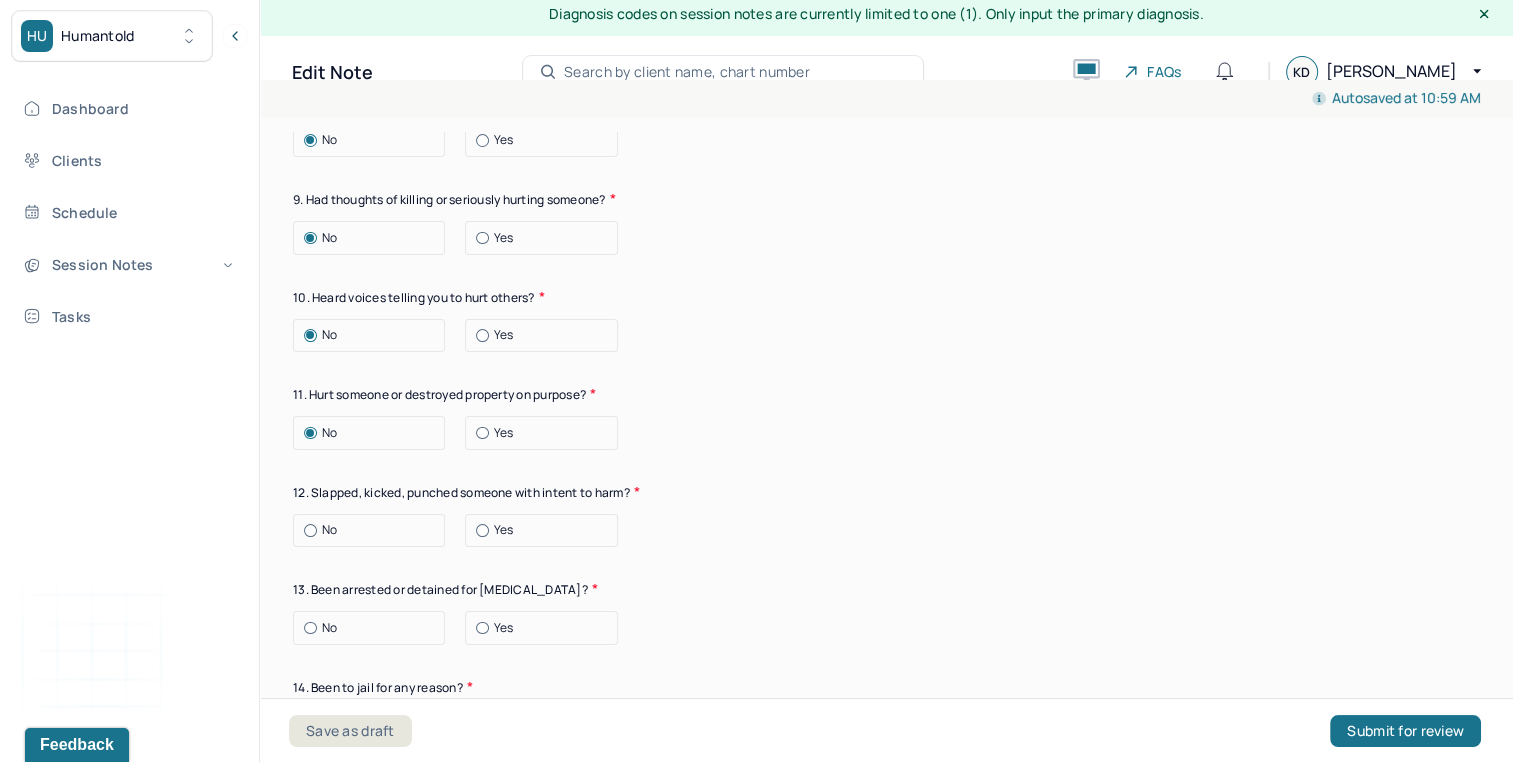 click on "No" at bounding box center (374, 530) 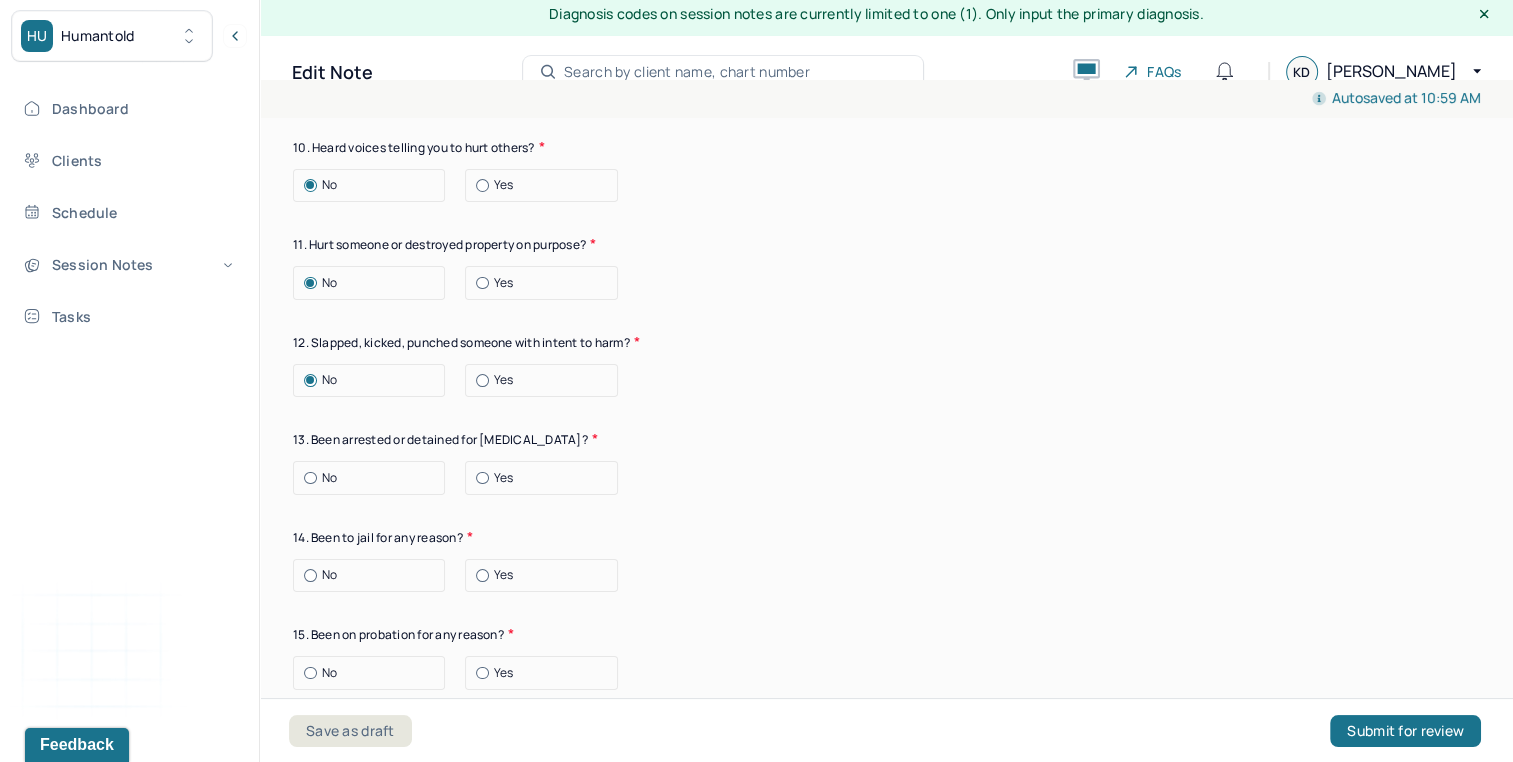 scroll, scrollTop: 3897, scrollLeft: 0, axis: vertical 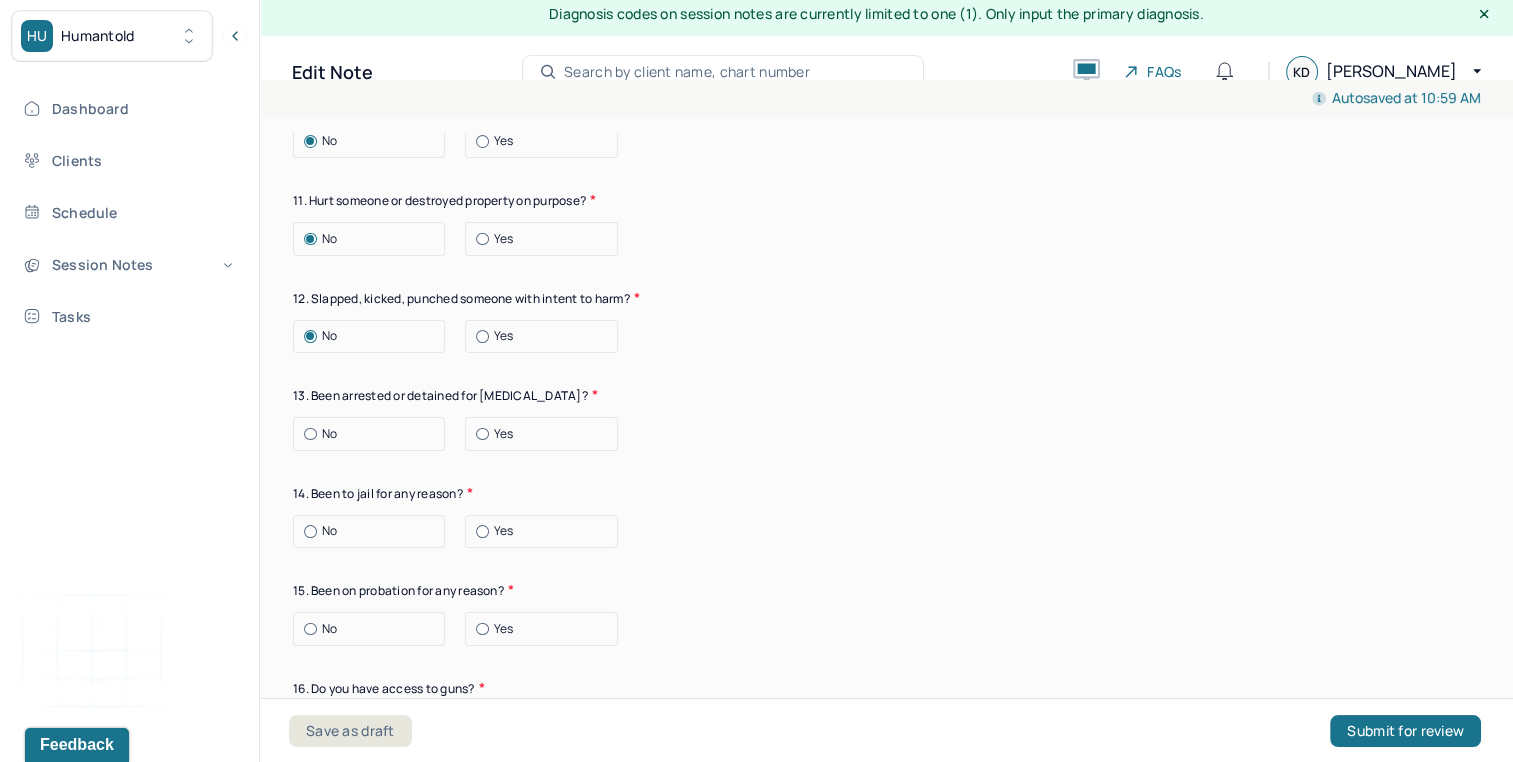 click on "Suicide risk assessment 1. Been so distressed you seriously wished to end your life? No [DATE] Recently 2. Has anything happened recently to make you feel you don’t want to live? No Yes Describe the situation Have you had/Do you have - 3. A specific plan of how you would kill yourself? No Yes 4. Access to weapons or means of hurting self? No Yes 5. Made serious suicide attempts No Yes 6. Purposely done something to hurt yourself? No Yes Describe the situation 7. Heard voices telling you to hurt yourself? No Yes 8. Had relatives who attempted or commited sucide? No Yes 9. Had thoughts of killing or seriously hurting someone? No Yes 10. Heard voices telling you to hurt others? No Yes 11. Hurt someone or destroyed property on purpose? No Yes 12. Slapped, kicked, punched someone with intent to harm? No Yes 13. Been arrested or detained for [MEDICAL_DATA]? No Yes 14. Been to jail for any reason? No Yes 15. Been on probation for any reason? No Yes 16. Do you have access to guns? No Yes" at bounding box center [886, -156] 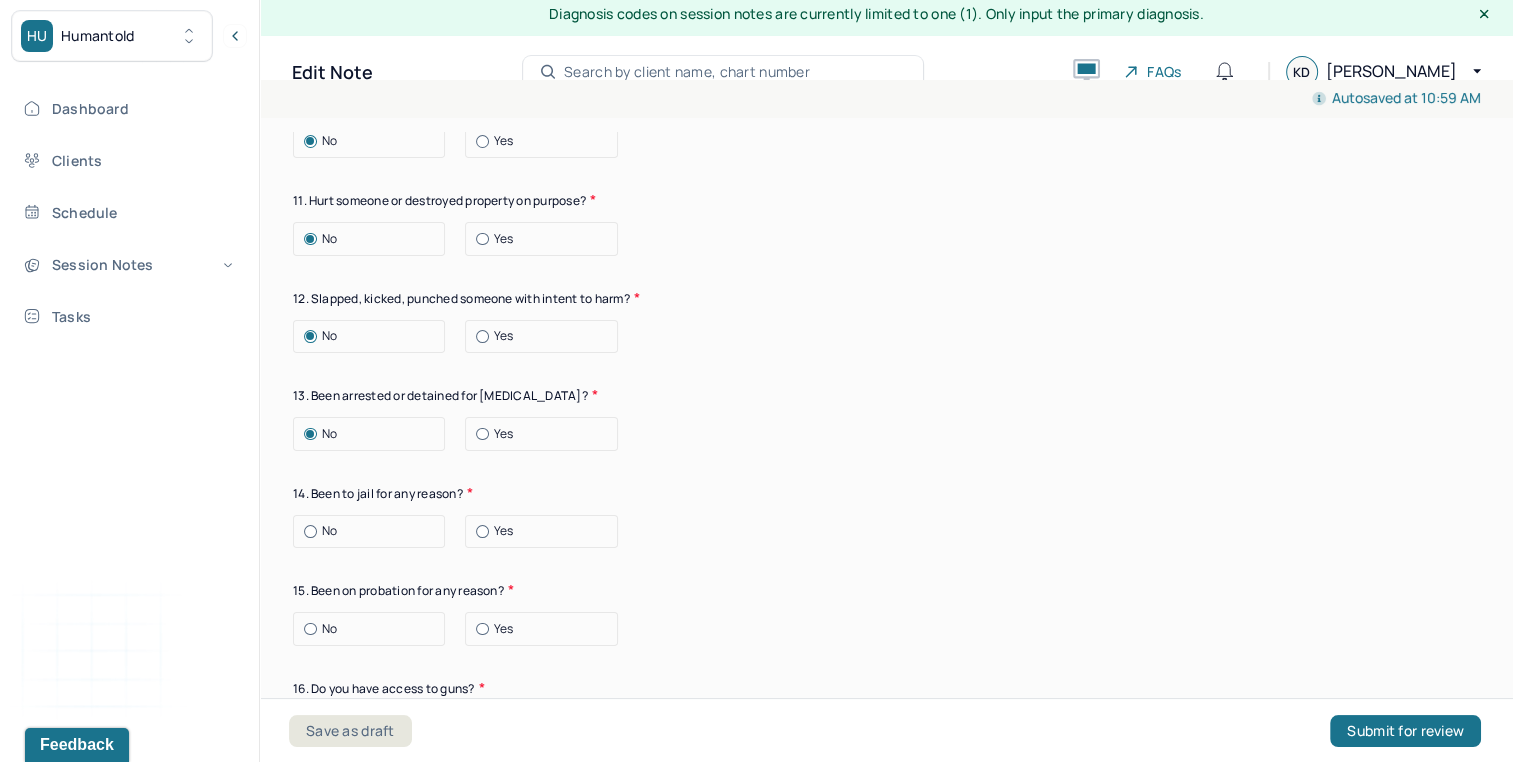 click on "No" at bounding box center [374, 531] 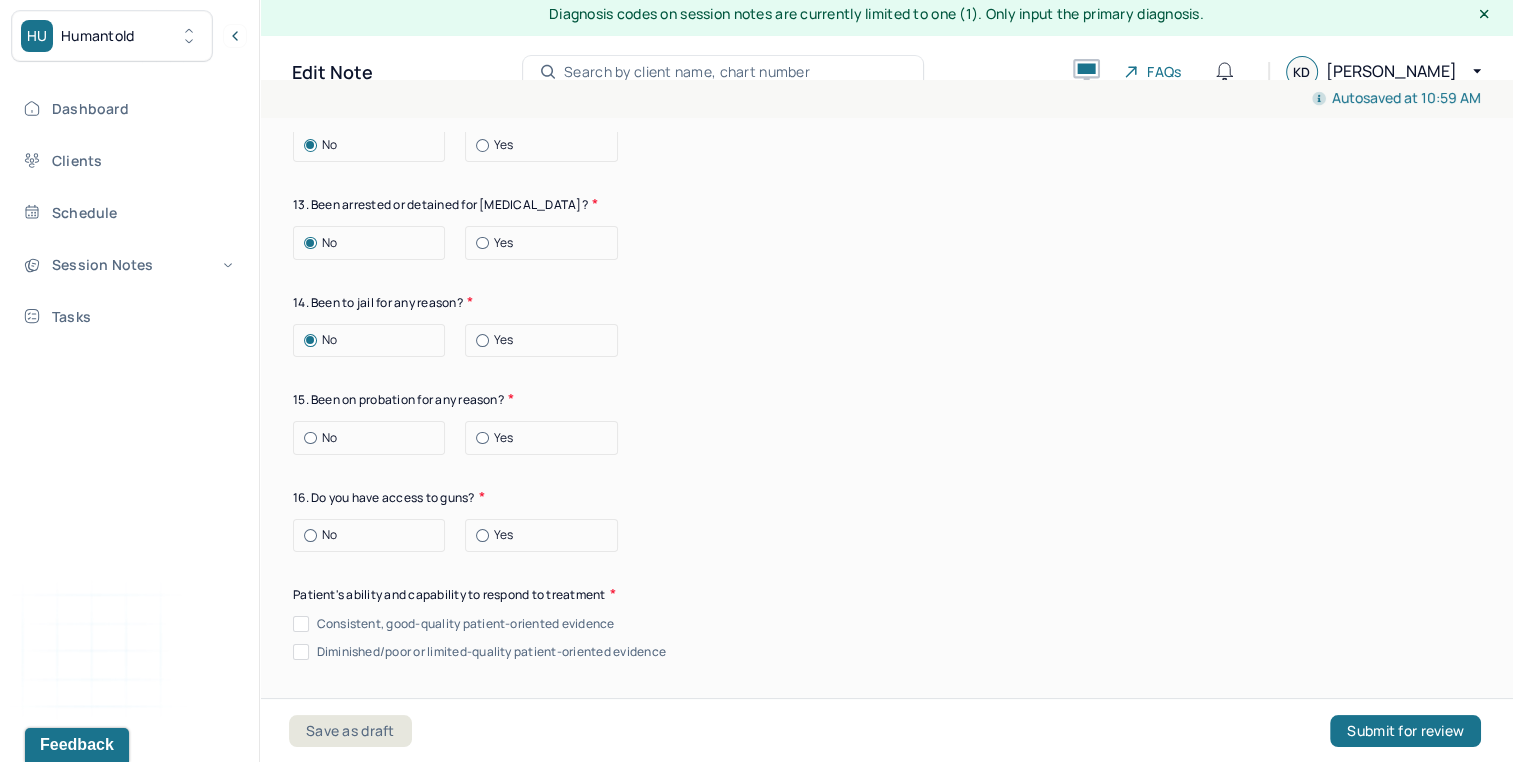 scroll, scrollTop: 4090, scrollLeft: 0, axis: vertical 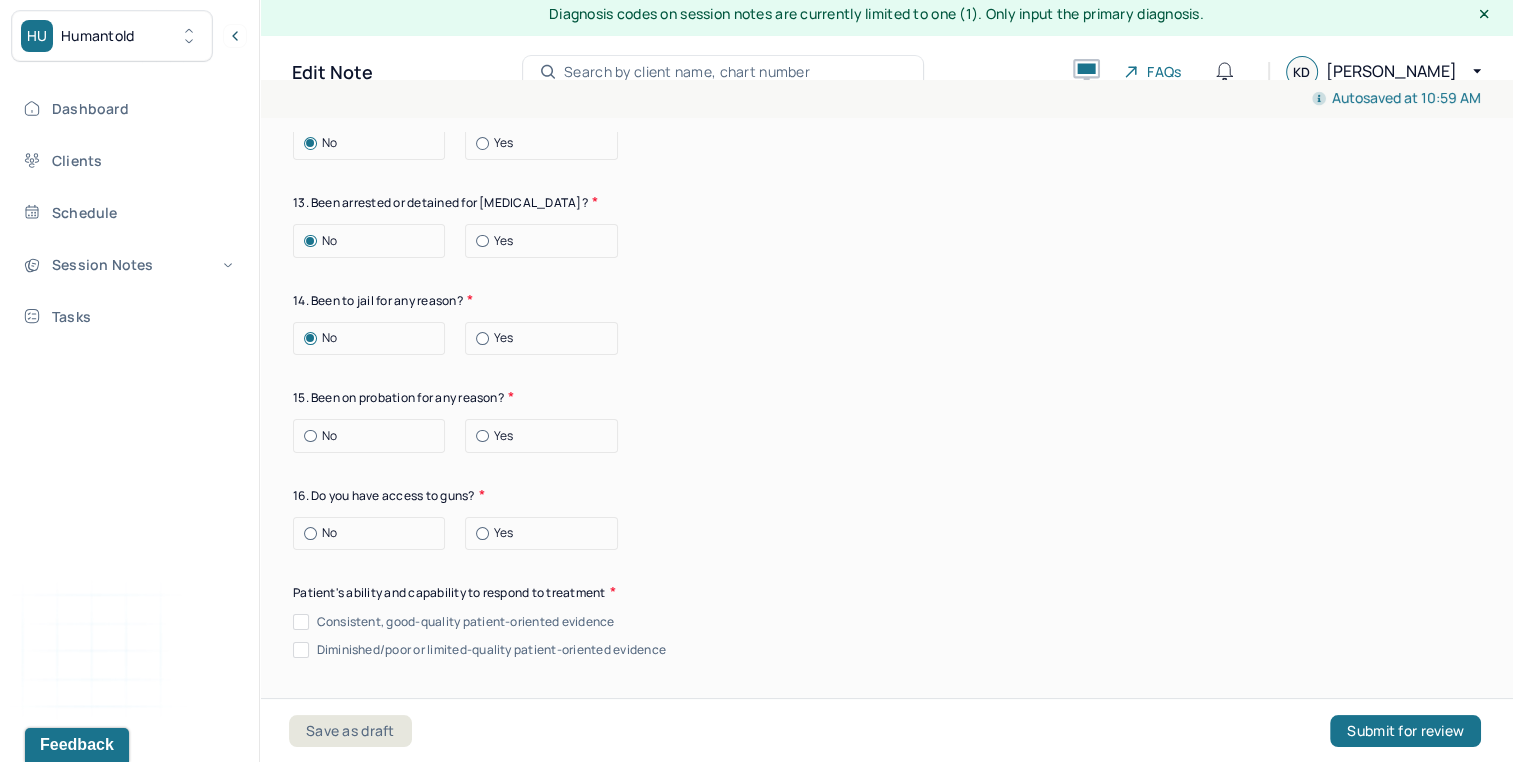 click on "Suicide risk assessment 1. Been so distressed you seriously wished to end your life? No [DATE] Recently 2. Has anything happened recently to make you feel you don’t want to live? No Yes Describe the situation Have you had/Do you have - 3. A specific plan of how you would kill yourself? No Yes 4. Access to weapons or means of hurting self? No Yes 5. Made serious suicide attempts No Yes 6. Purposely done something to hurt yourself? No Yes Describe the situation 7. Heard voices telling you to hurt yourself? No Yes 8. Had relatives who attempted or commited sucide? No Yes 9. Had thoughts of killing or seriously hurting someone? No Yes 10. Heard voices telling you to hurt others? No Yes 11. Hurt someone or destroyed property on purpose? No Yes 12. Slapped, kicked, punched someone with intent to harm? No Yes 13. Been arrested or detained for [MEDICAL_DATA]? No Yes 14. Been to jail for any reason? No Yes 15. Been on probation for any reason? No Yes 16. Do you have access to guns? No Yes" at bounding box center (886, -349) 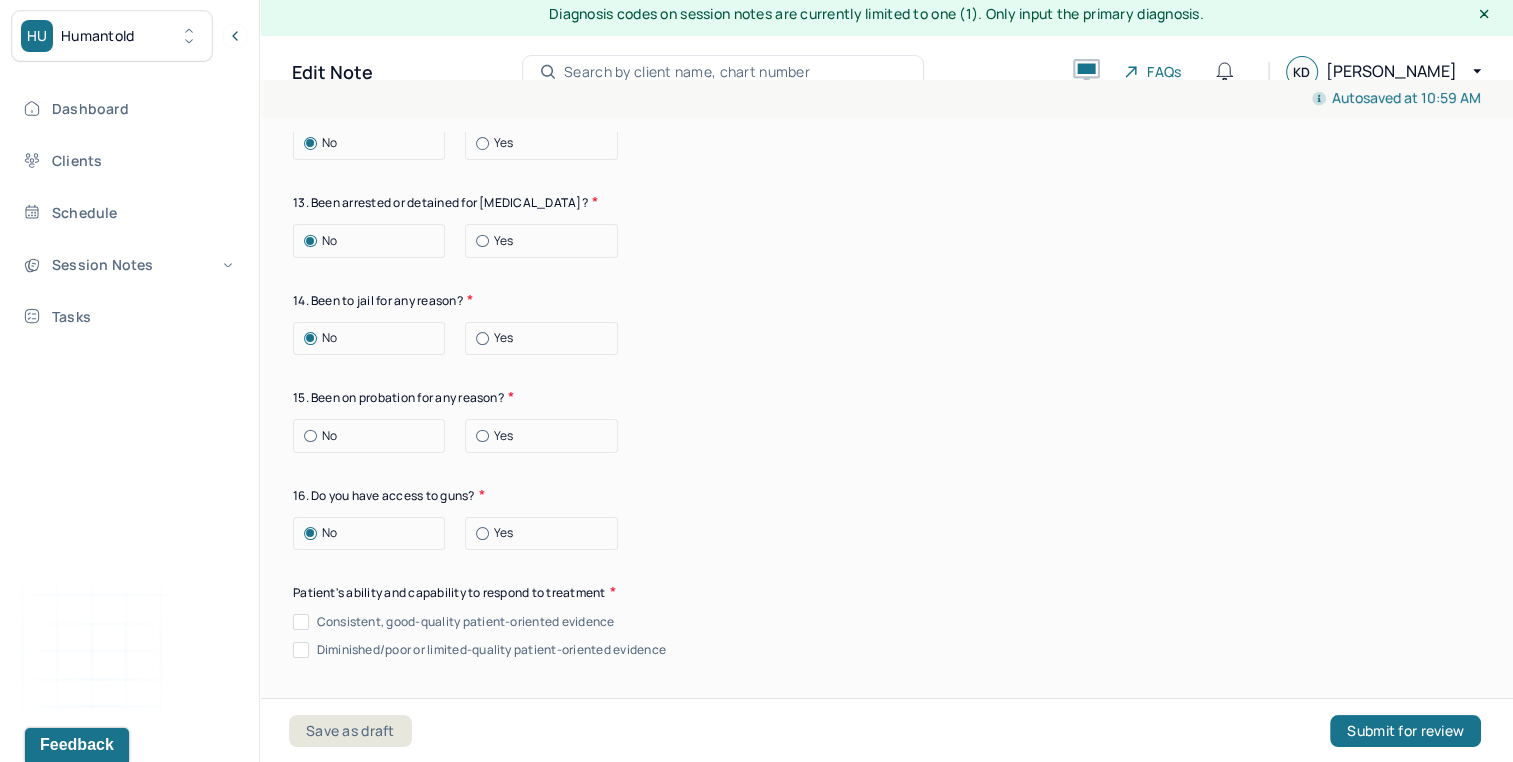 click on "No" at bounding box center [374, 436] 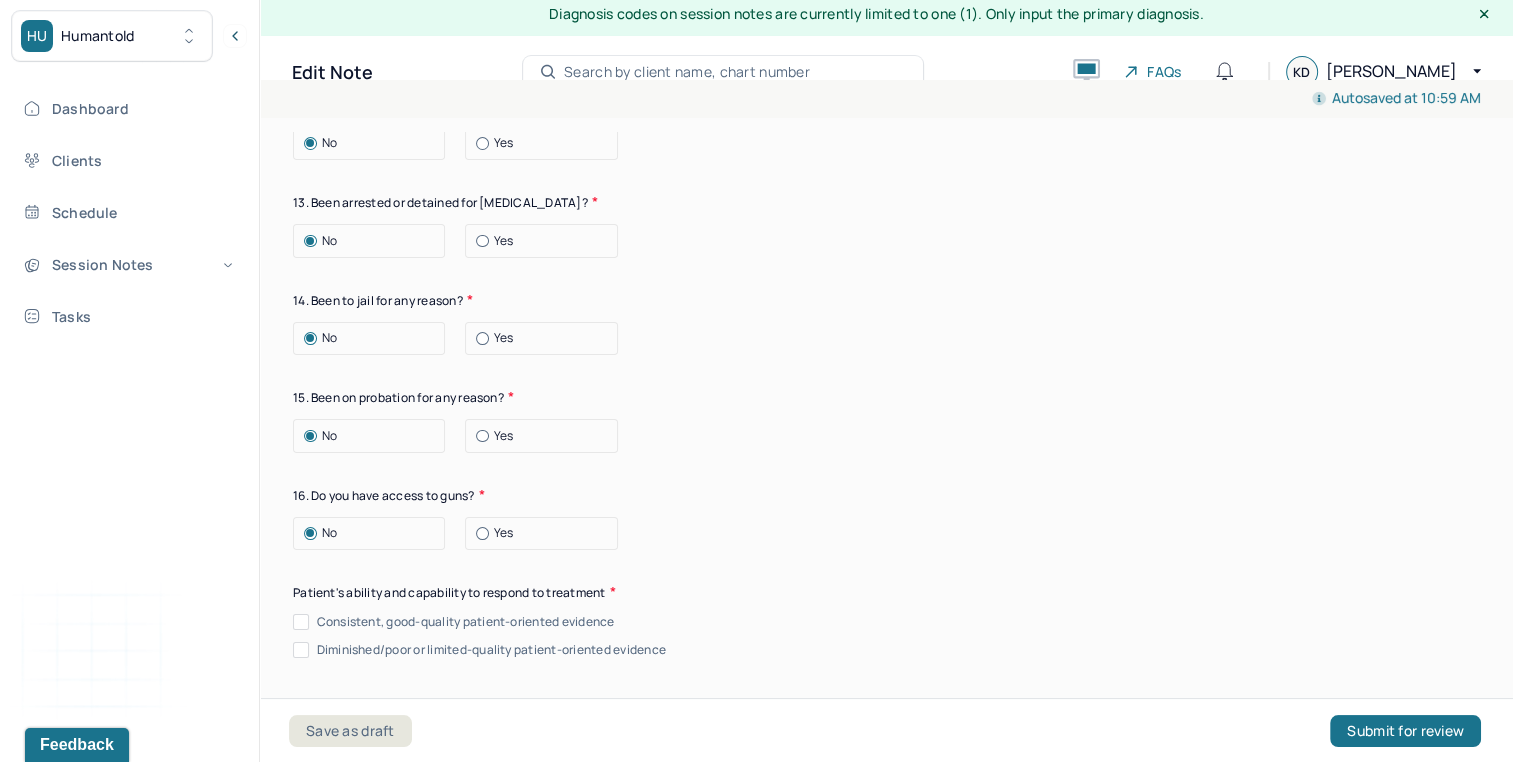 click on "Suicide risk assessment 1. Been so distressed you seriously wished to end your life? No [DATE] Recently 2. Has anything happened recently to make you feel you don’t want to live? No Yes Describe the situation Have you had/Do you have - 3. A specific plan of how you would kill yourself? No Yes 4. Access to weapons or means of hurting self? No Yes 5. Made serious suicide attempts No Yes 6. Purposely done something to hurt yourself? No Yes Describe the situation 7. Heard voices telling you to hurt yourself? No Yes 8. Had relatives who attempted or commited sucide? No Yes 9. Had thoughts of killing or seriously hurting someone? No Yes 10. Heard voices telling you to hurt others? No Yes 11. Hurt someone or destroyed property on purpose? No Yes 12. Slapped, kicked, punched someone with intent to harm? No Yes 13. Been arrested or detained for [MEDICAL_DATA]? No Yes 14. Been to jail for any reason? No Yes 15. Been on probation for any reason? No Yes 16. Do you have access to guns? No Yes" at bounding box center [886, -349] 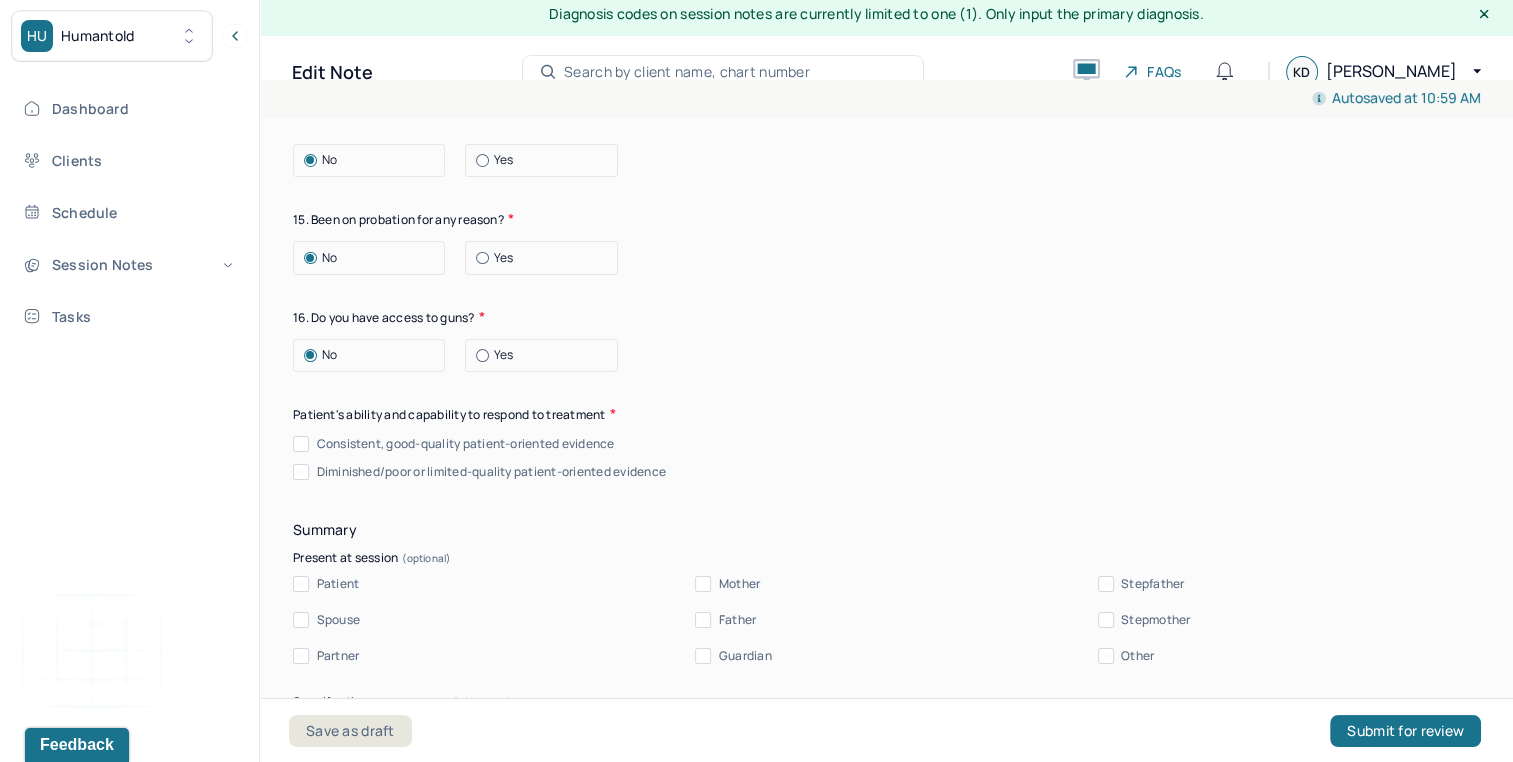 click on "Consistent, good-quality patient-oriented evidence" at bounding box center [466, 444] 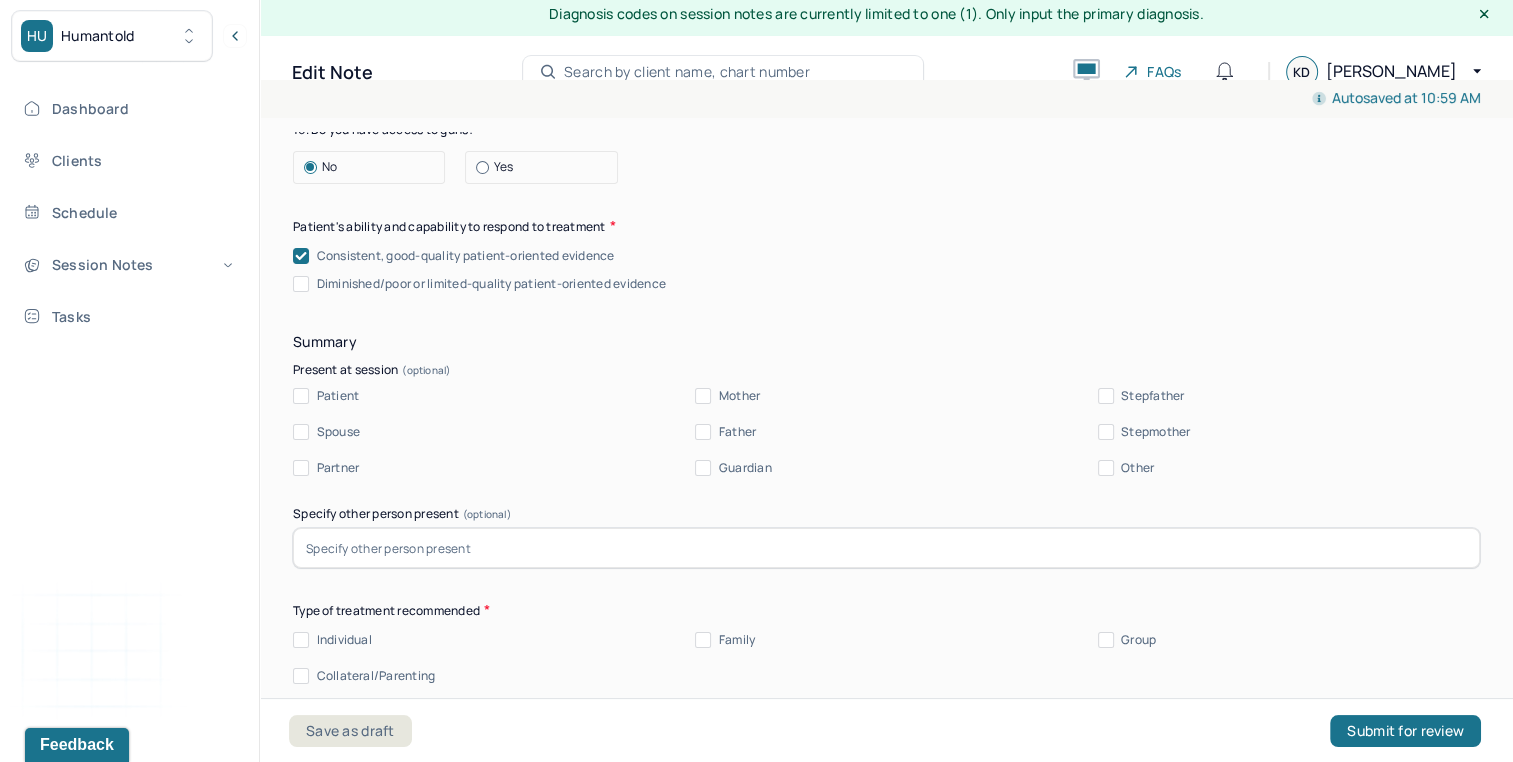scroll, scrollTop: 4456, scrollLeft: 0, axis: vertical 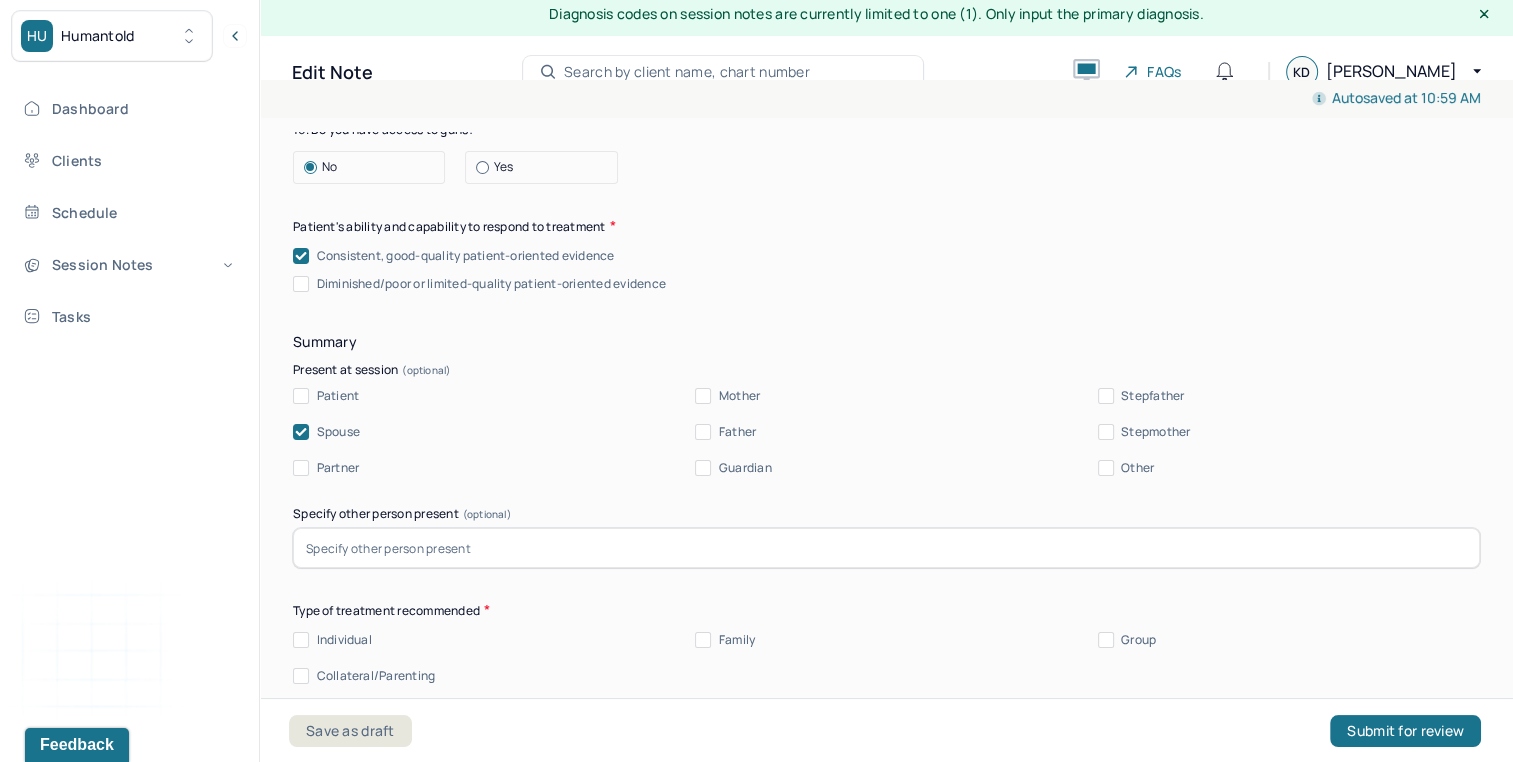 click on "Spouse" at bounding box center [338, 432] 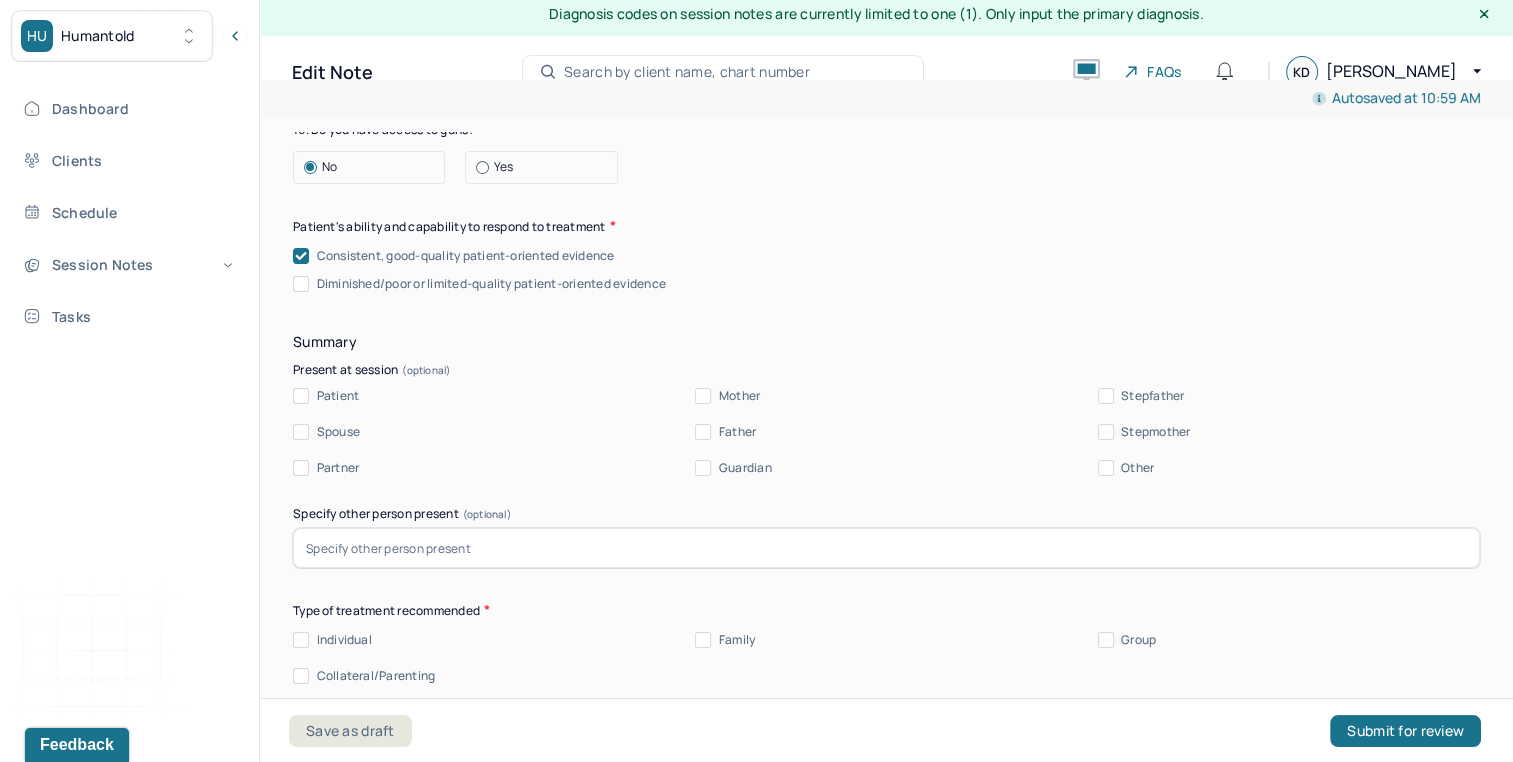 click on "Patient" at bounding box center (338, 396) 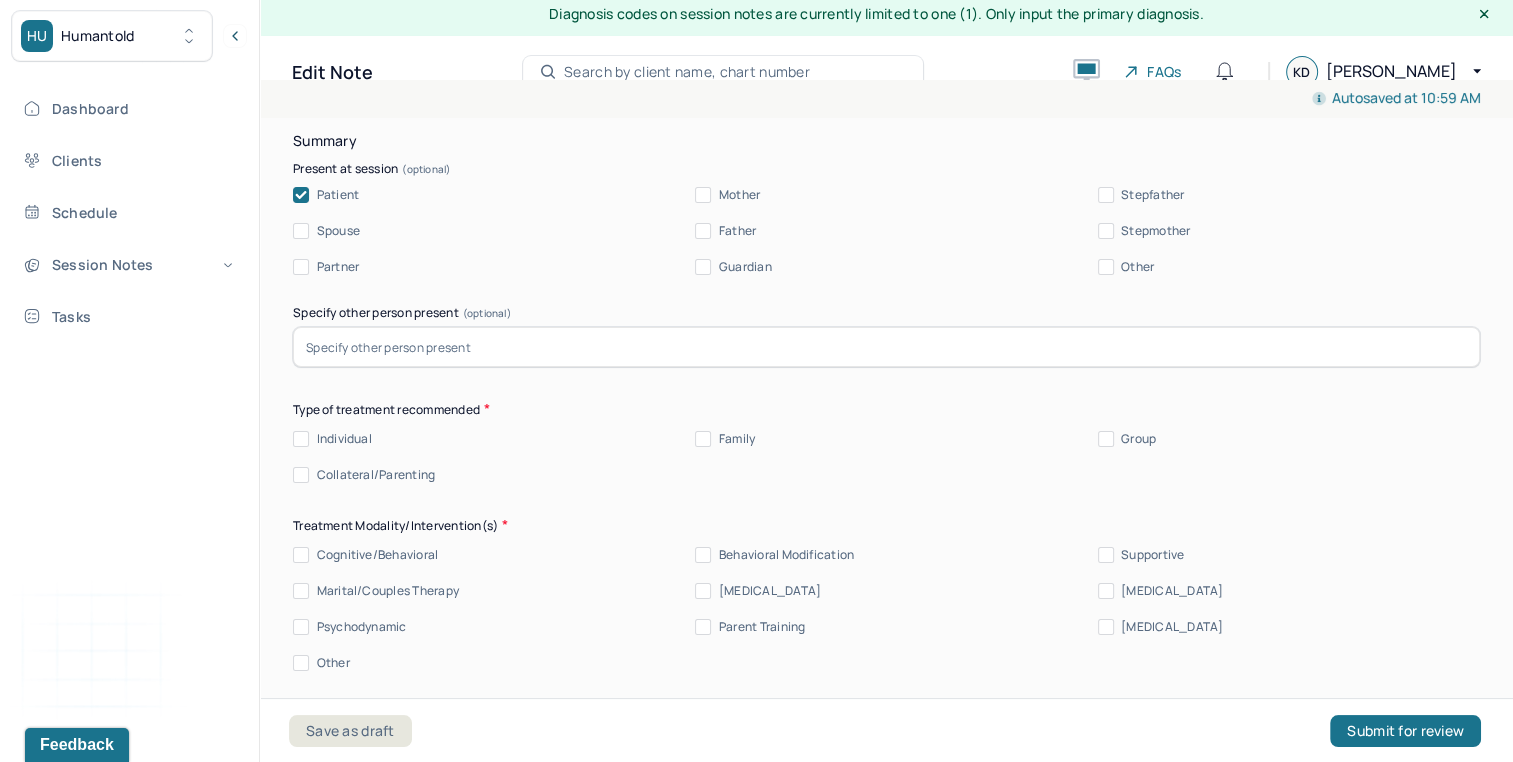 scroll, scrollTop: 4658, scrollLeft: 0, axis: vertical 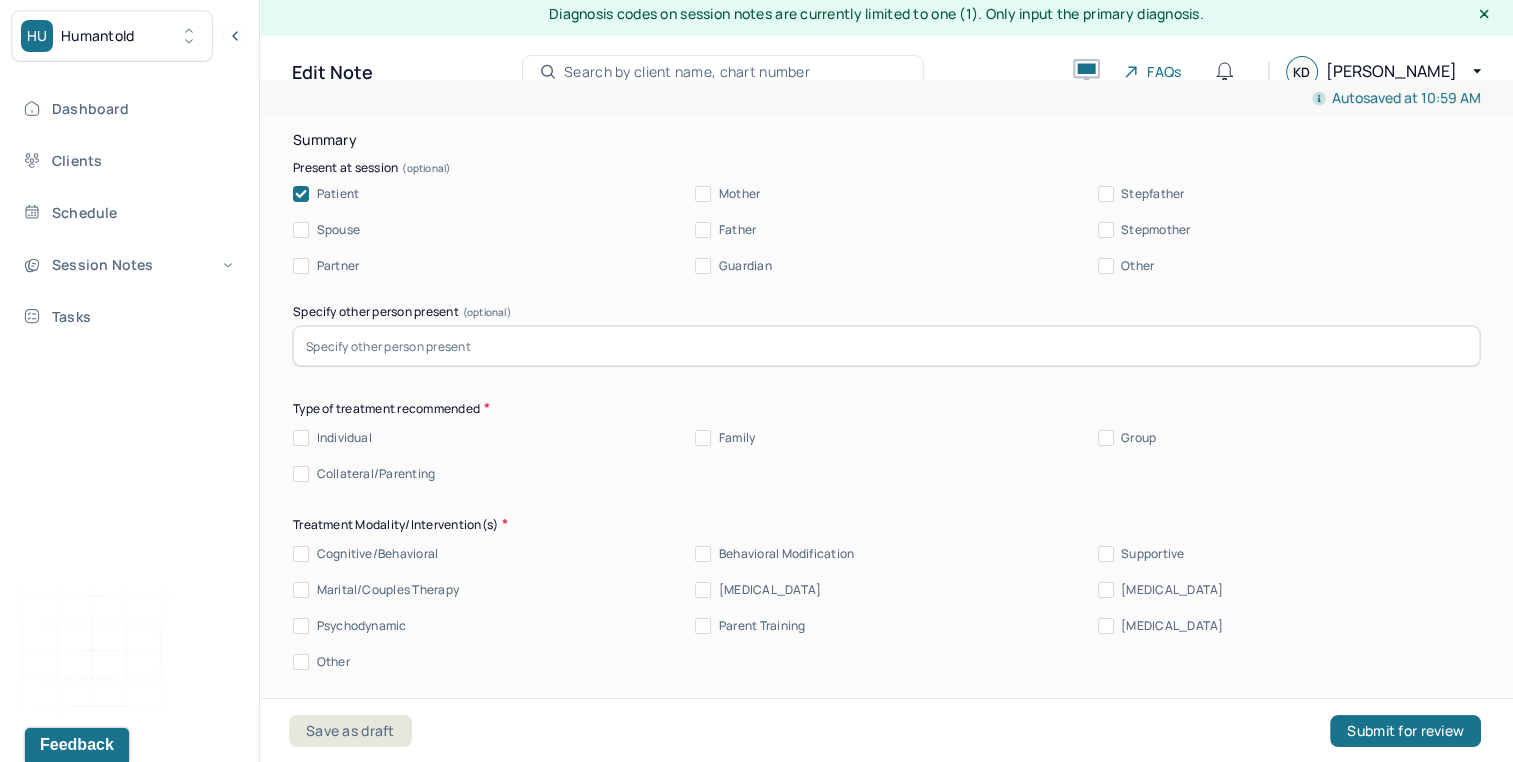 click on "Individual" at bounding box center (344, 438) 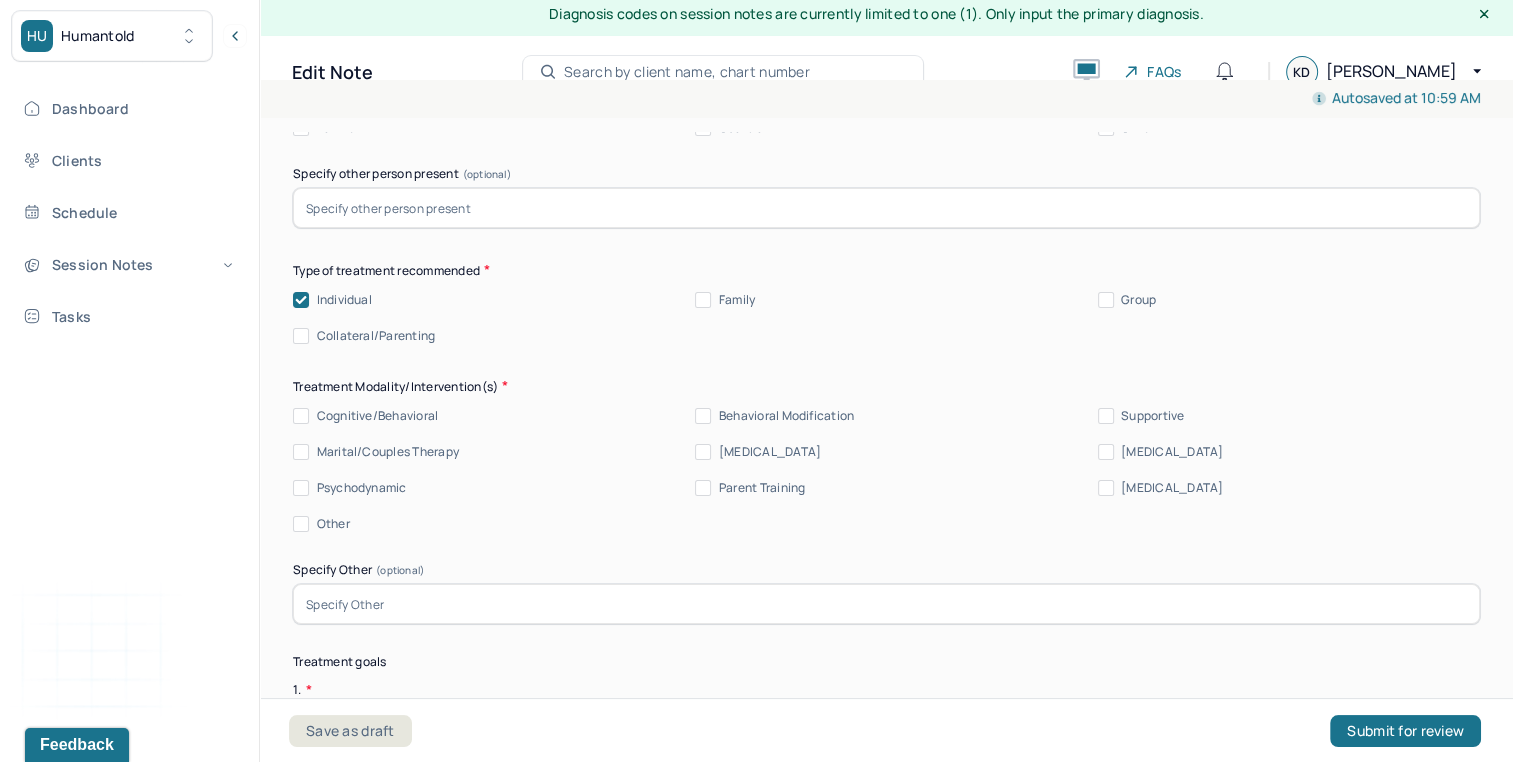 scroll, scrollTop: 4803, scrollLeft: 0, axis: vertical 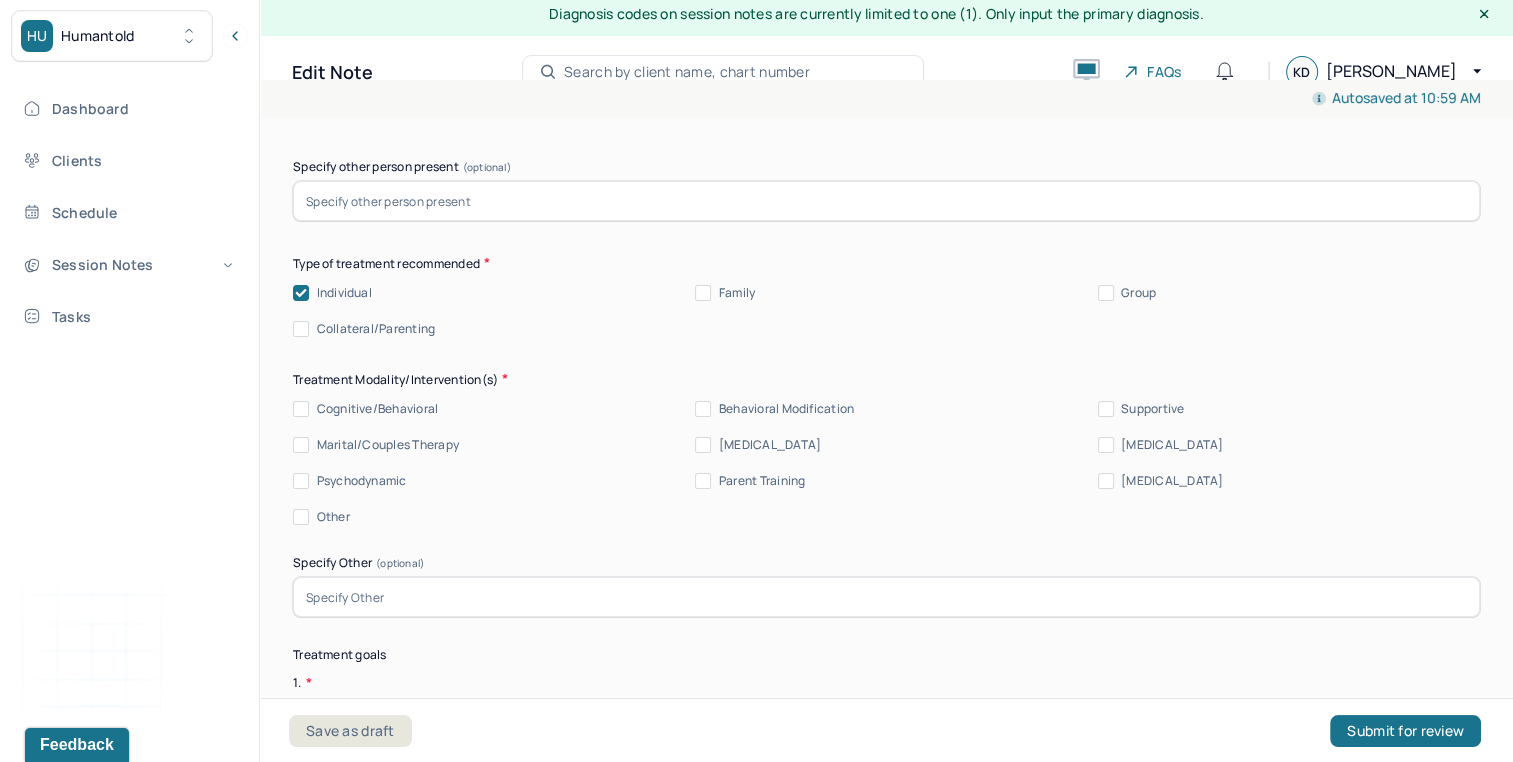 click on "Cognitive/Behavioral" at bounding box center (378, 409) 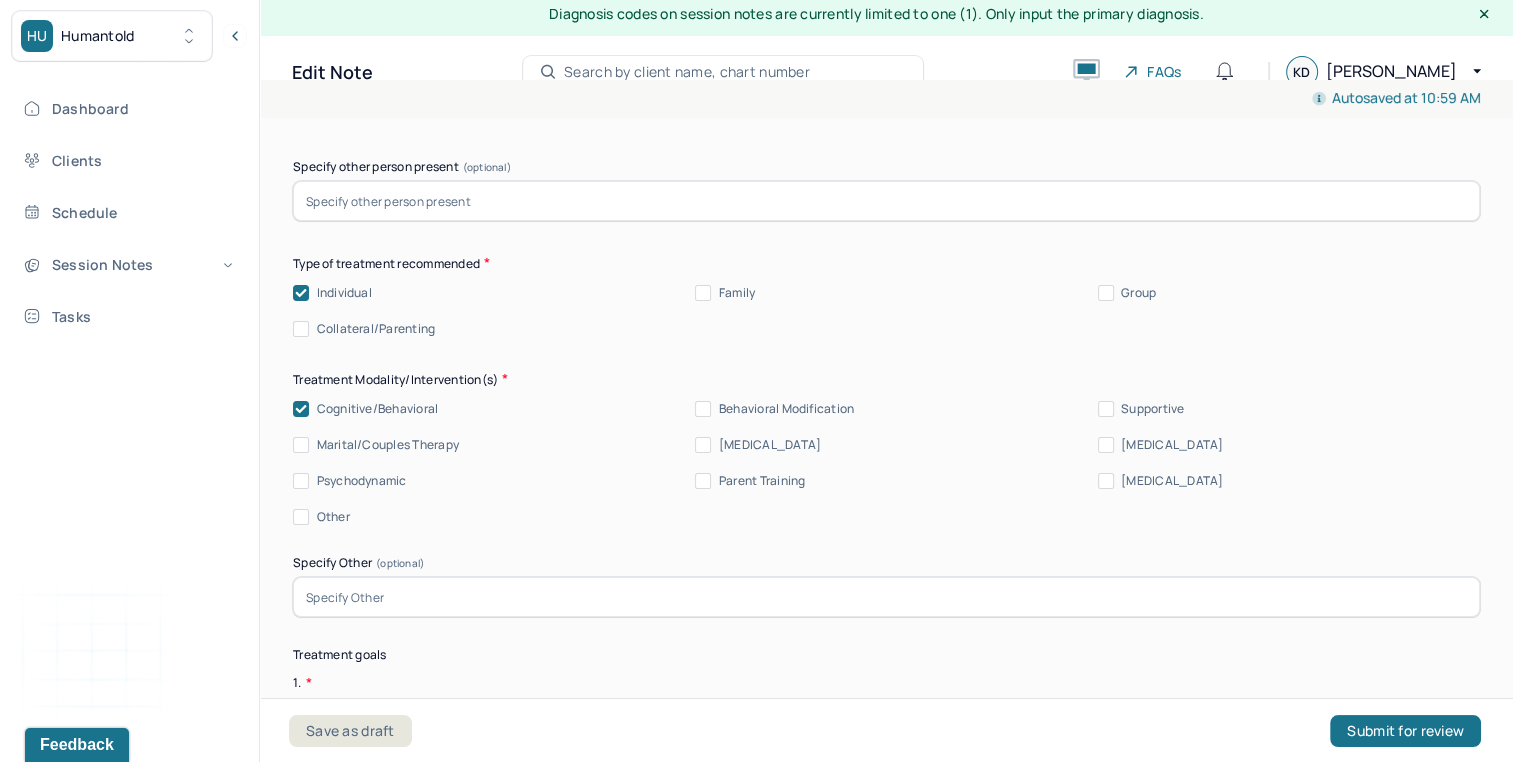 click on "Psychodynamic" at bounding box center [362, 481] 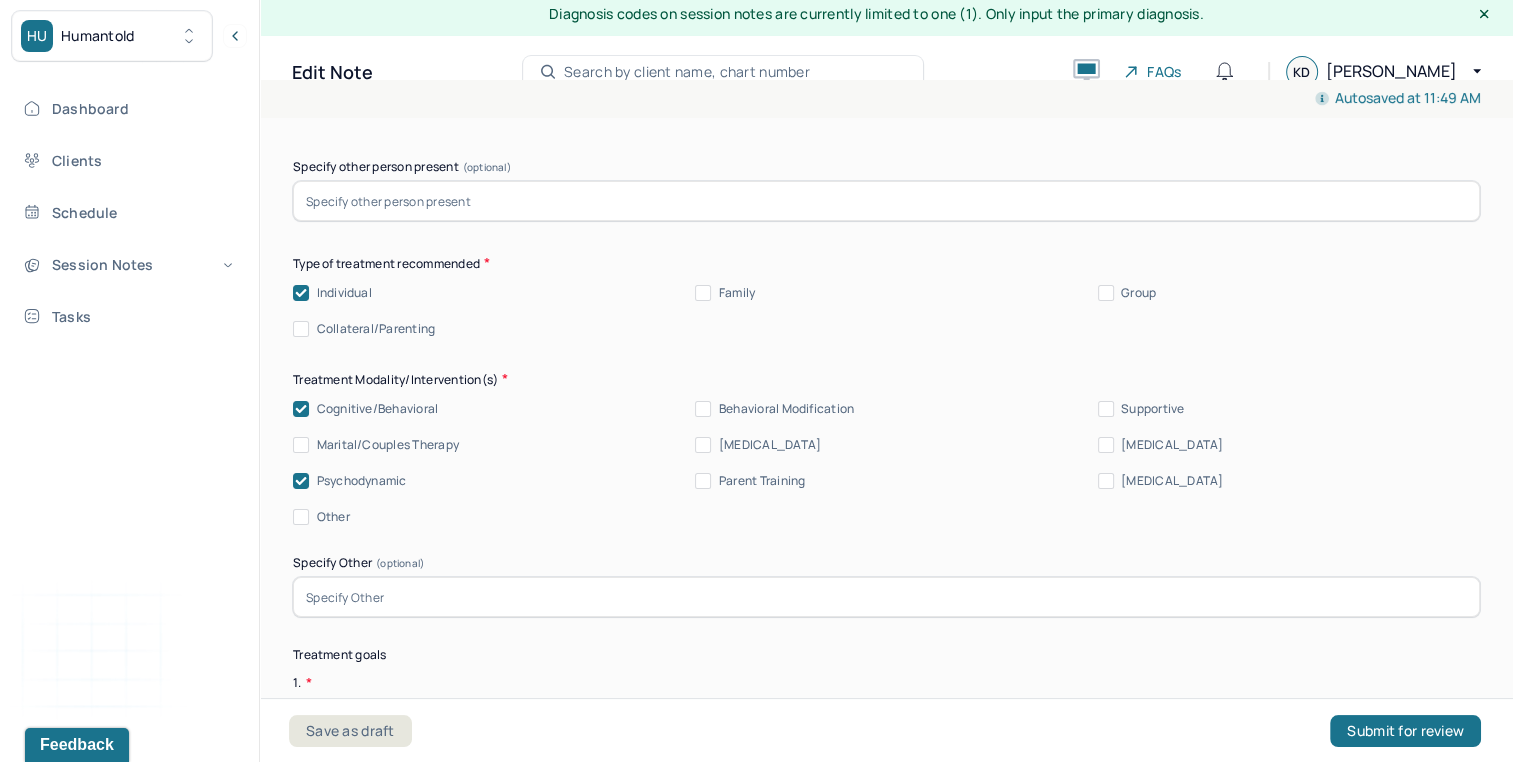 click on "Supportive" at bounding box center [1106, 409] 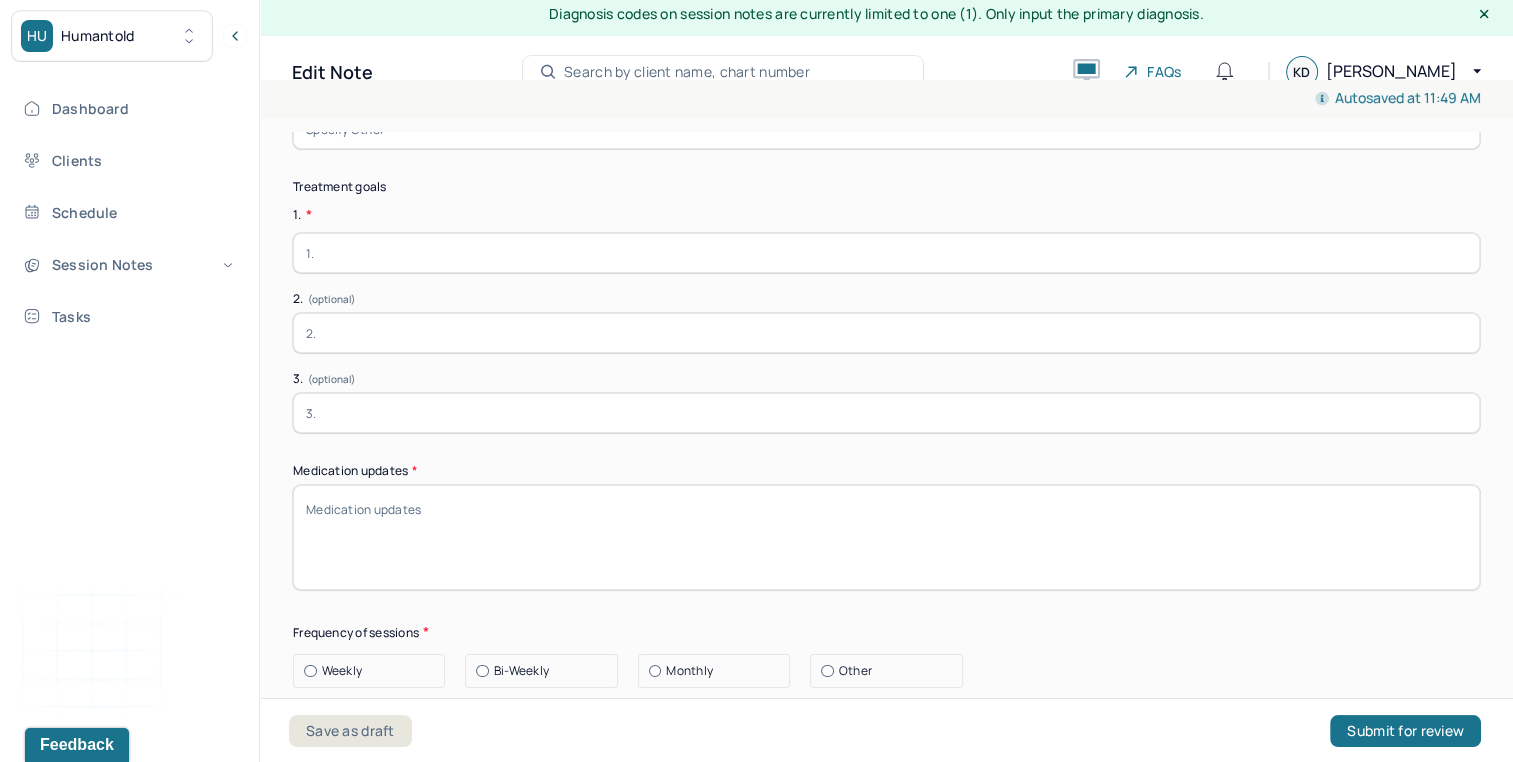 scroll, scrollTop: 5280, scrollLeft: 0, axis: vertical 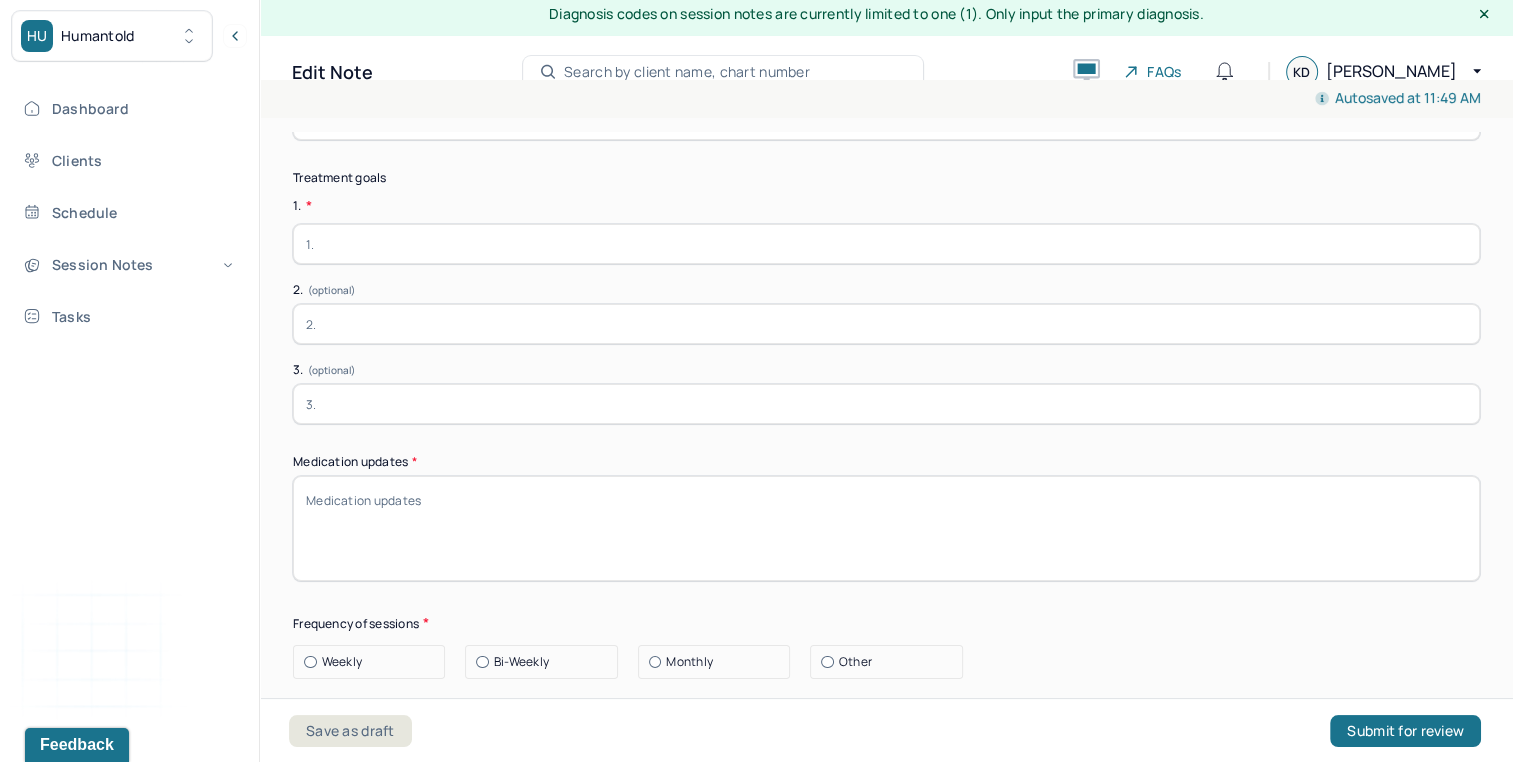 click on "Medication updates *" at bounding box center [886, 528] 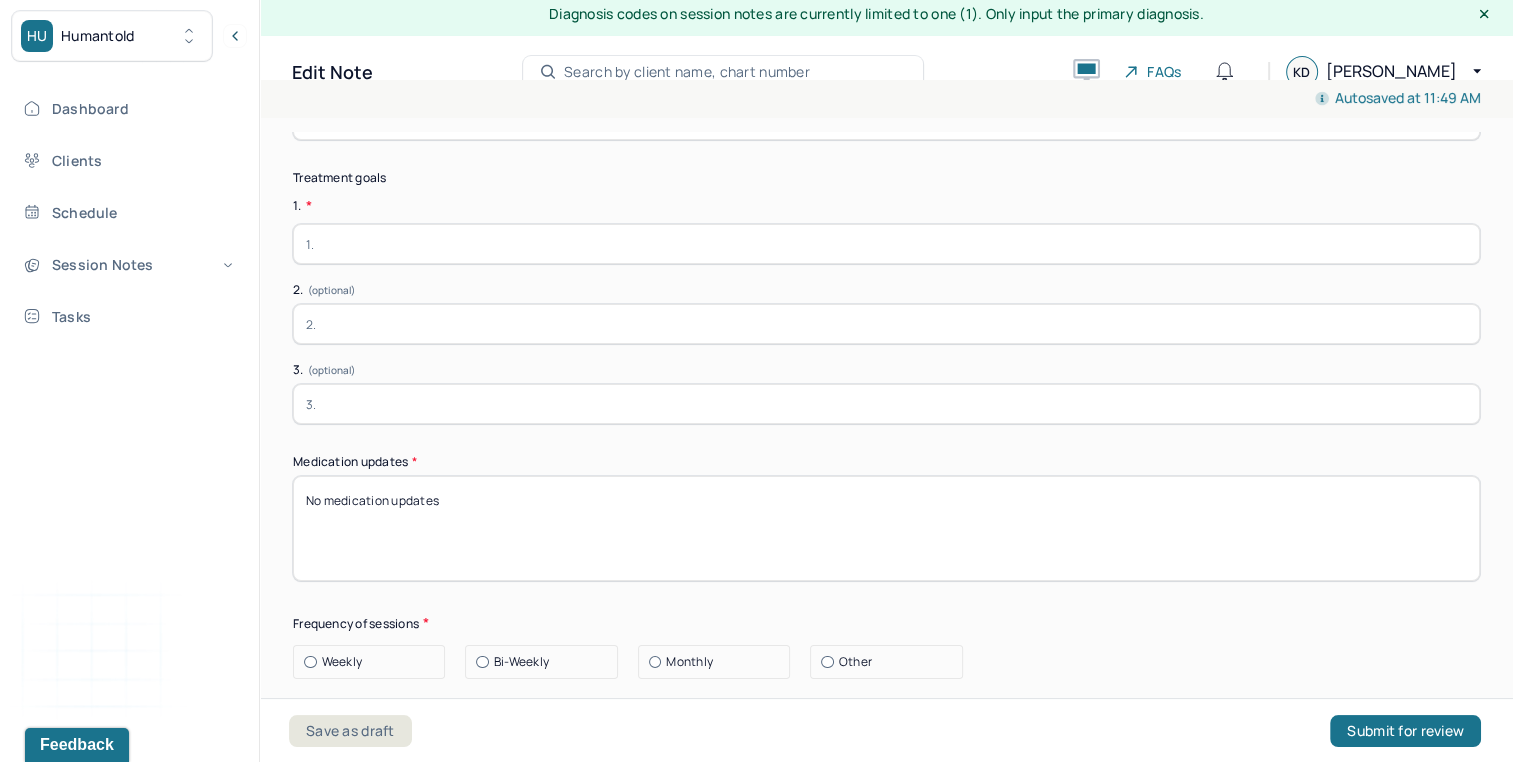 type on "No medication updates" 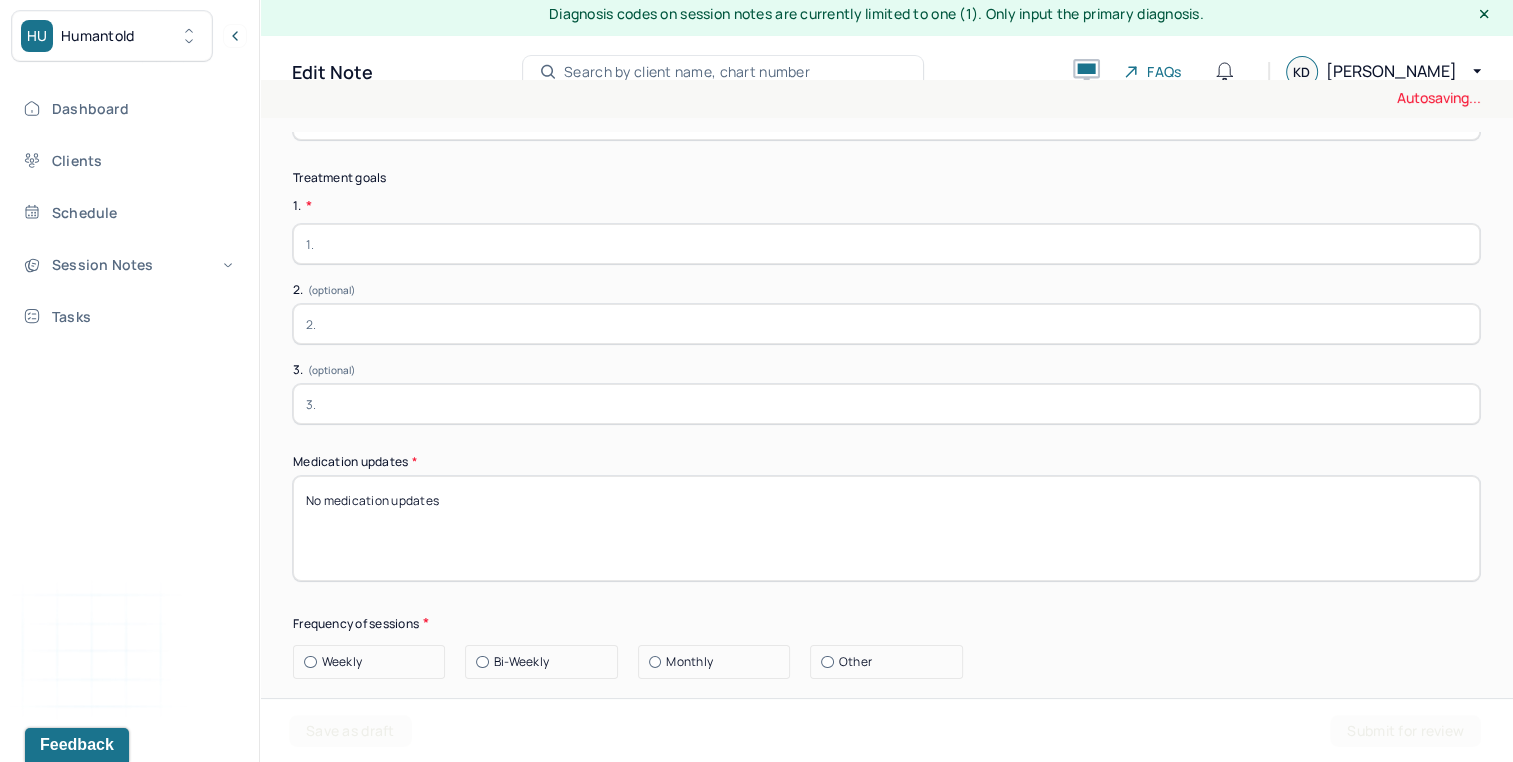 click at bounding box center [886, 244] 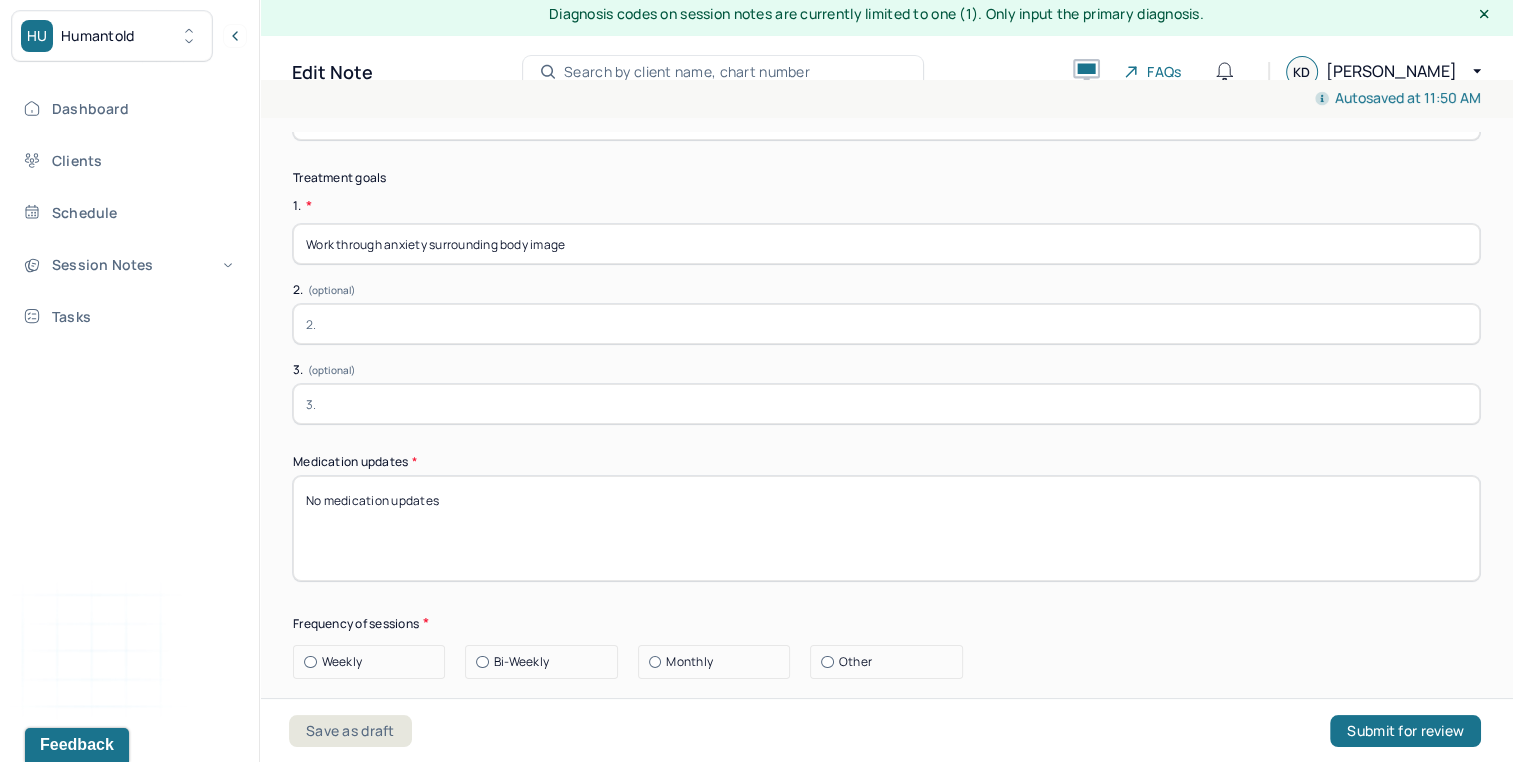 type on "Work through anxiety surrounding body image" 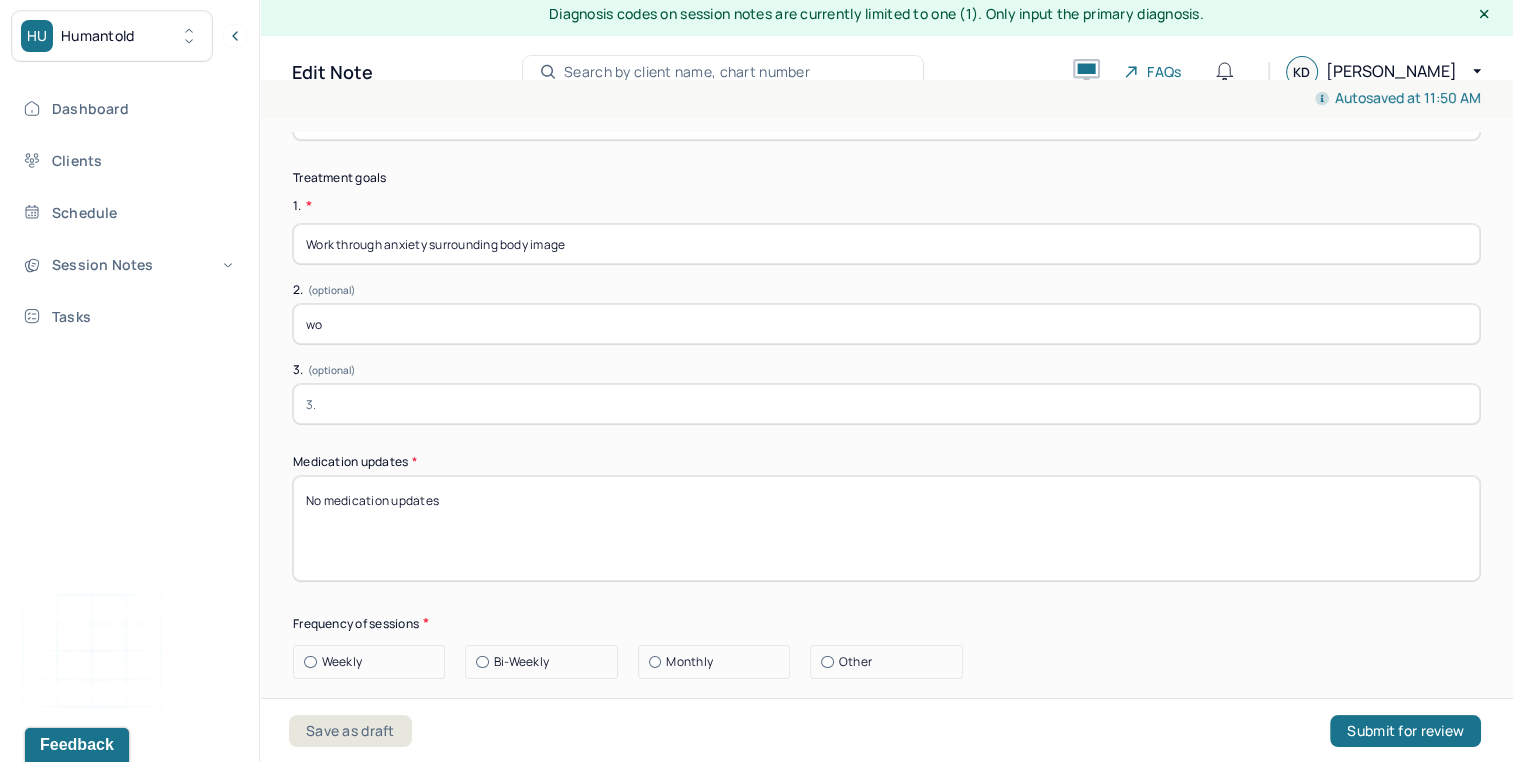 type on "w" 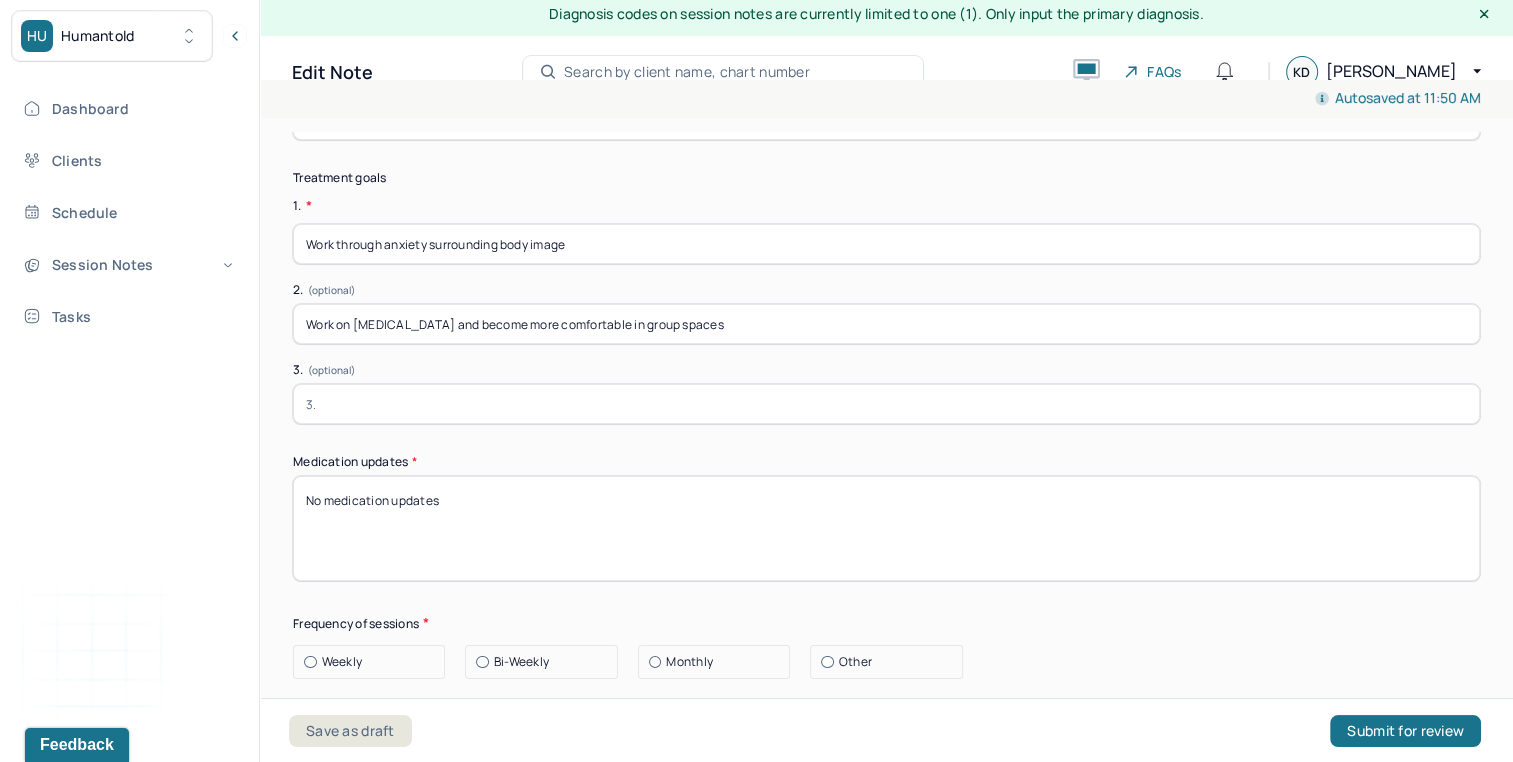 type on "Work on [MEDICAL_DATA] and become more comfortable in group spaces" 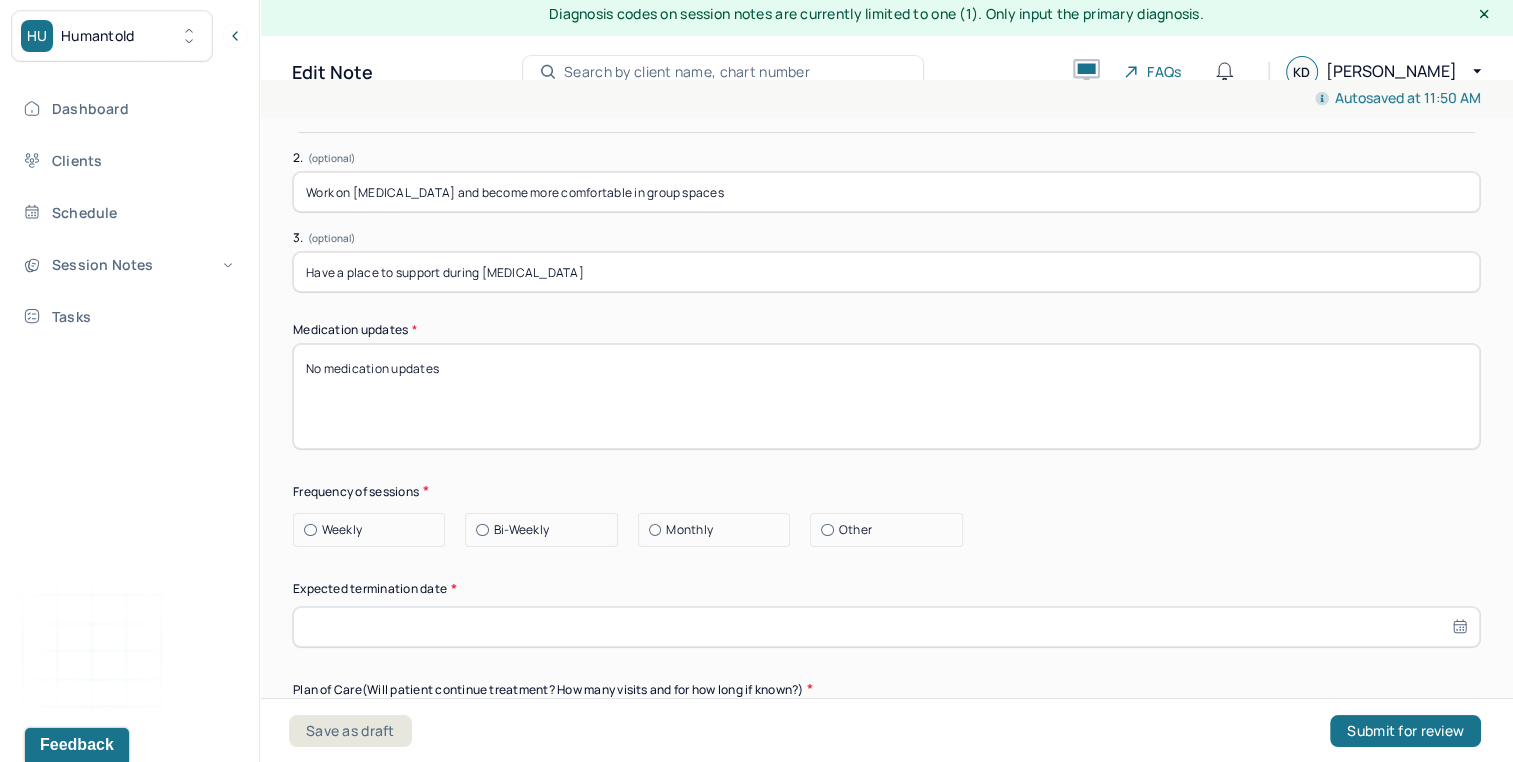 type on "Have a place to support during [MEDICAL_DATA]" 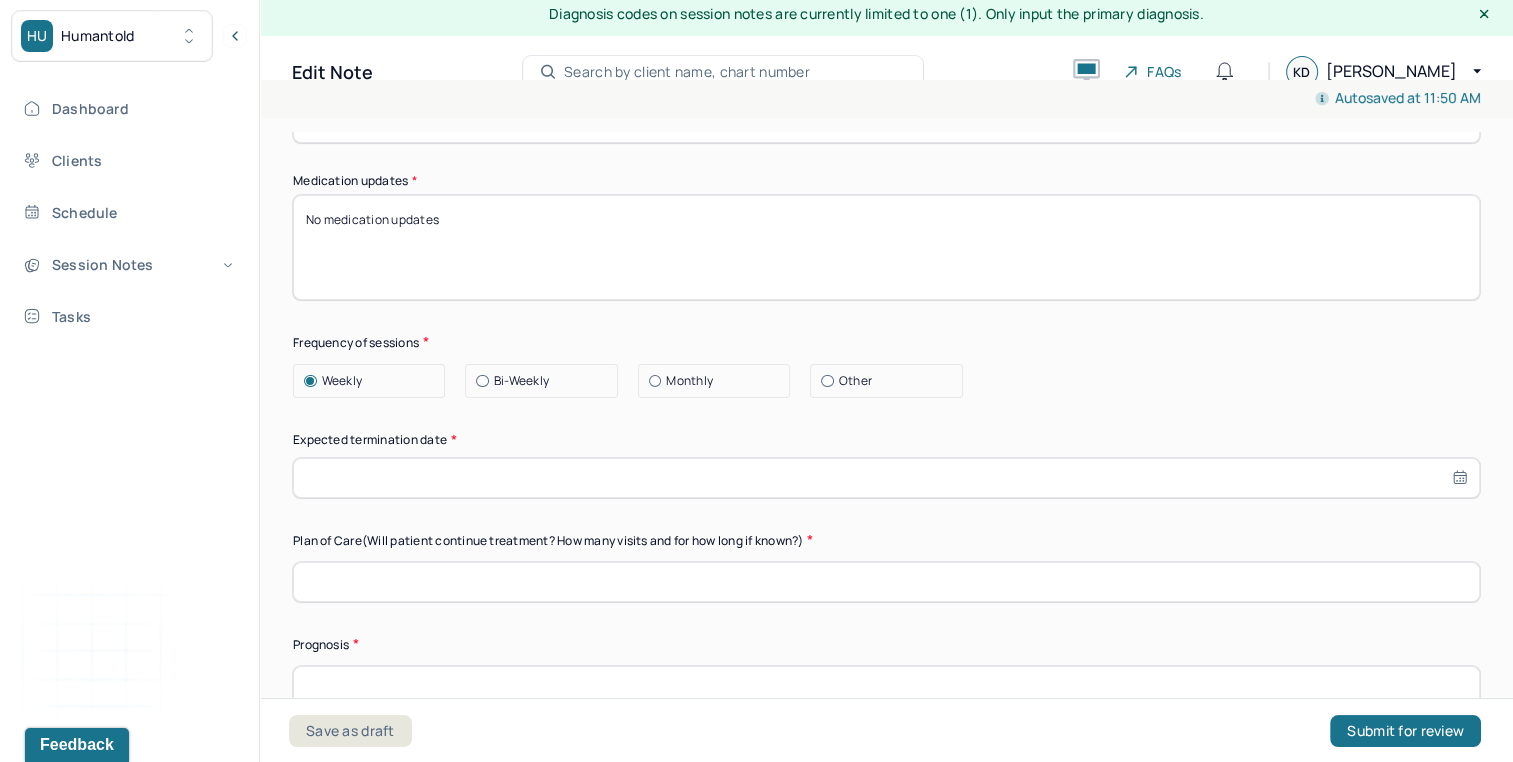 scroll, scrollTop: 5562, scrollLeft: 0, axis: vertical 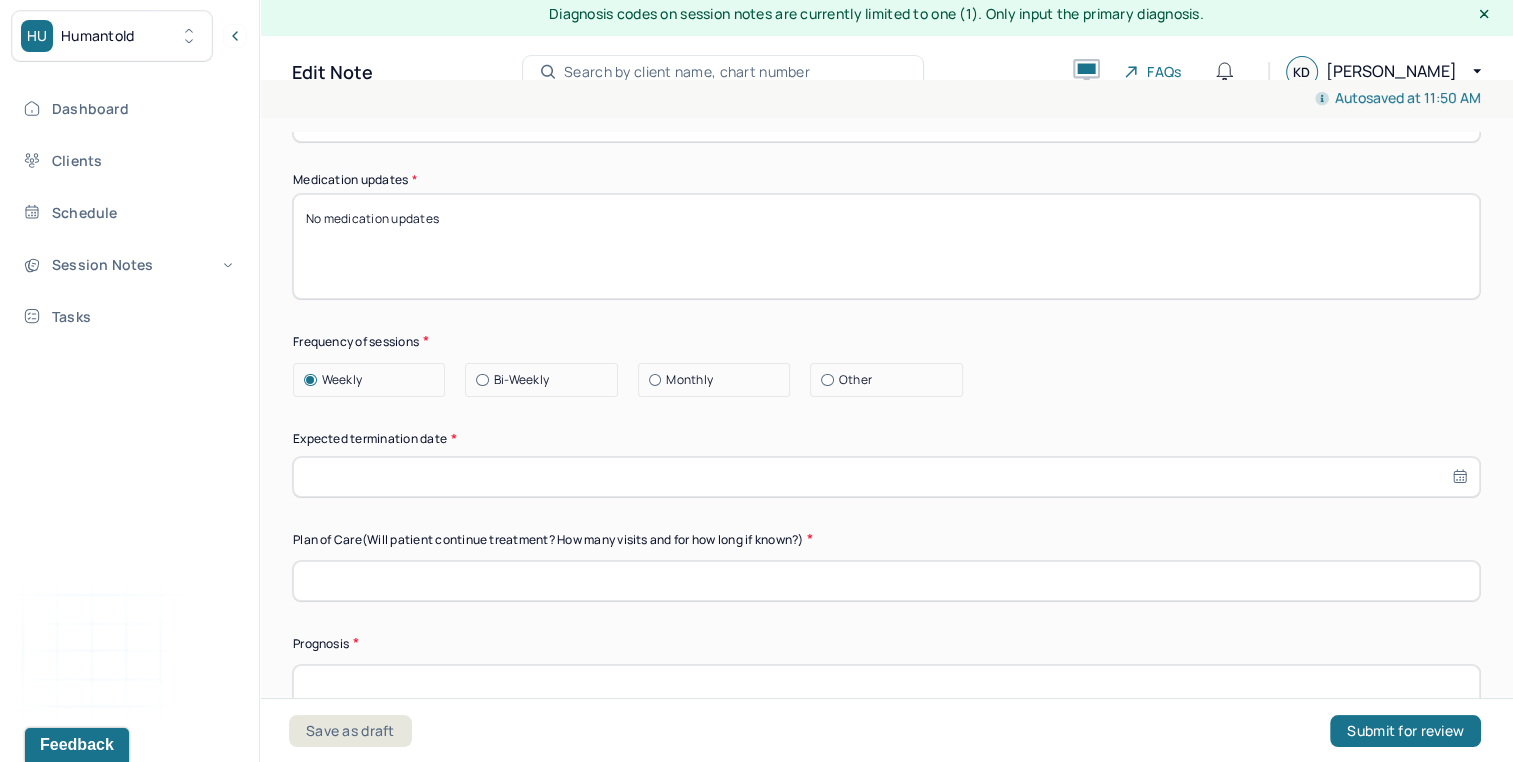 click at bounding box center [886, 477] 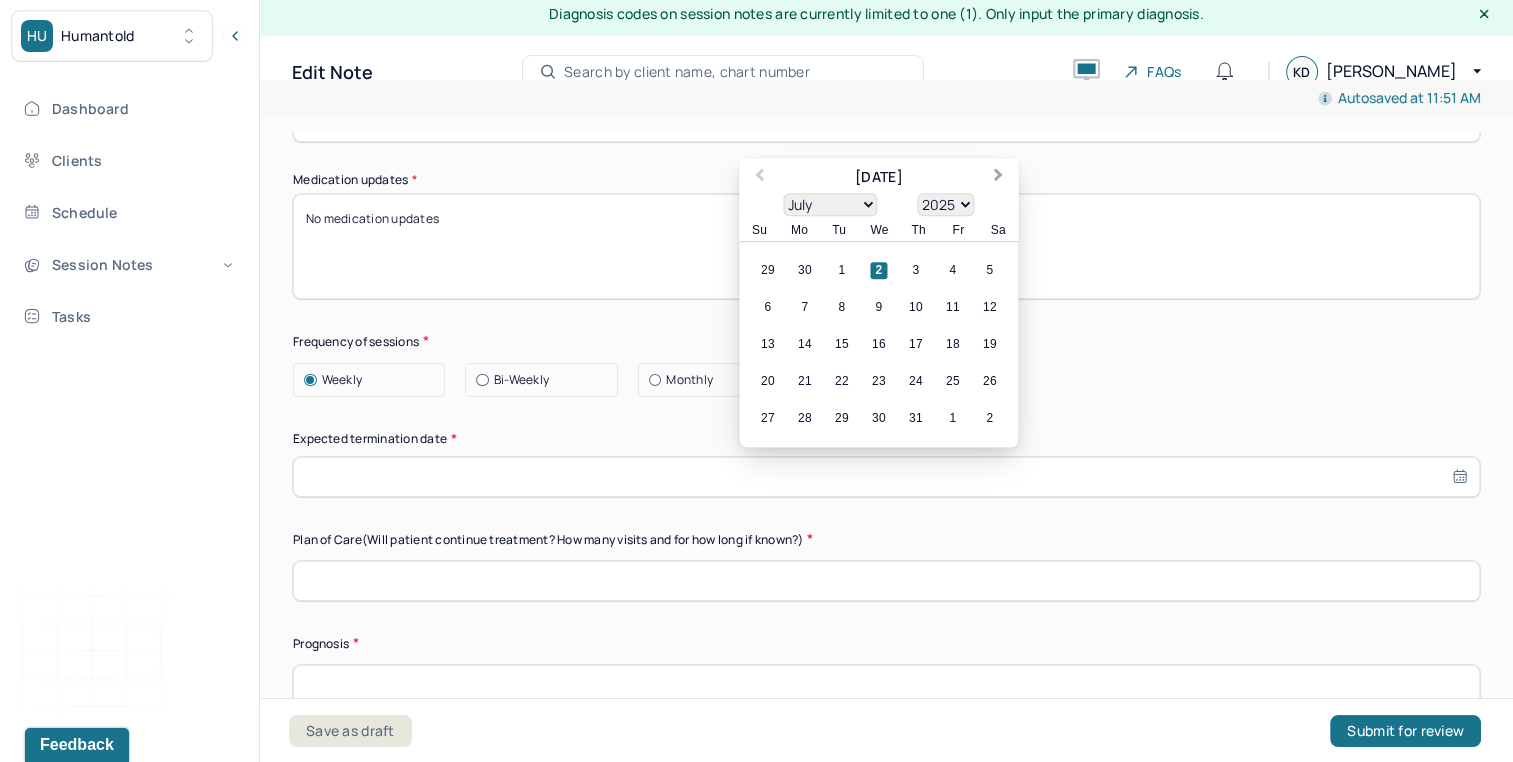 click on "Next Month" at bounding box center (998, 178) 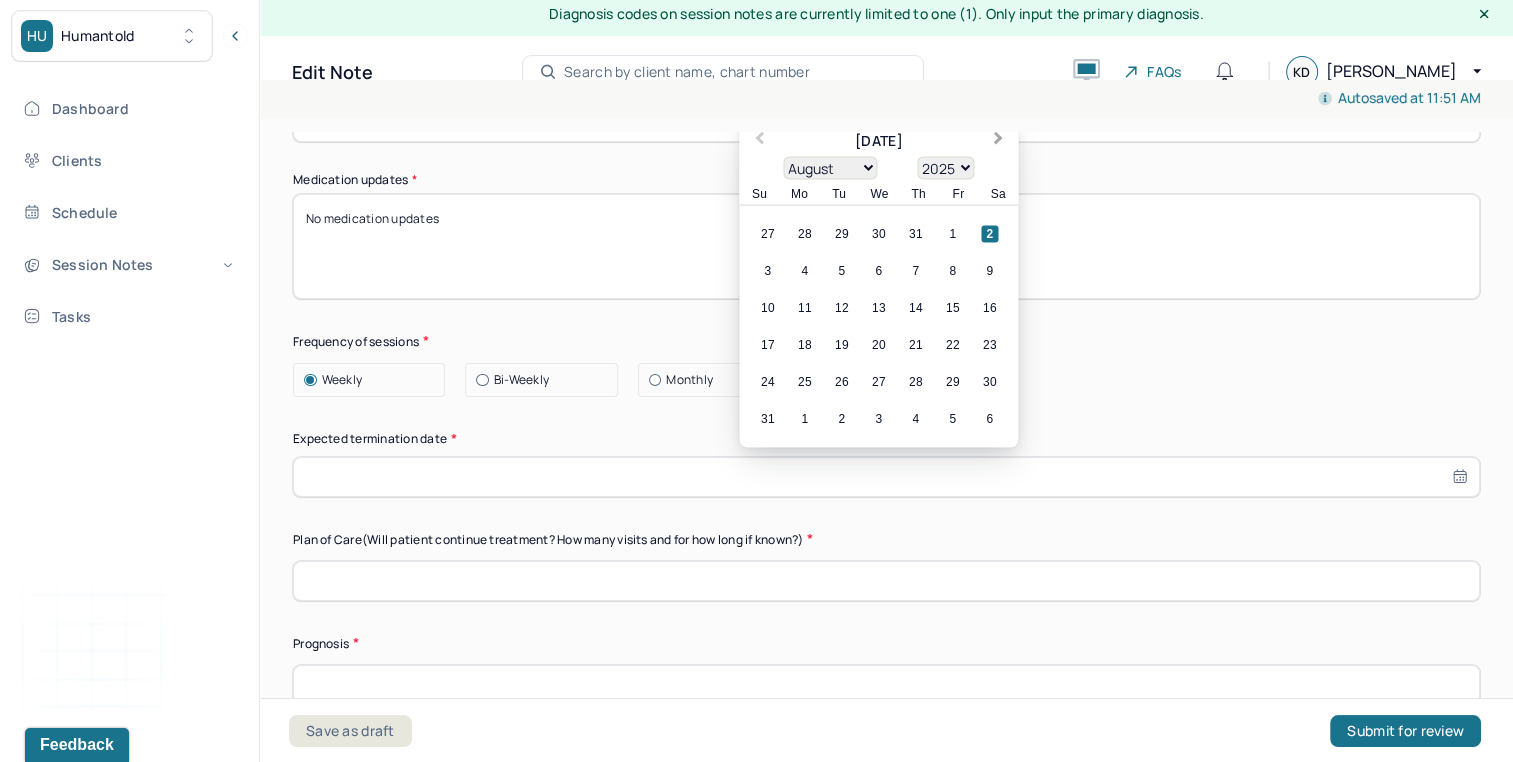 click on "Next Month" at bounding box center (1000, 142) 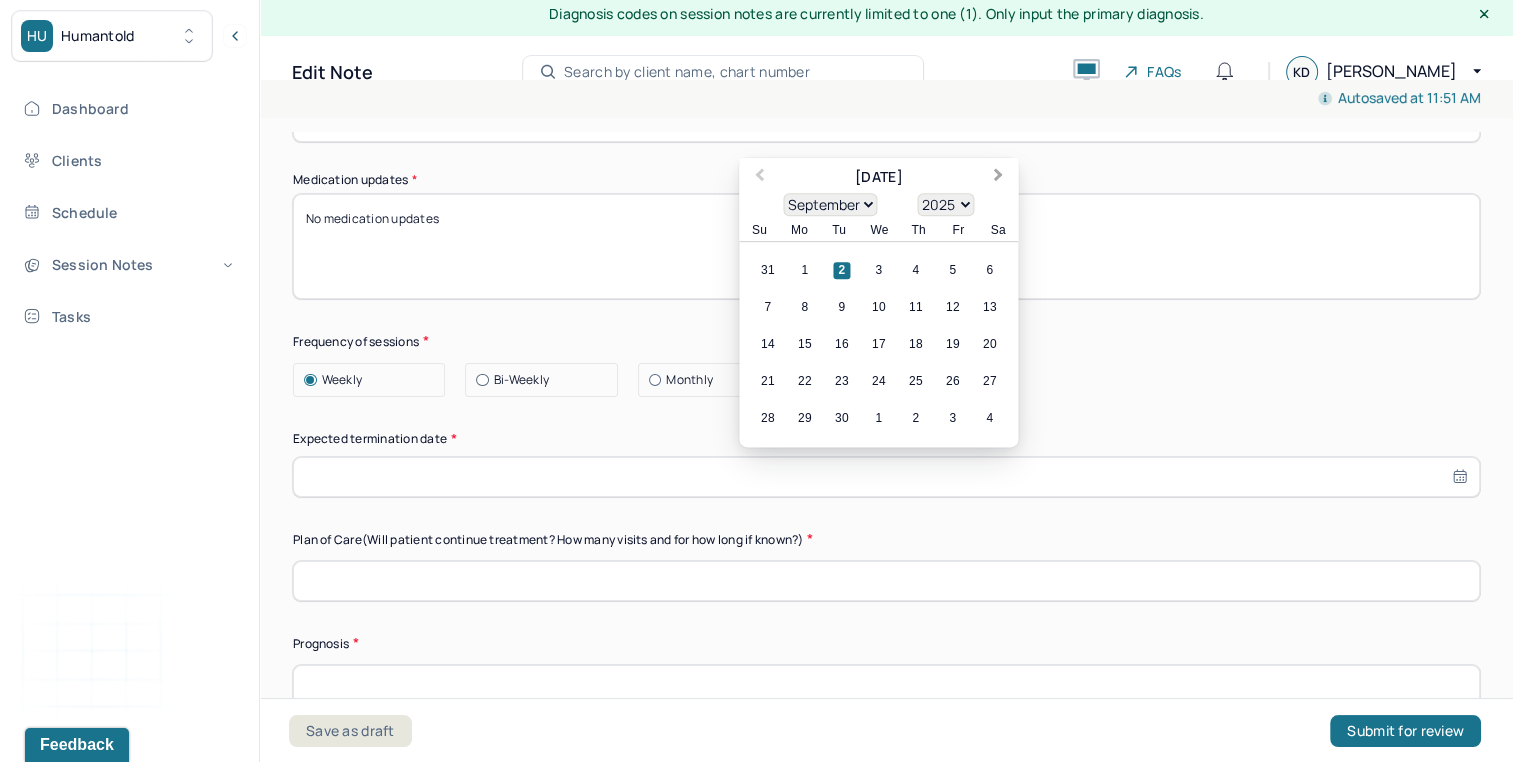 click on "Next Month" at bounding box center [998, 178] 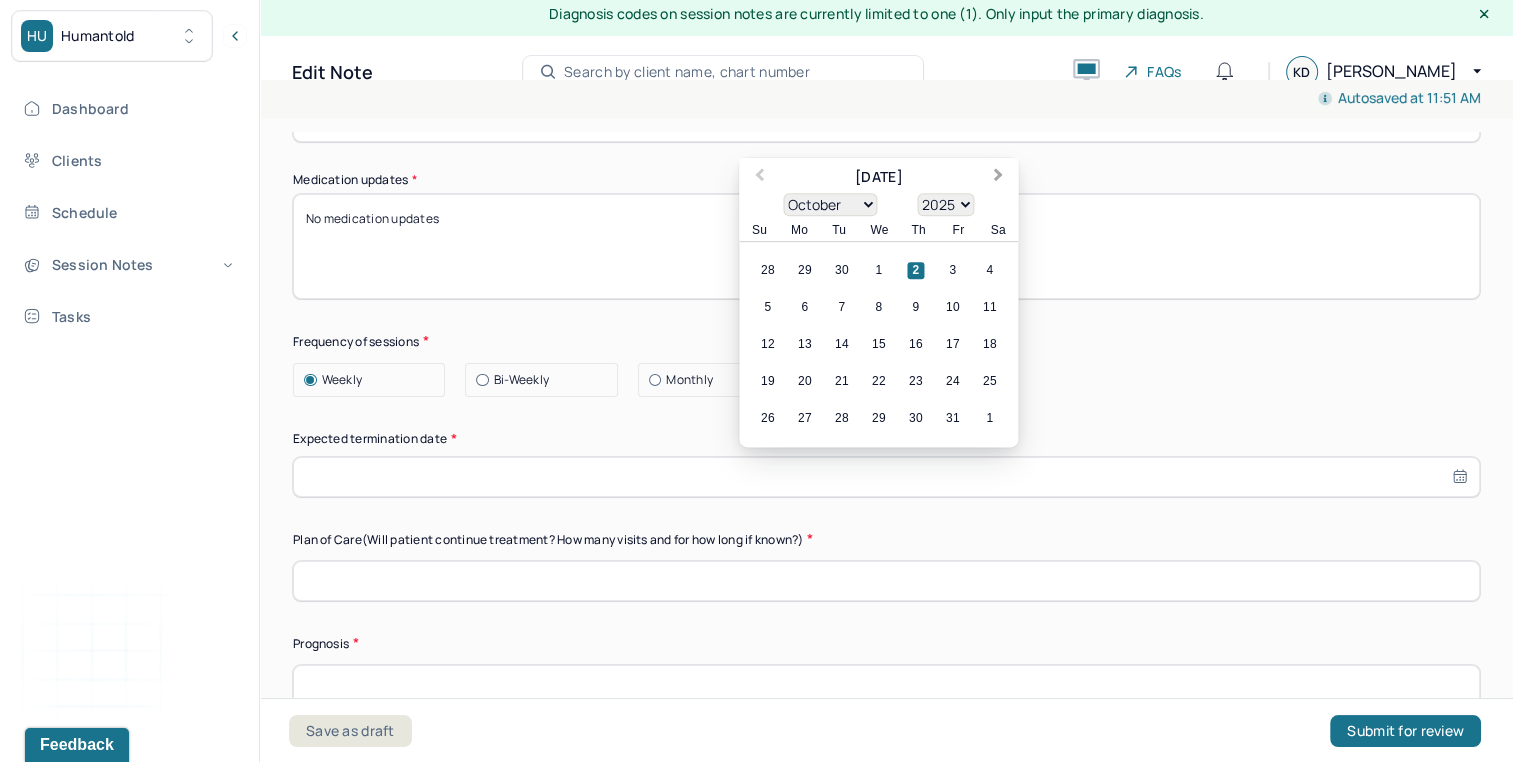 click on "Next Month" at bounding box center [998, 178] 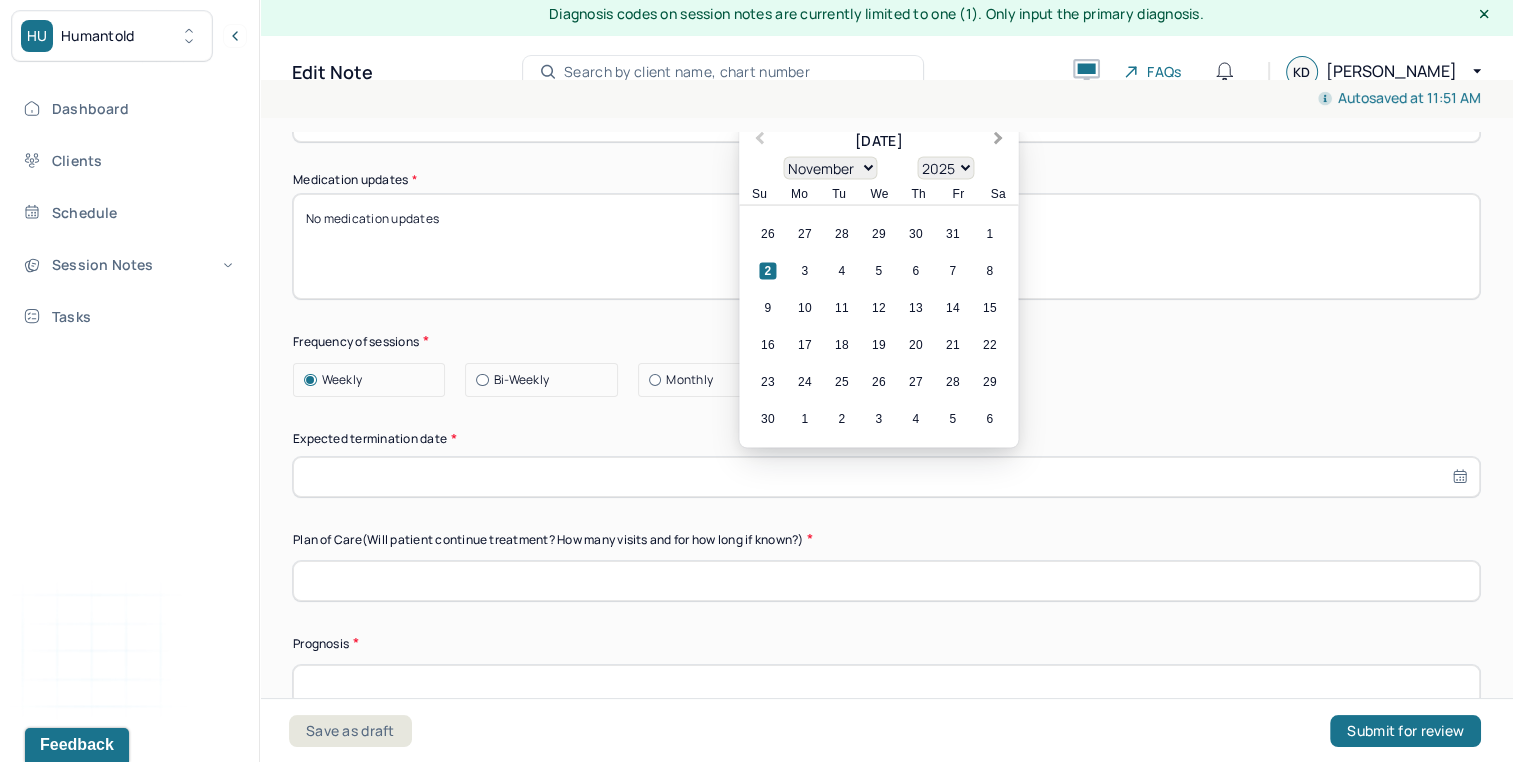 click on "Next Month" at bounding box center (1000, 142) 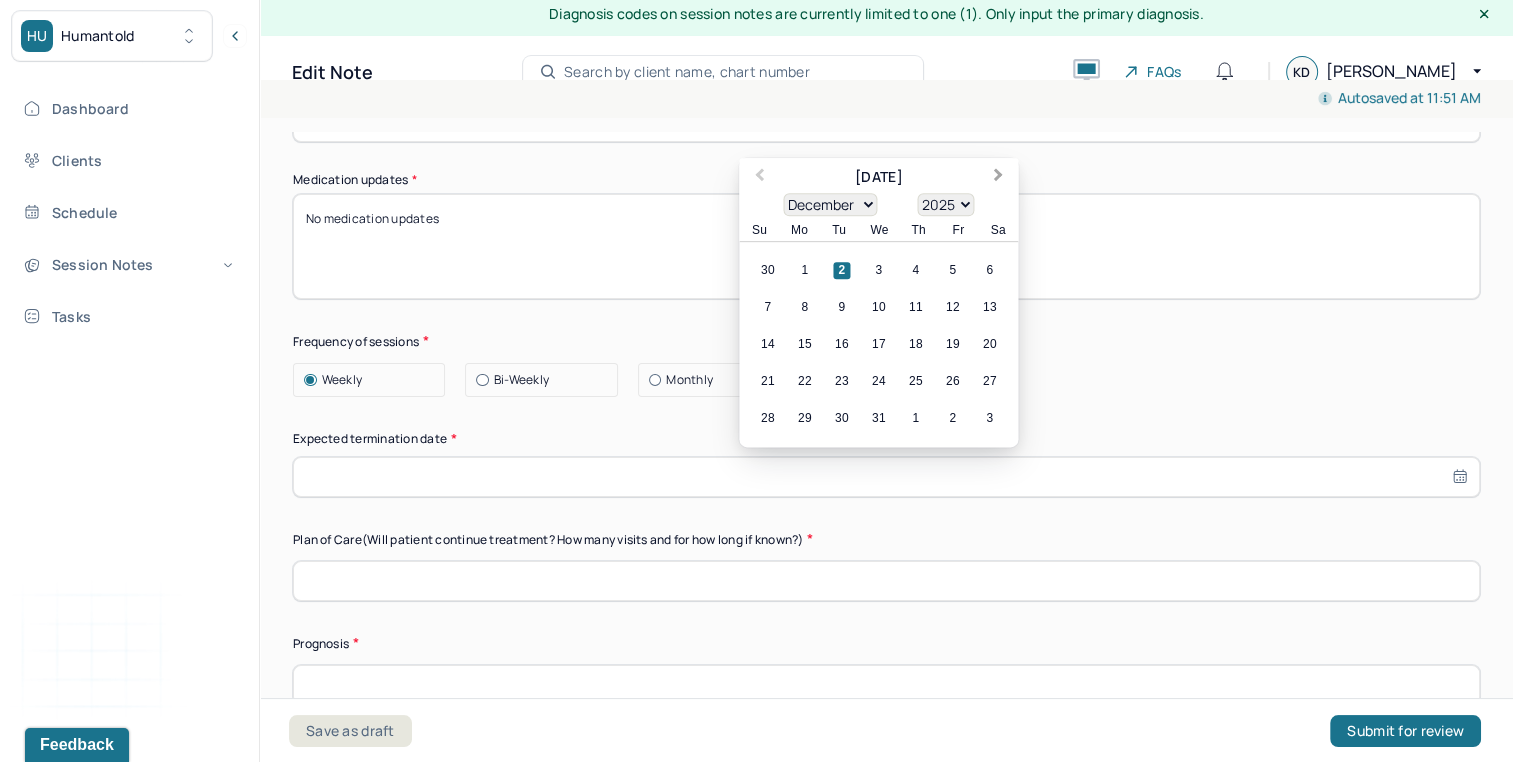 click on "Next Month" at bounding box center (998, 178) 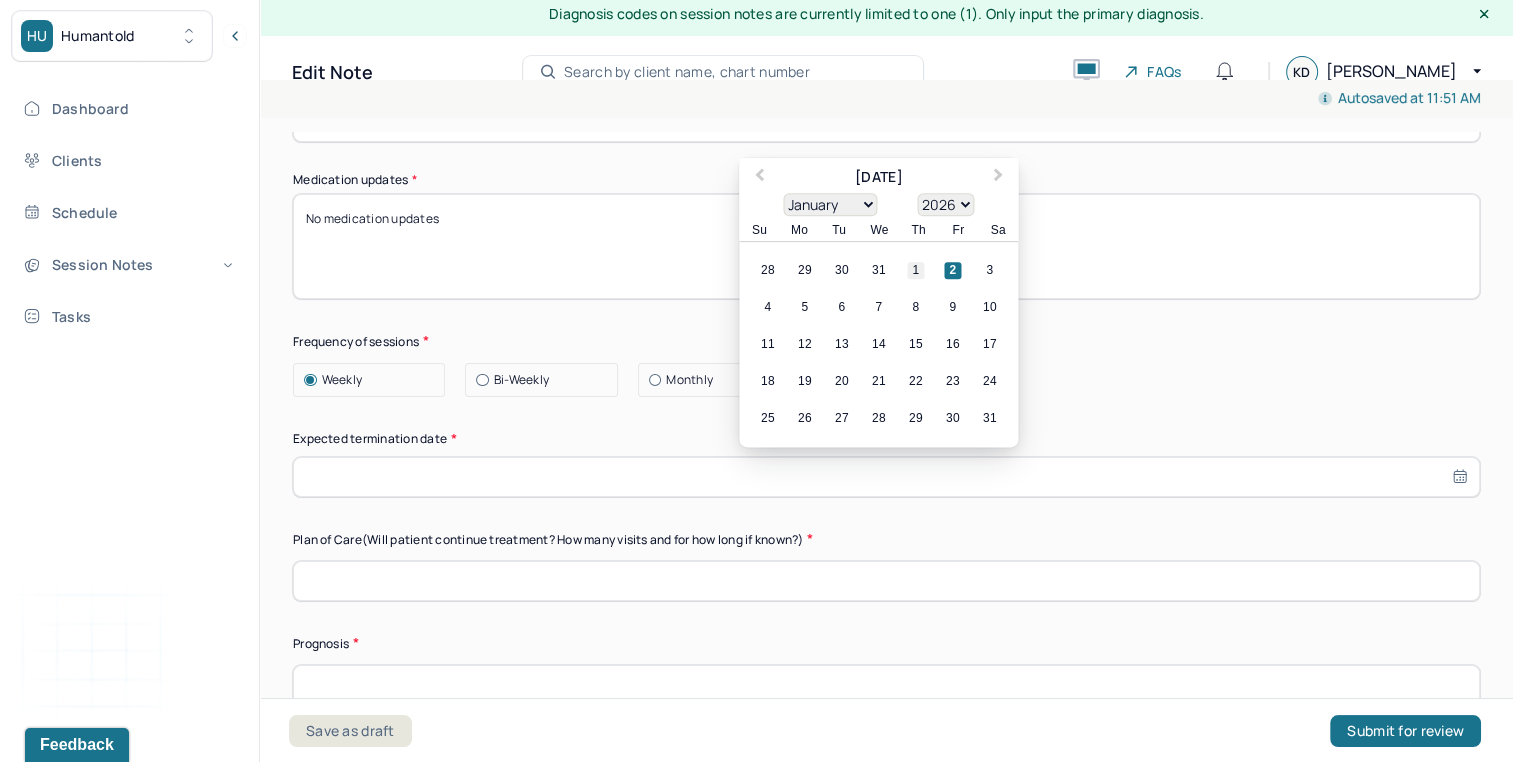 click on "1" at bounding box center [915, 270] 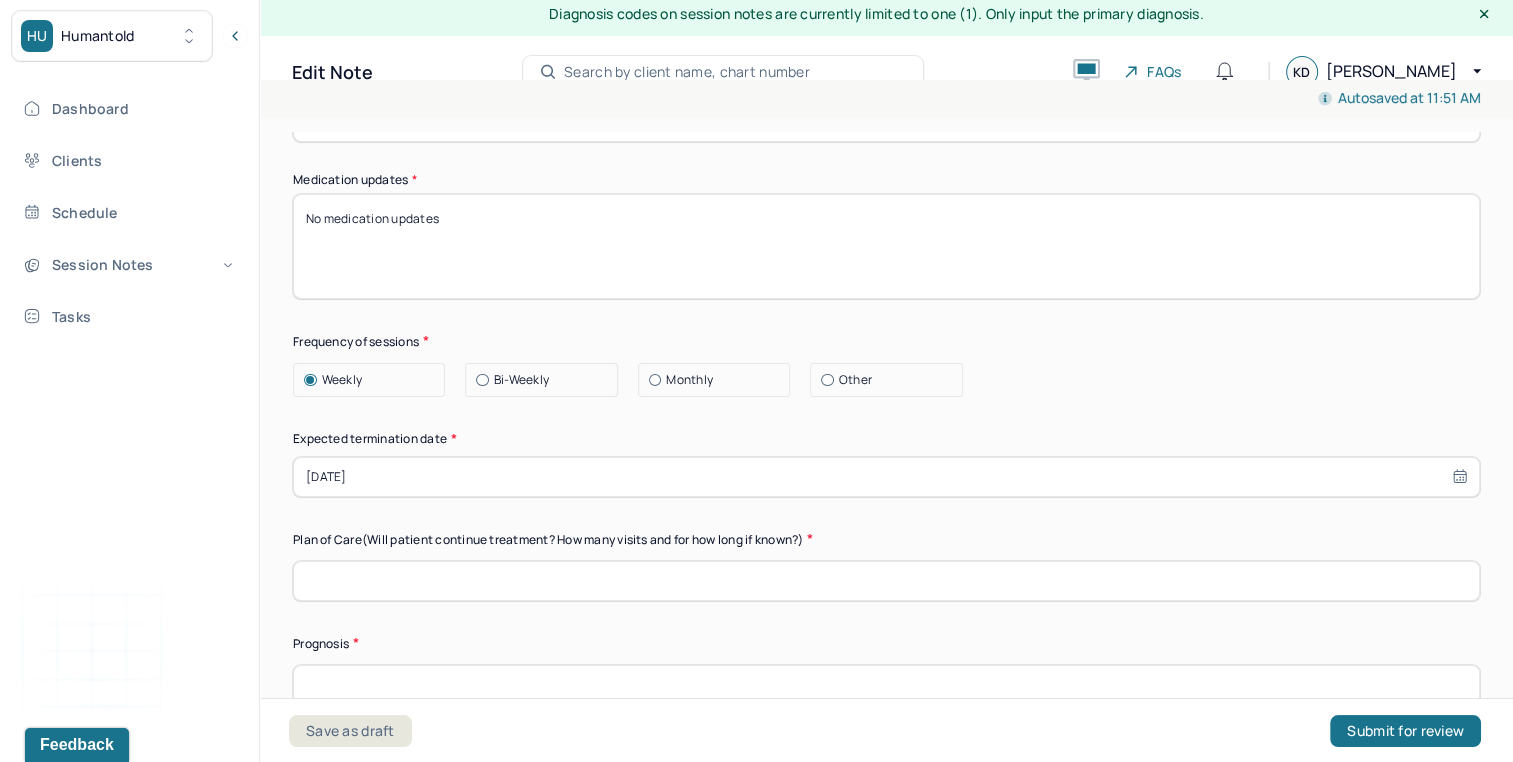 click at bounding box center (886, 581) 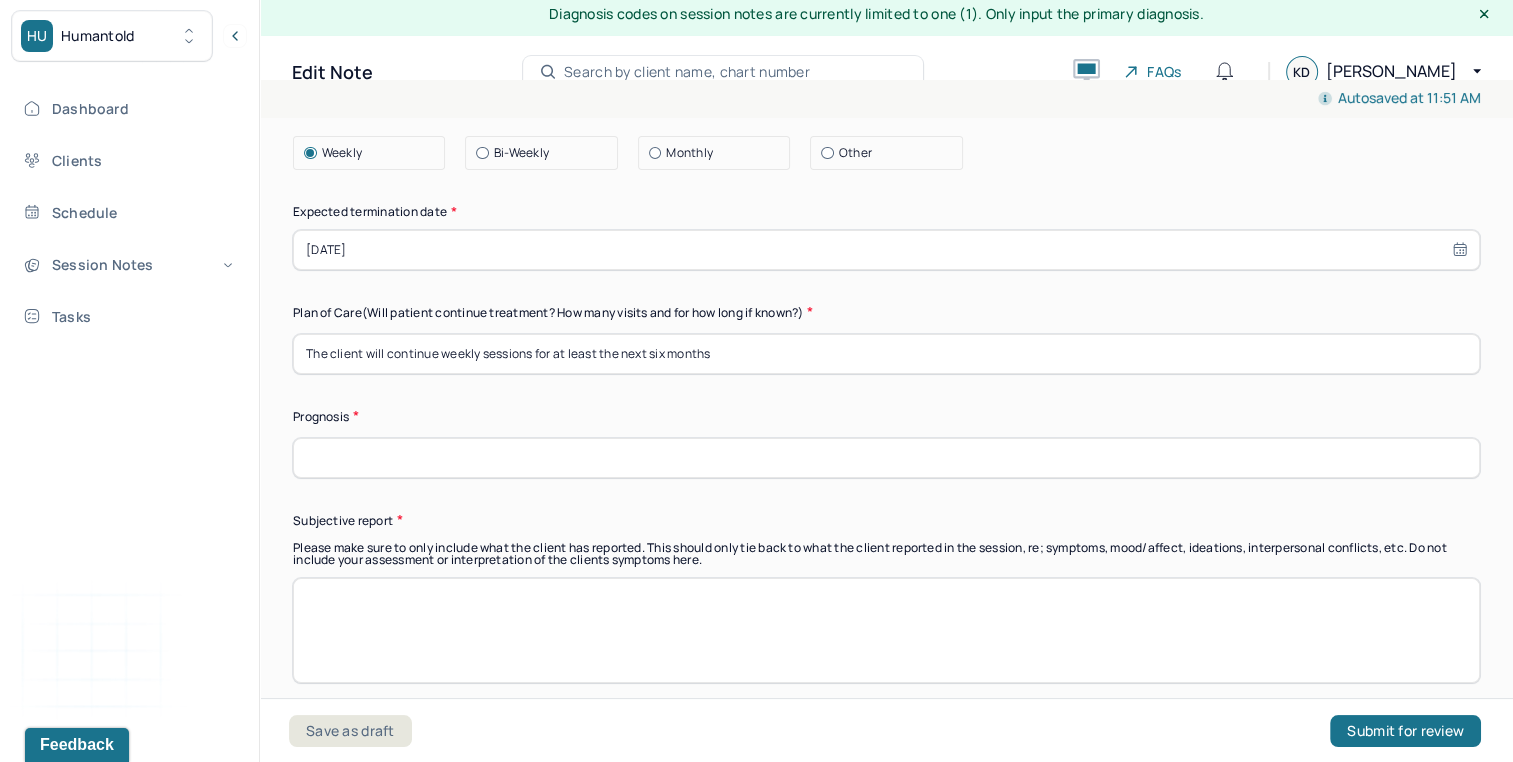 scroll, scrollTop: 5836, scrollLeft: 0, axis: vertical 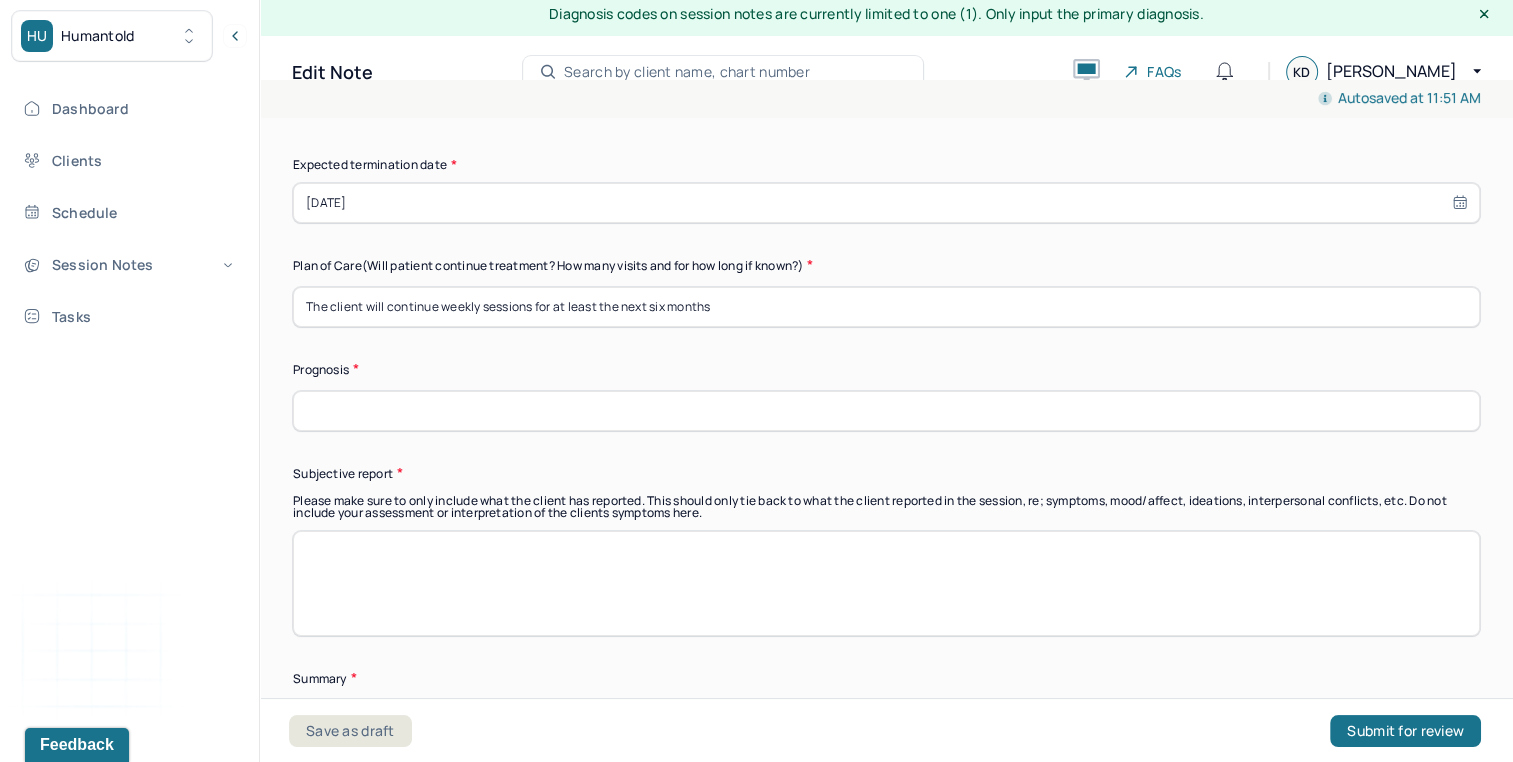 type on "The client will continue weekly sessions for at least the next six months" 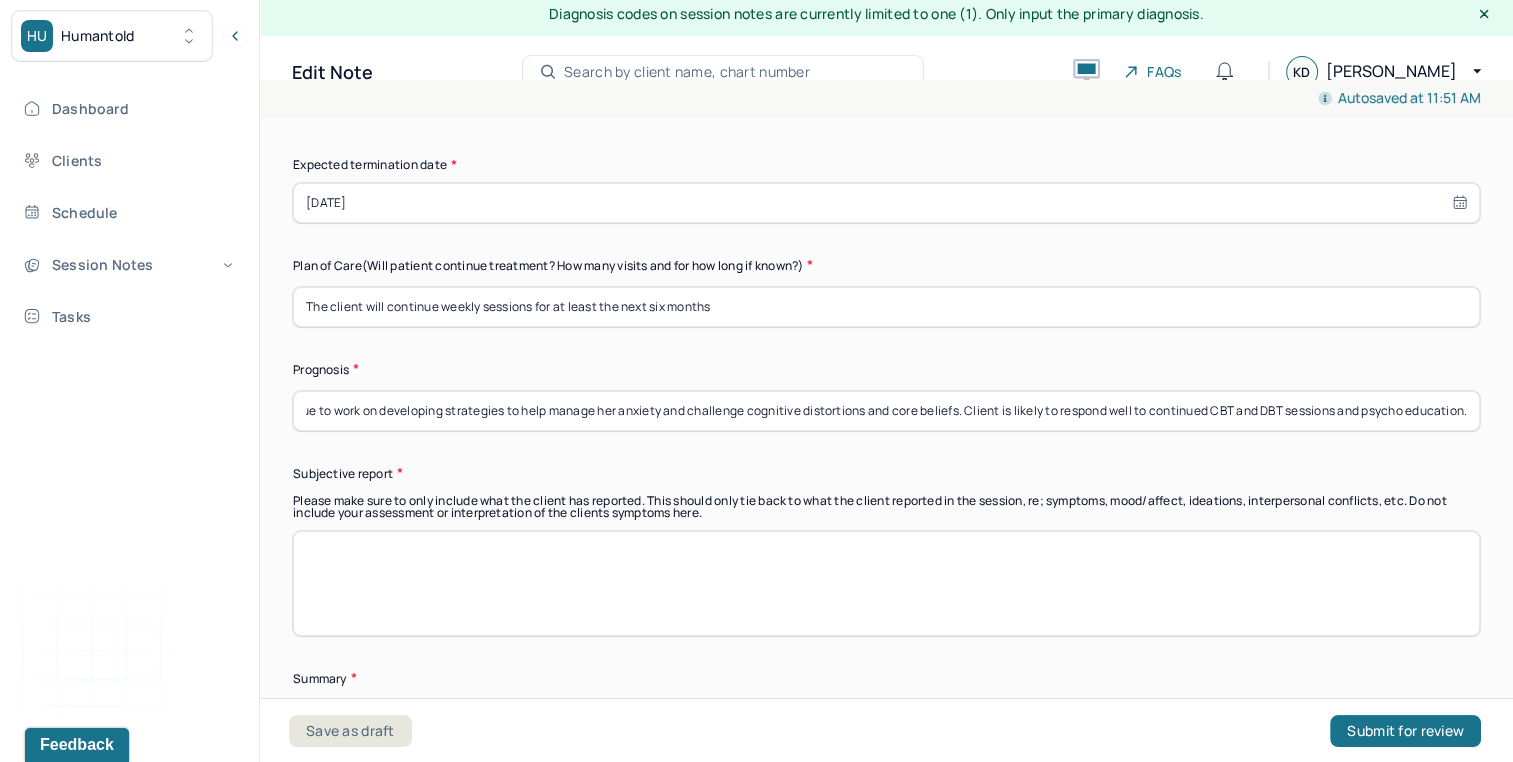 scroll, scrollTop: 0, scrollLeft: 0, axis: both 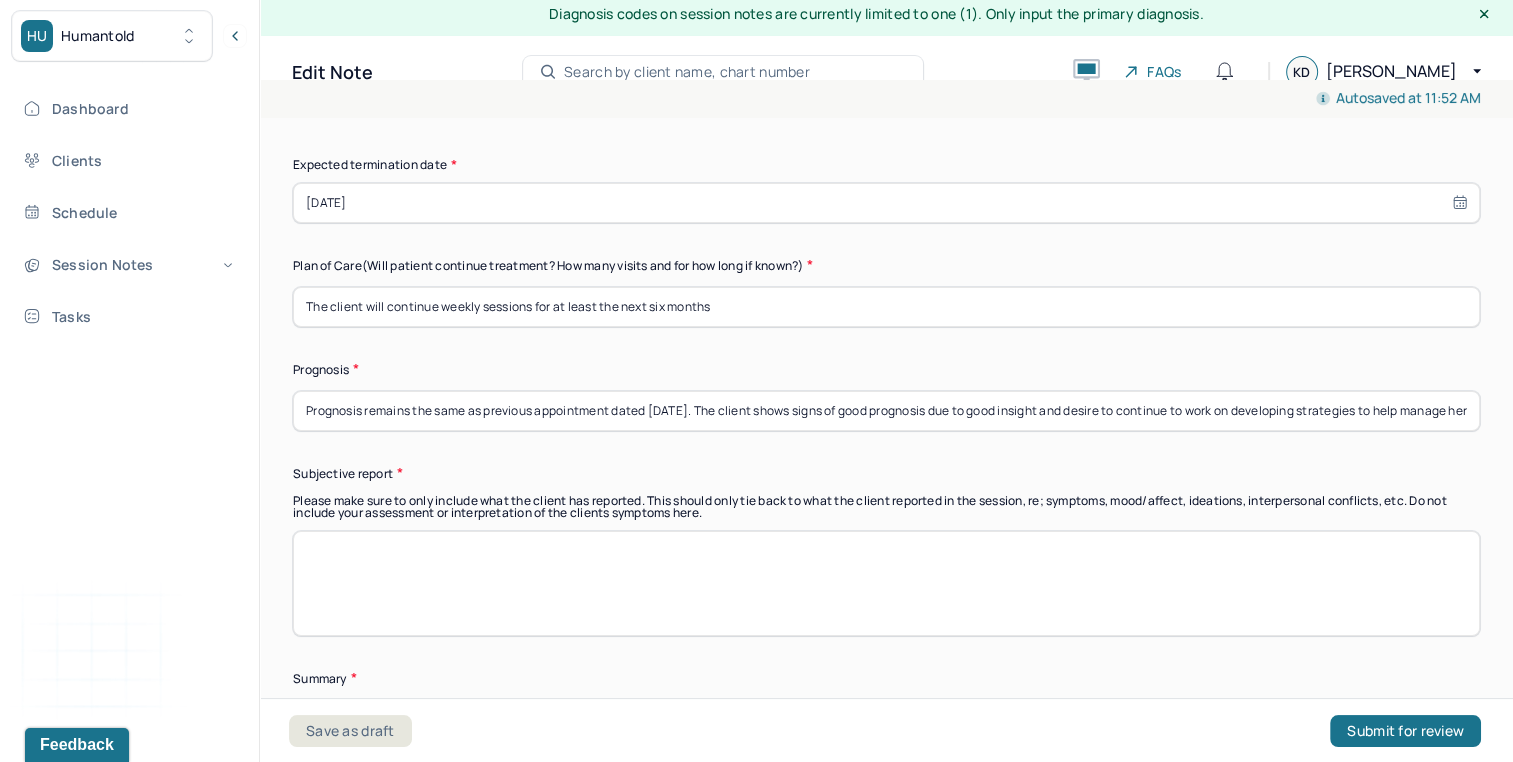 drag, startPoint x: 679, startPoint y: 396, endPoint x: 650, endPoint y: 398, distance: 29.068884 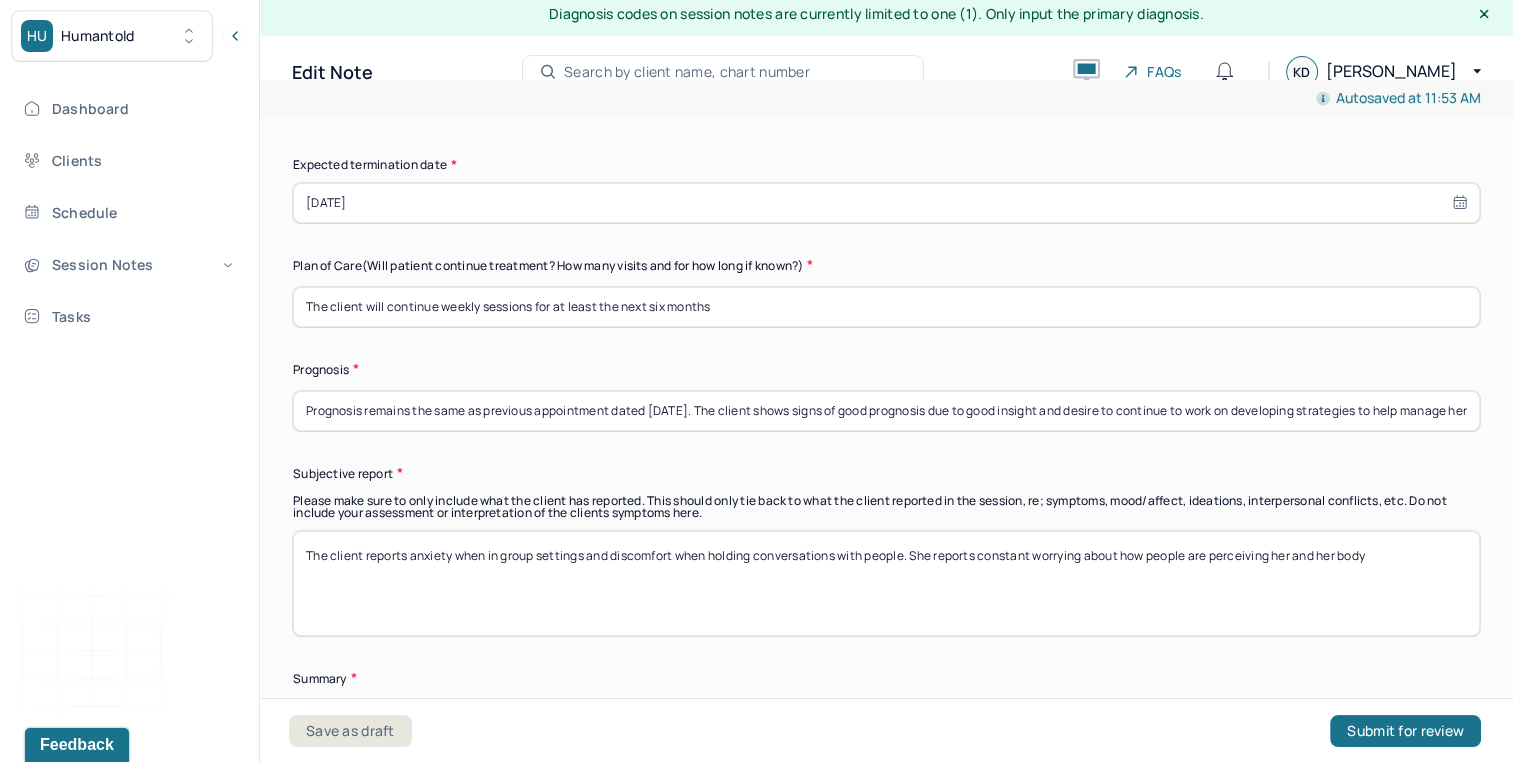 click on "The client reports anxiety when in group settings and discomfort when holding conversations with people. She reports constant worrying about how people are percieving her and her body" at bounding box center [886, 583] 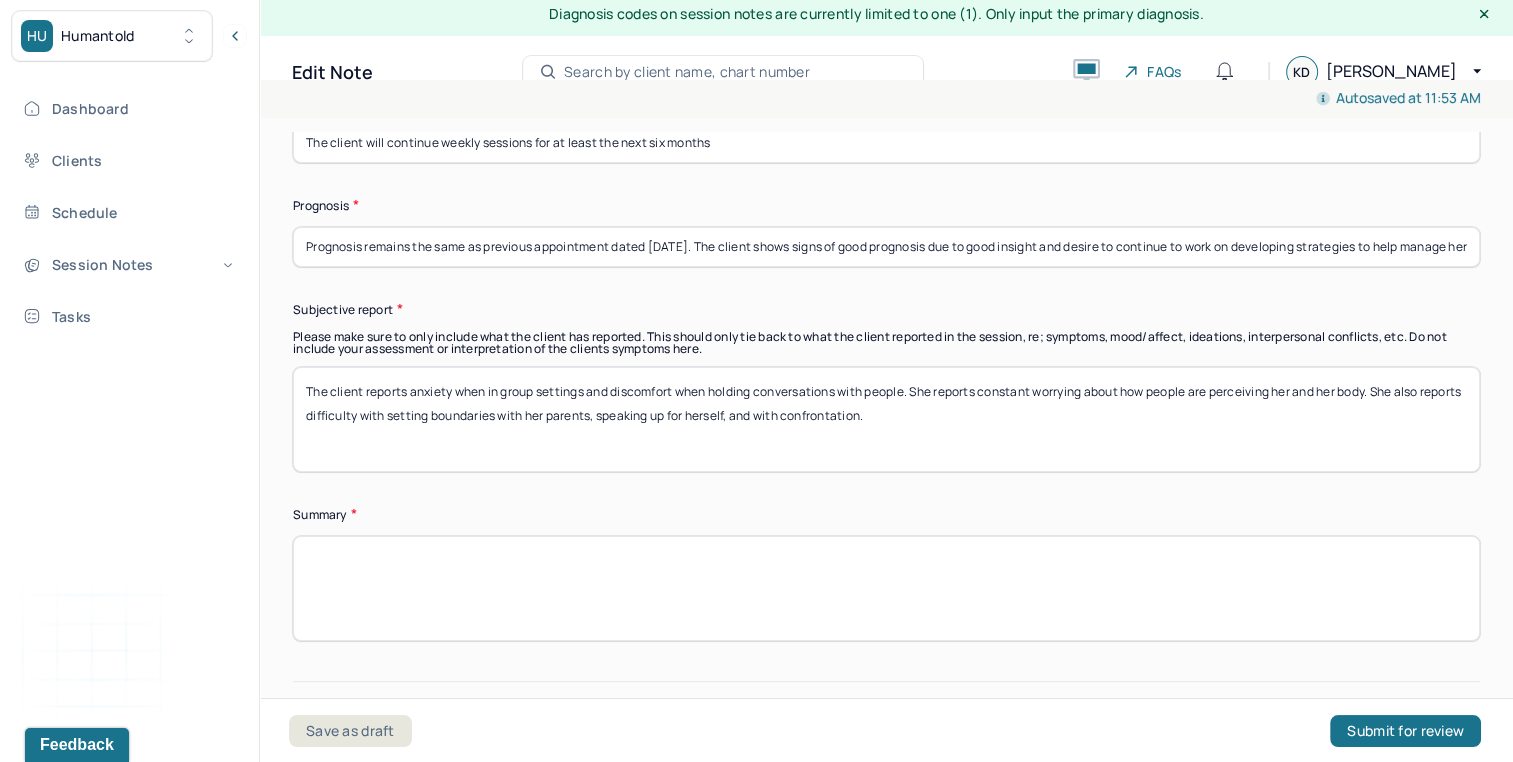 scroll, scrollTop: 6004, scrollLeft: 0, axis: vertical 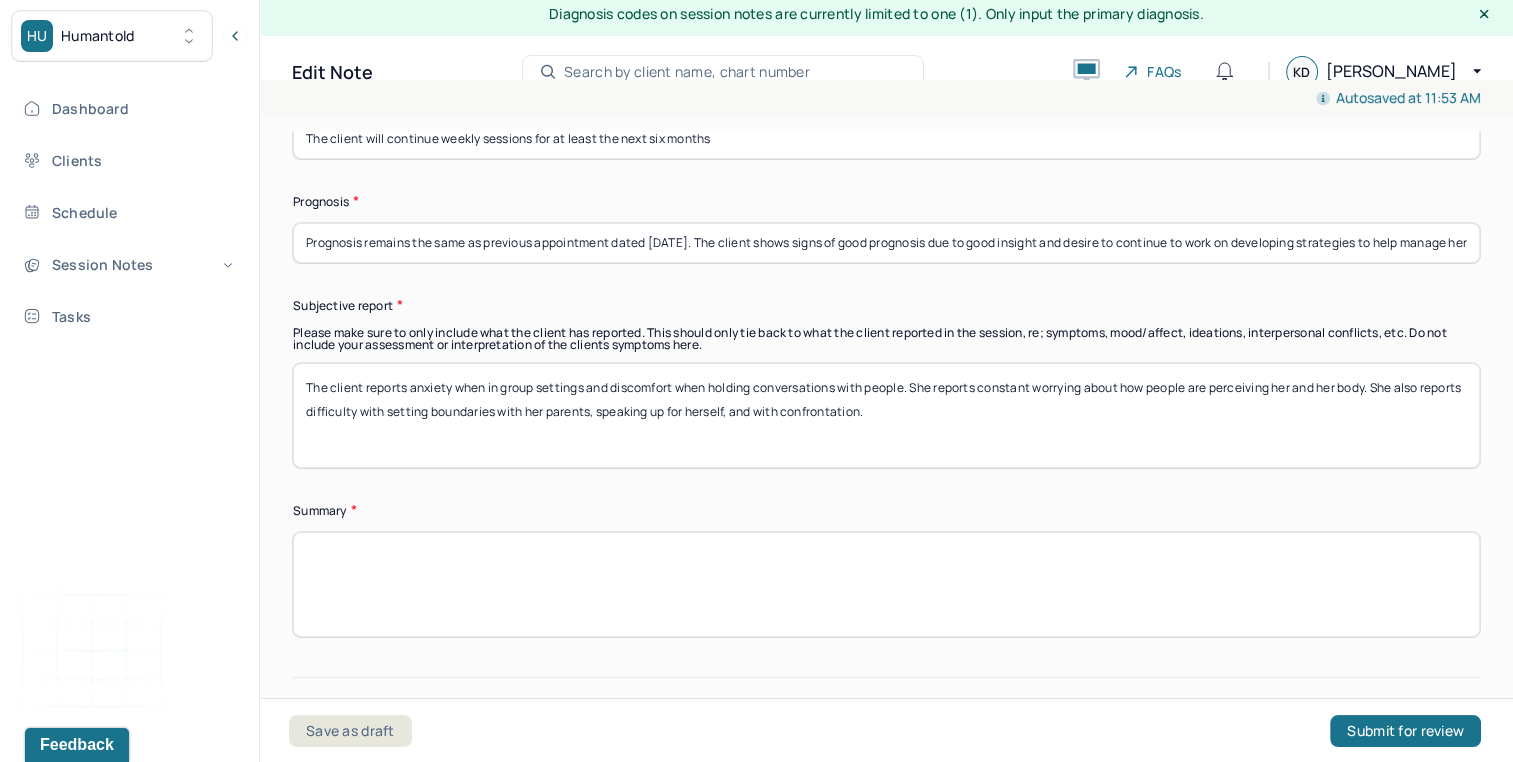 type on "The client reports anxiety when in group settings and discomfort when holding conversations with people. She reports constant worrying about how people are perceiving her and her body. She also reports difficulty with setting boundaries with her parents, speaking up for herself, and with confrontation." 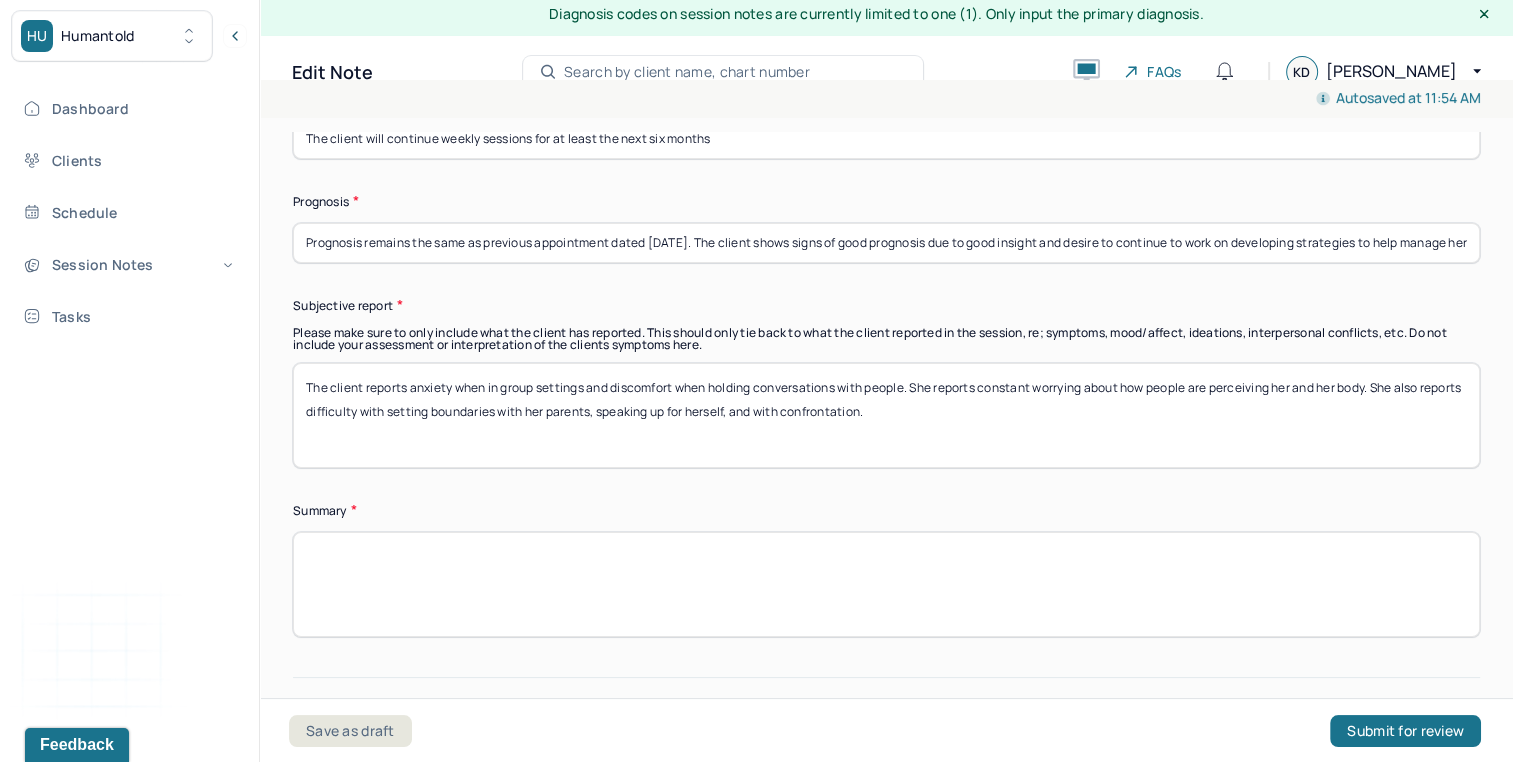 paste on "The client struggles with conflict avoidance, masking, setting boundaries, and assertive communication. She also struggles with [MEDICAL_DATA], anxiety, and negative core beliefs. The client can benefit from trauma focused CBT to work through cognitive distortions, negative core beliefs, and work on interpersonal relationships." 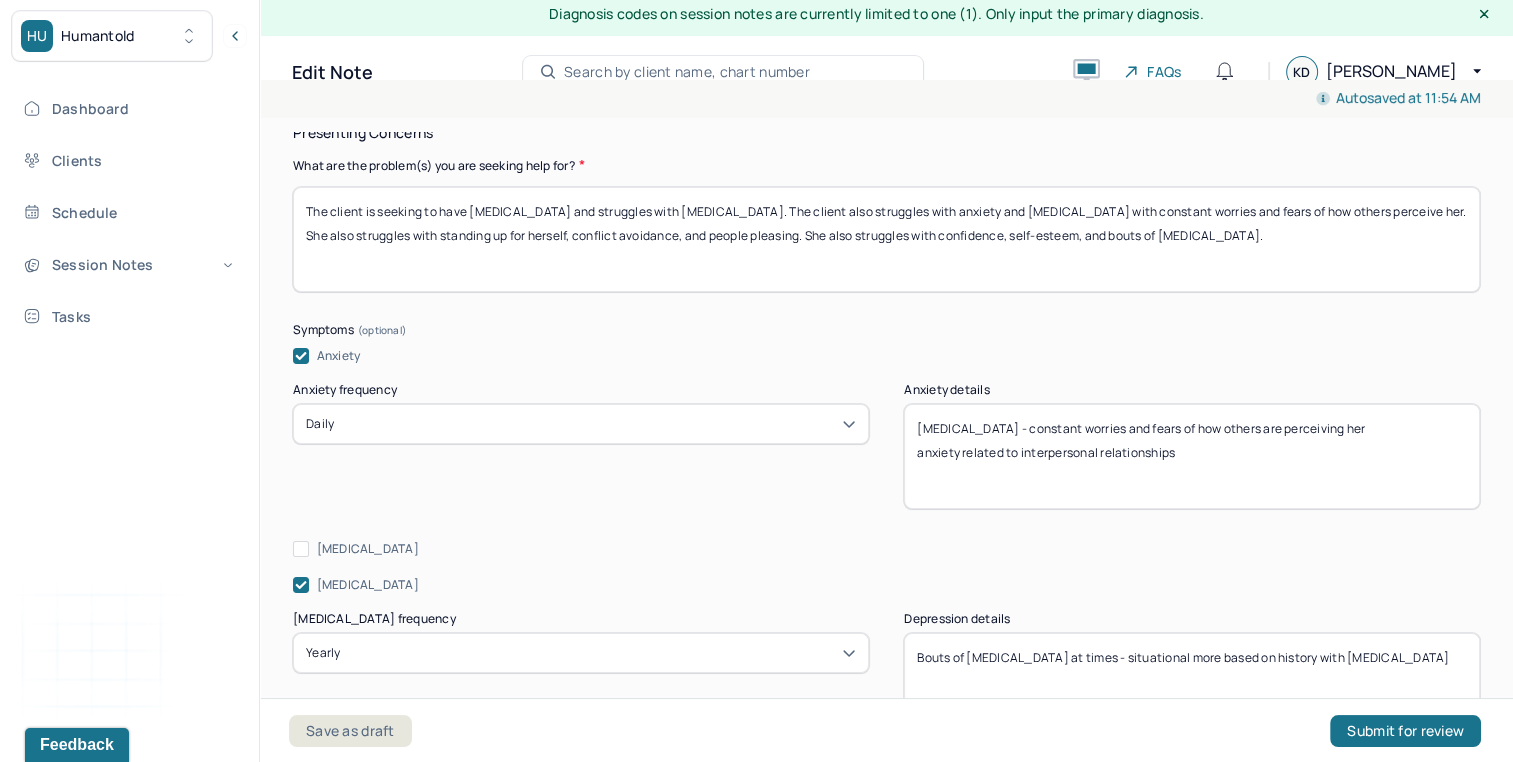 scroll, scrollTop: 1013, scrollLeft: 0, axis: vertical 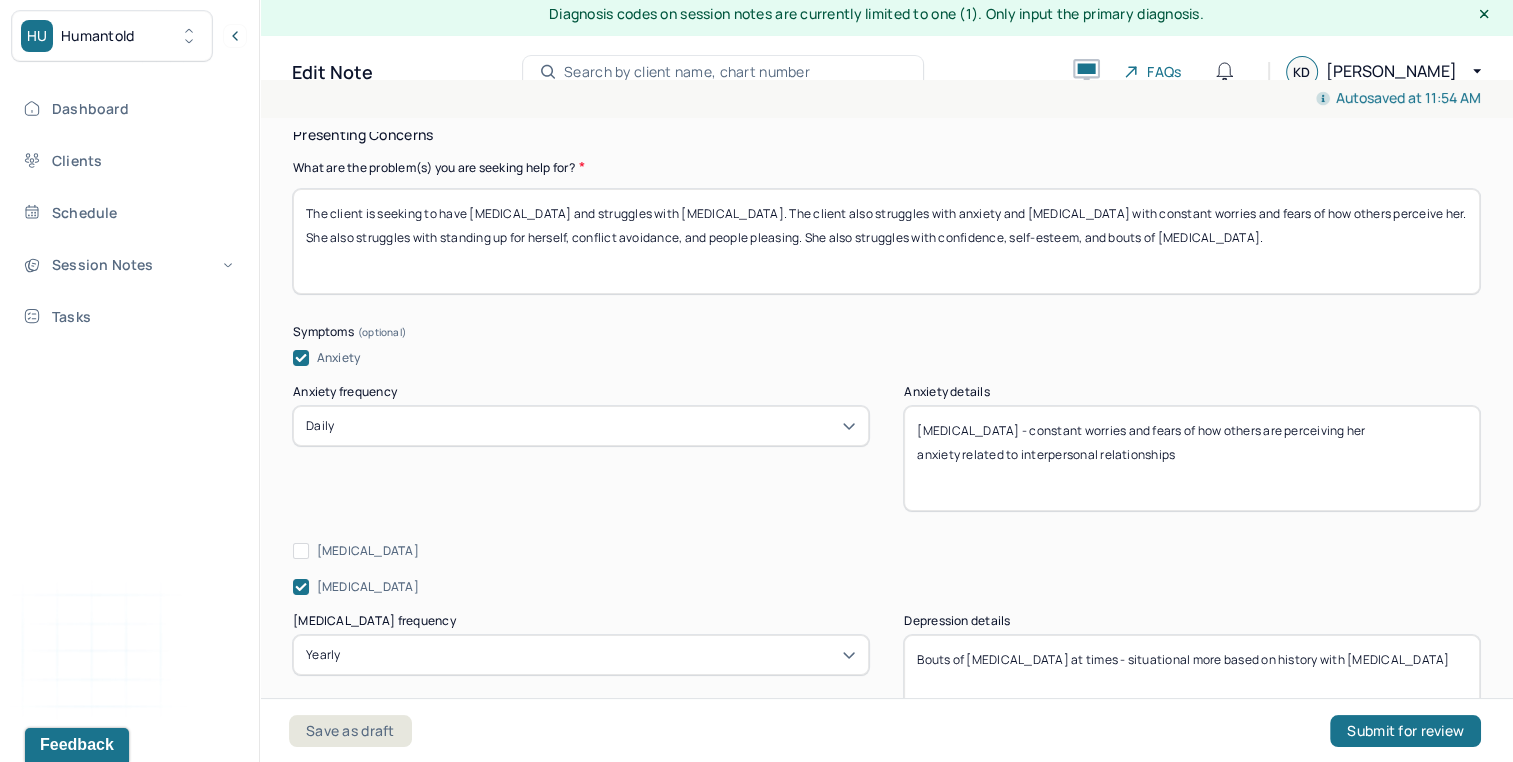 click on "The client is seeking to have [MEDICAL_DATA] and struggles with [MEDICAL_DATA]. The client also struggles with anxiety and [MEDICAL_DATA] with constant worries and fears of how others perceive her. She also struggles with standing up for herself, conflict avoidance, and people pleasing. She also struggles with confidence, self-esteem, and bouts of [MEDICAL_DATA]." at bounding box center (886, 241) 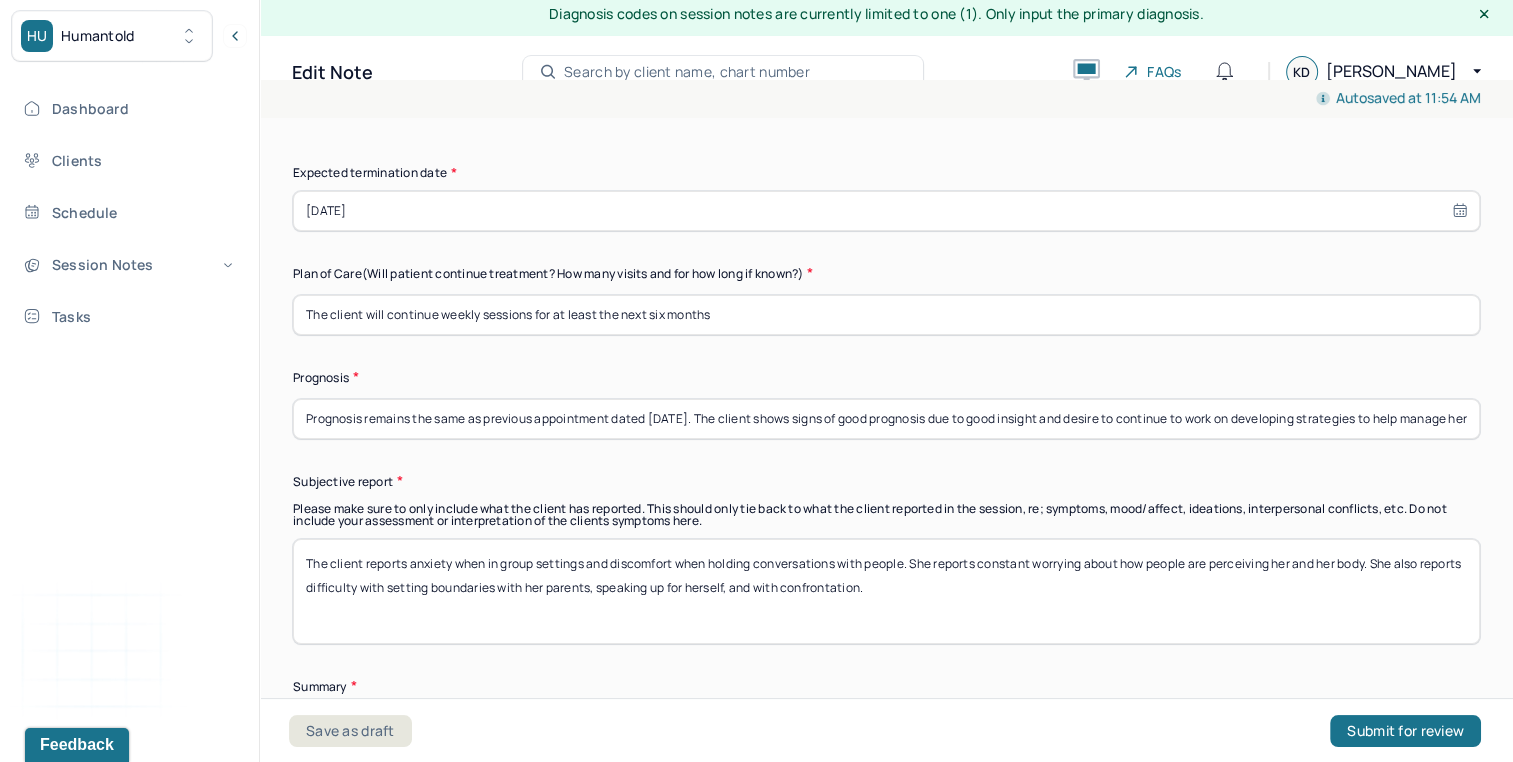 scroll, scrollTop: 6183, scrollLeft: 0, axis: vertical 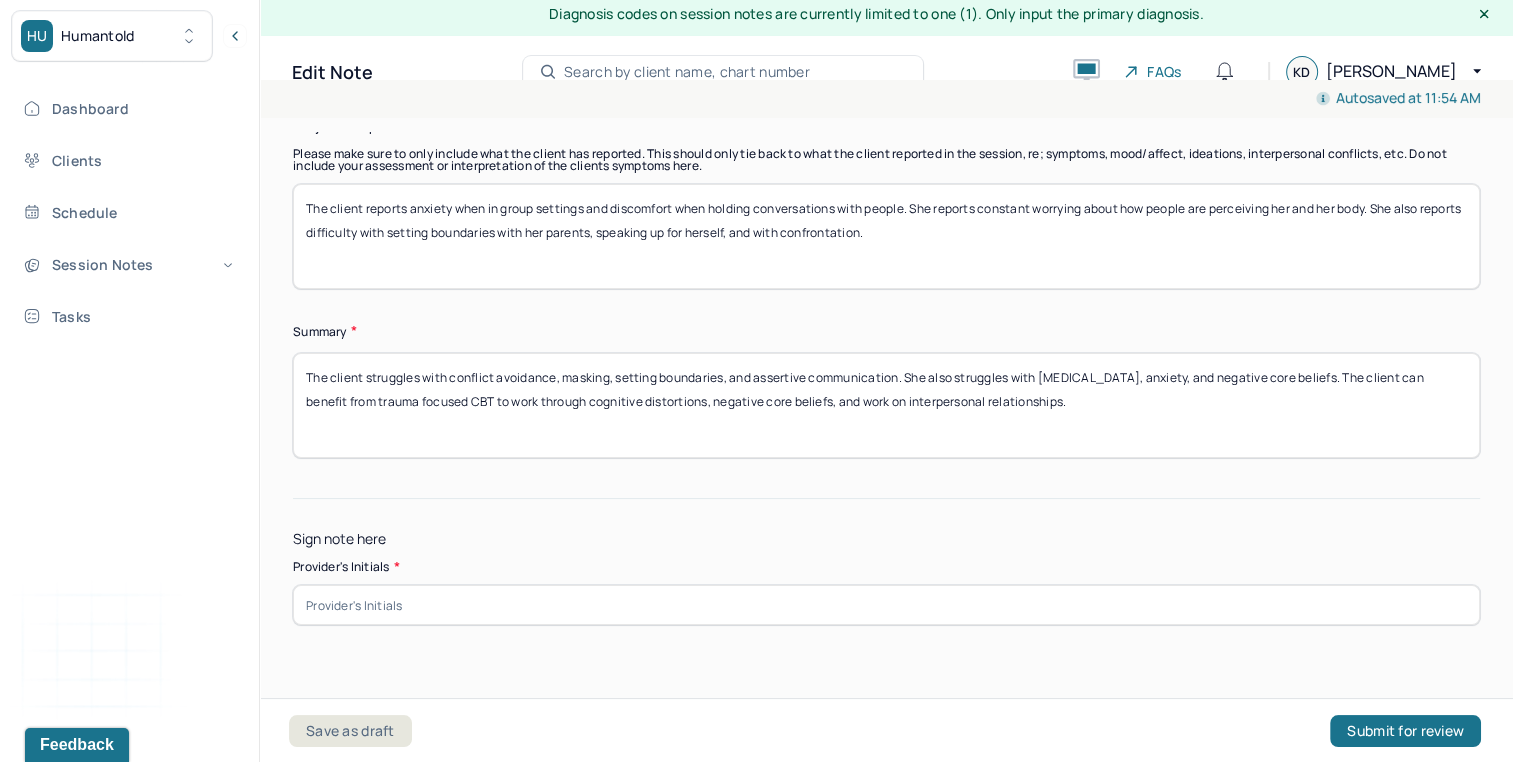 click on "The client struggles with conflict avoidance, masking, setting boundaries, and assertive communication. She also struggles with [MEDICAL_DATA], anxiety, and negative core beliefs. The client can benefit from trauma focused CBT to work through cognitive distortions, negative core beliefs, and work on interpersonal relationships." at bounding box center [886, 405] 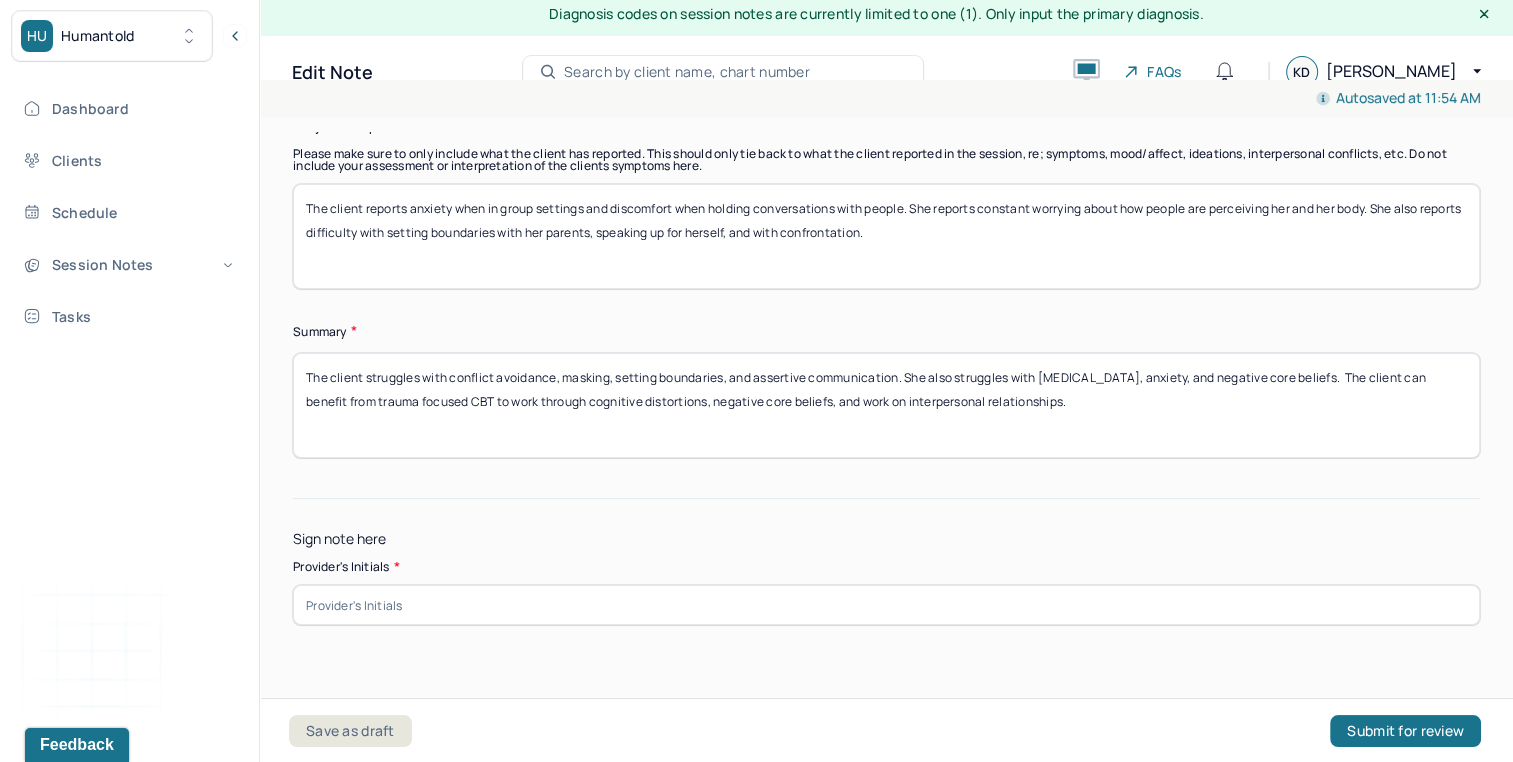 paste on "The client is seeking to have [MEDICAL_DATA] and struggles with [MEDICAL_DATA]. The client also struggles with anxiety and [MEDICAL_DATA] with constant worries and fears of how others perceive her. She also struggles with standing up for herself, conflict avoidance, and people pleasing. She also struggles with confidence, self-esteem, and bouts of [MEDICAL_DATA]." 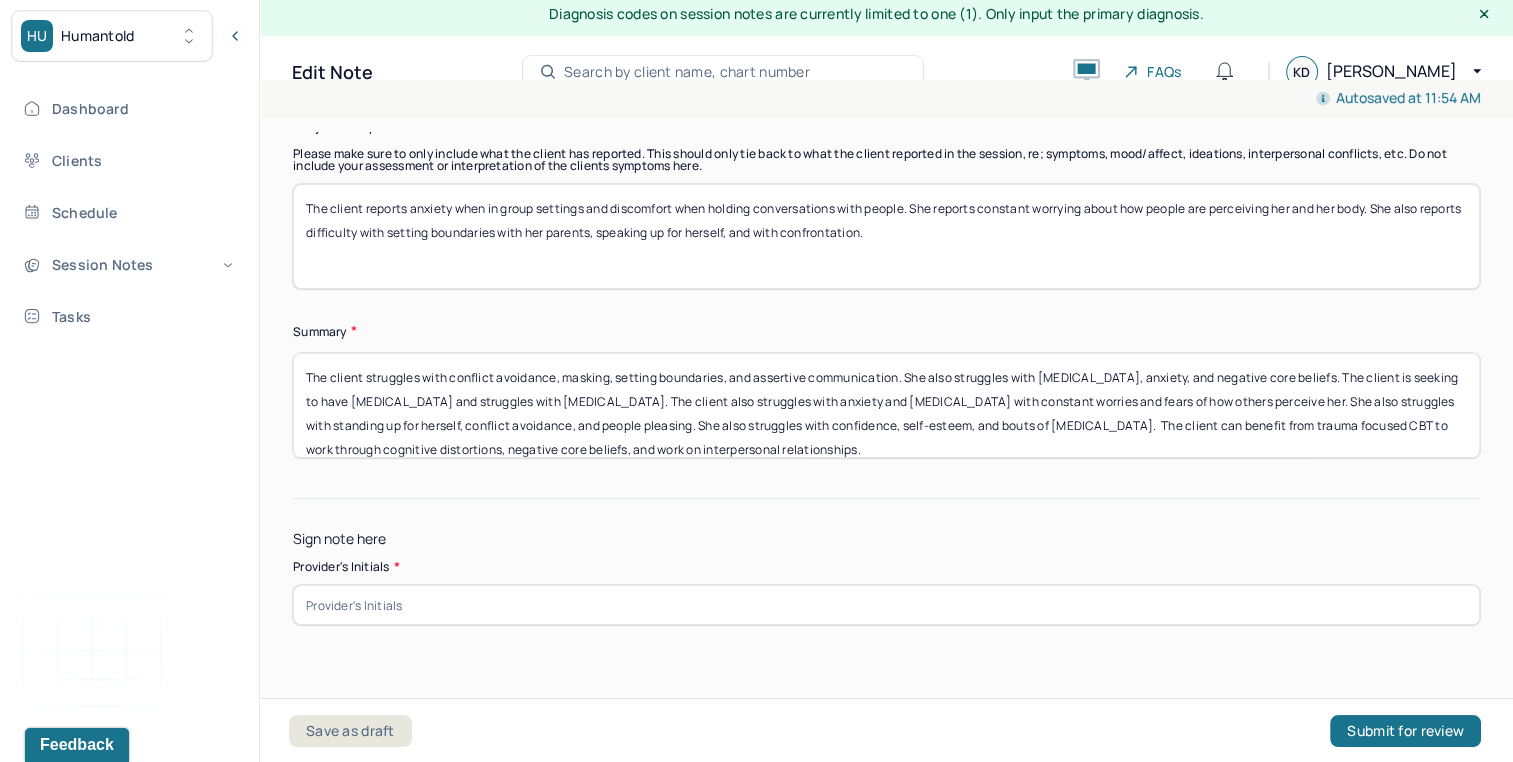 click on "The client struggles with conflict avoidance, masking, setting boundaries, and assertive communication. She also struggles with [MEDICAL_DATA], anxiety, and negative core beliefs. The client can benefit from trauma focused CBT to work through cognitive distortions, negative core beliefs, and work on interpersonal relationships." at bounding box center (886, 405) 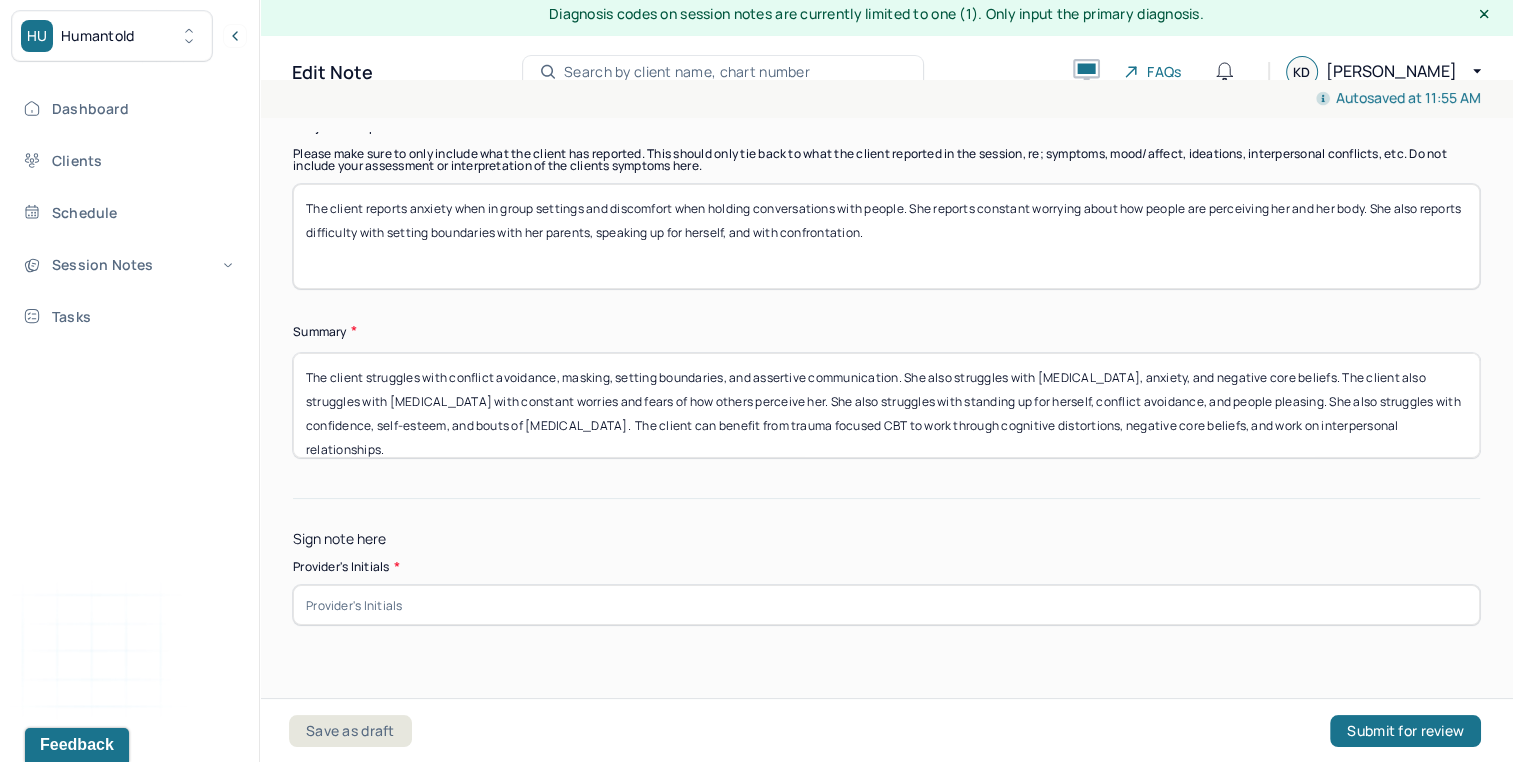click on "The client struggles with conflict avoidance, masking, setting boundaries, and assertive communication. She also struggles with [MEDICAL_DATA], anxiety, and negative core beliefs. The client also struggles with [MEDICAL_DATA] with constant worries and fears of how others perceive her. She also struggles with standing up for herself, conflict avoidance, and people pleasing. She also struggles with confidence, self-esteem, and bouts of [MEDICAL_DATA].  The client can benefit from trauma focused CBT to work through cognitive distortions, negative core beliefs, and work on interpersonal relationships." at bounding box center [886, 405] 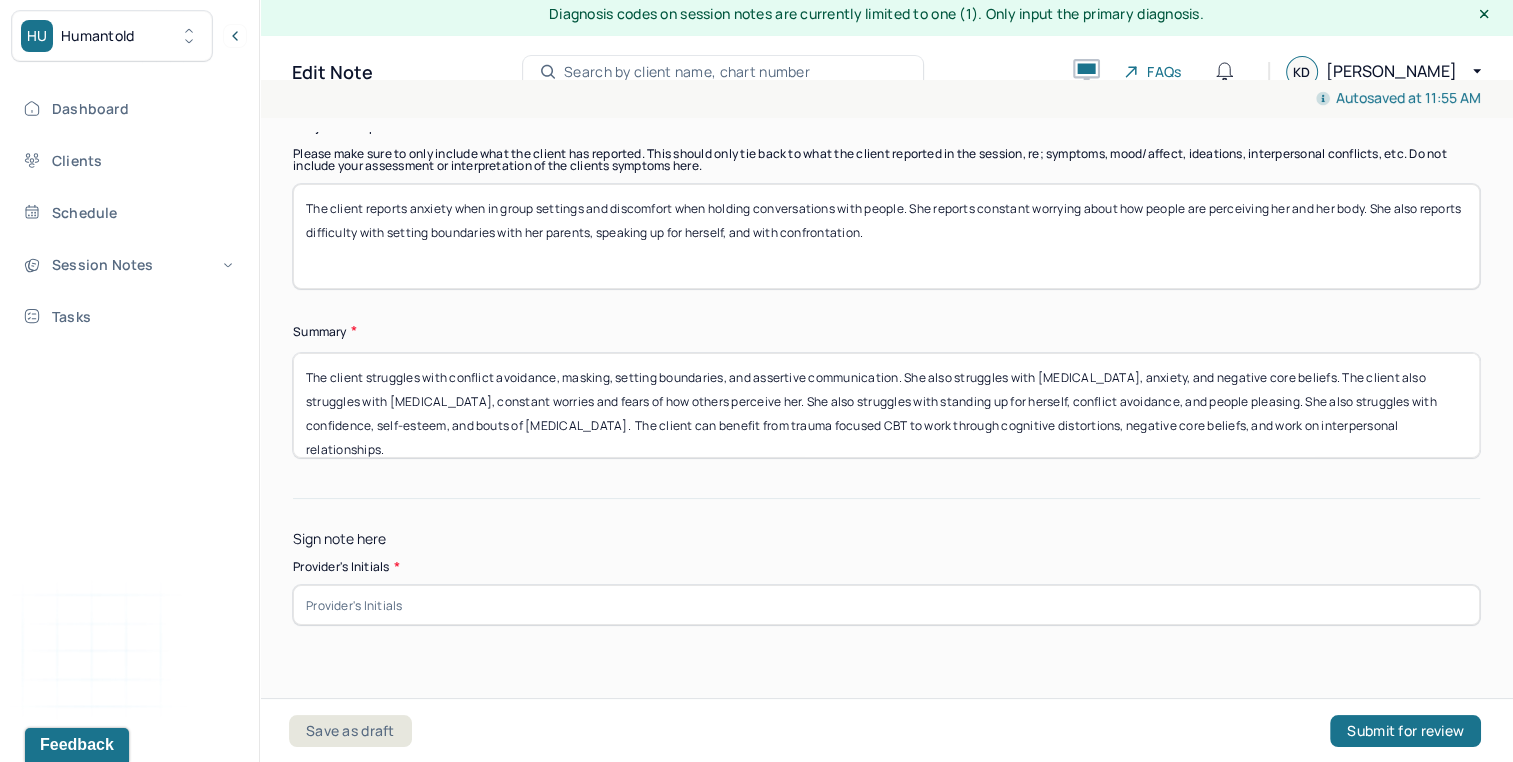 drag, startPoint x: 928, startPoint y: 390, endPoint x: 897, endPoint y: 379, distance: 32.89377 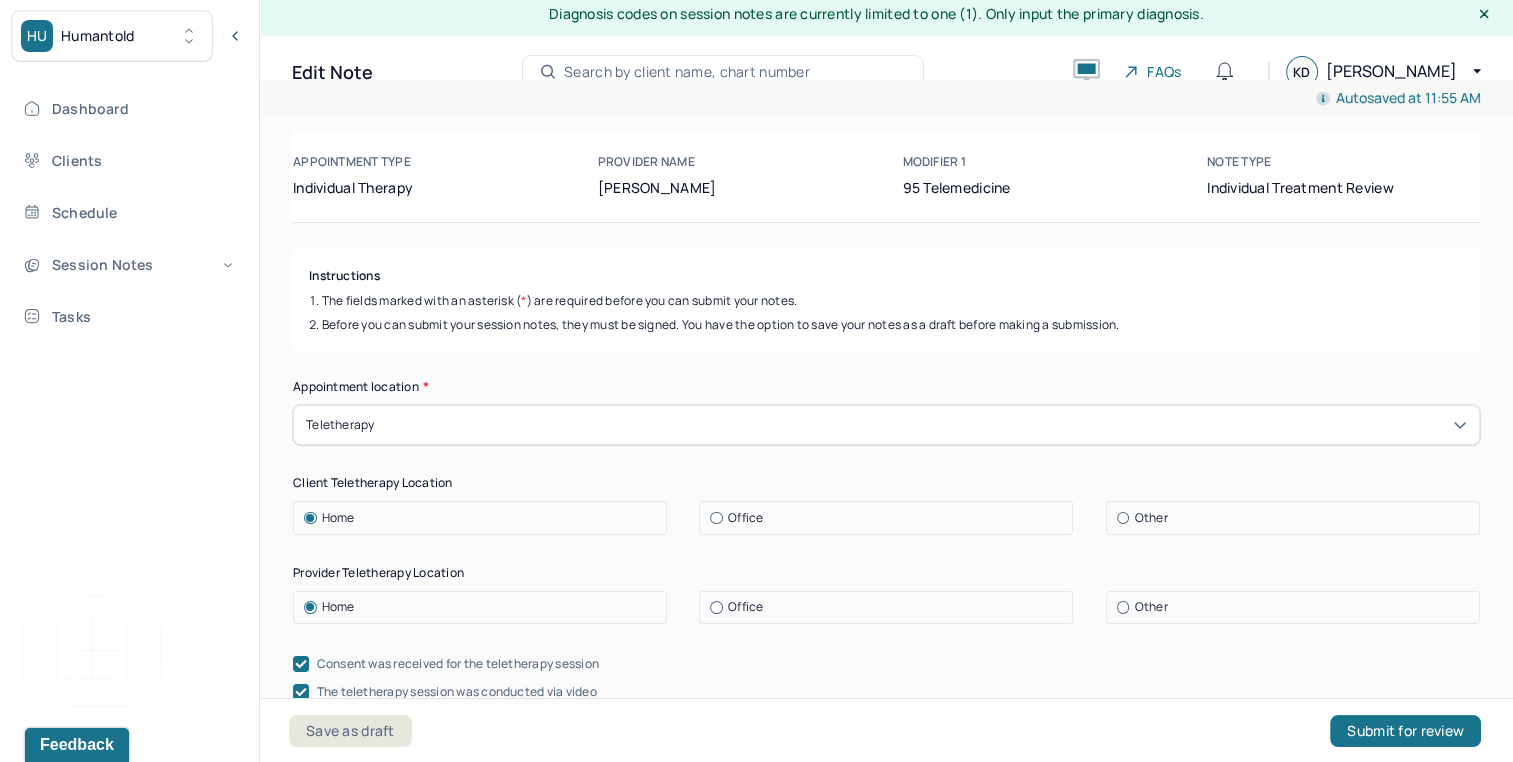 scroll, scrollTop: 0, scrollLeft: 0, axis: both 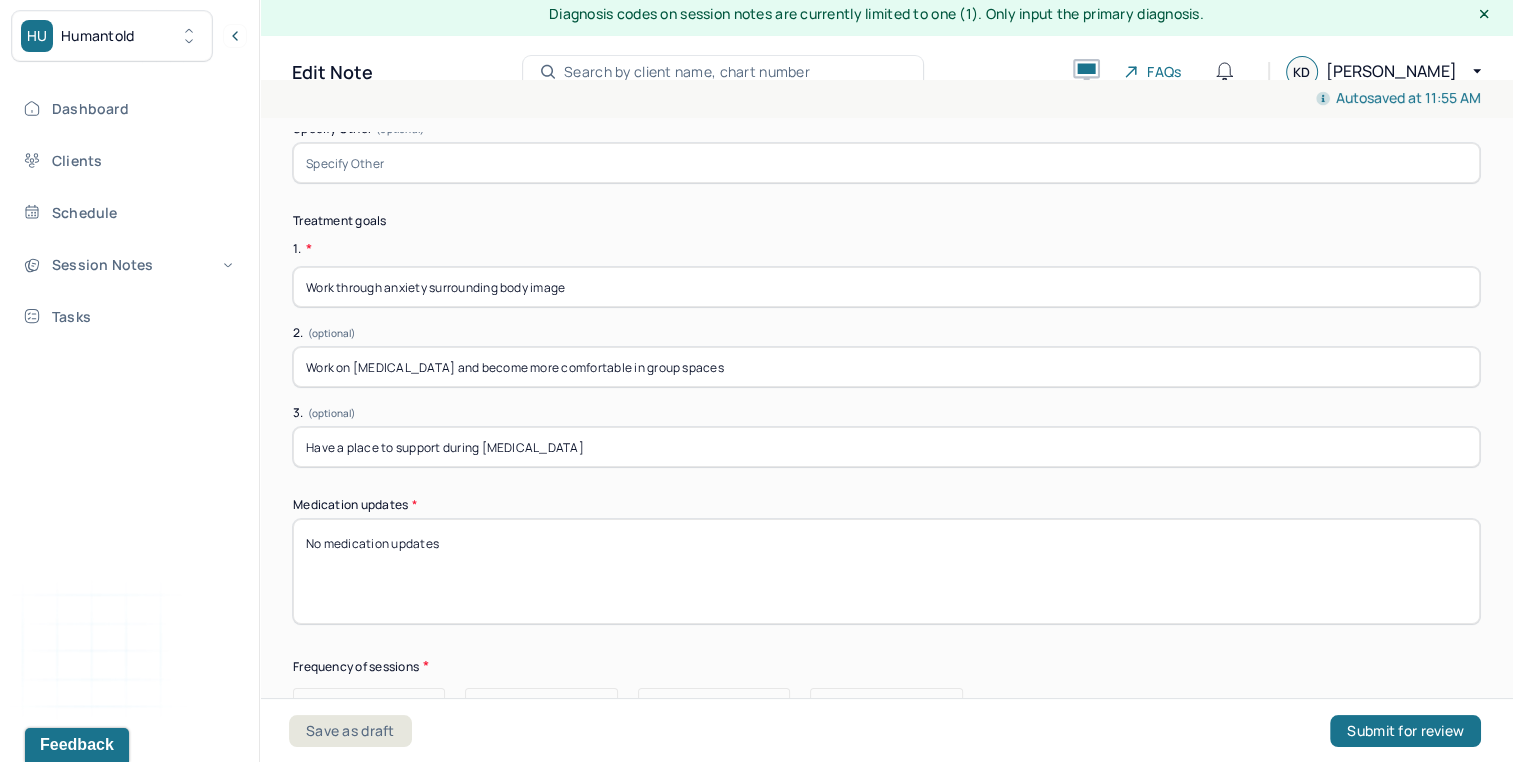 type on "The client struggles with conflict avoidance, masking, setting boundaries, and assertive communication. She also struggles with [MEDICAL_DATA], anxiety, and negative core beliefs. The client also struggles with [MEDICAL_DATA], constant worries and fears of how others perceive her. She also struggles with standing up for herself, conflict avoidance, and people pleasing. She also struggles with confidence, self-esteem, and bouts of [MEDICAL_DATA].  The client can benefit from trauma focused CBT to work through cognitive distortions, negative core beliefs, and work on interpersonal relationships. The client presented well groomed, AOx3, and cooperative." 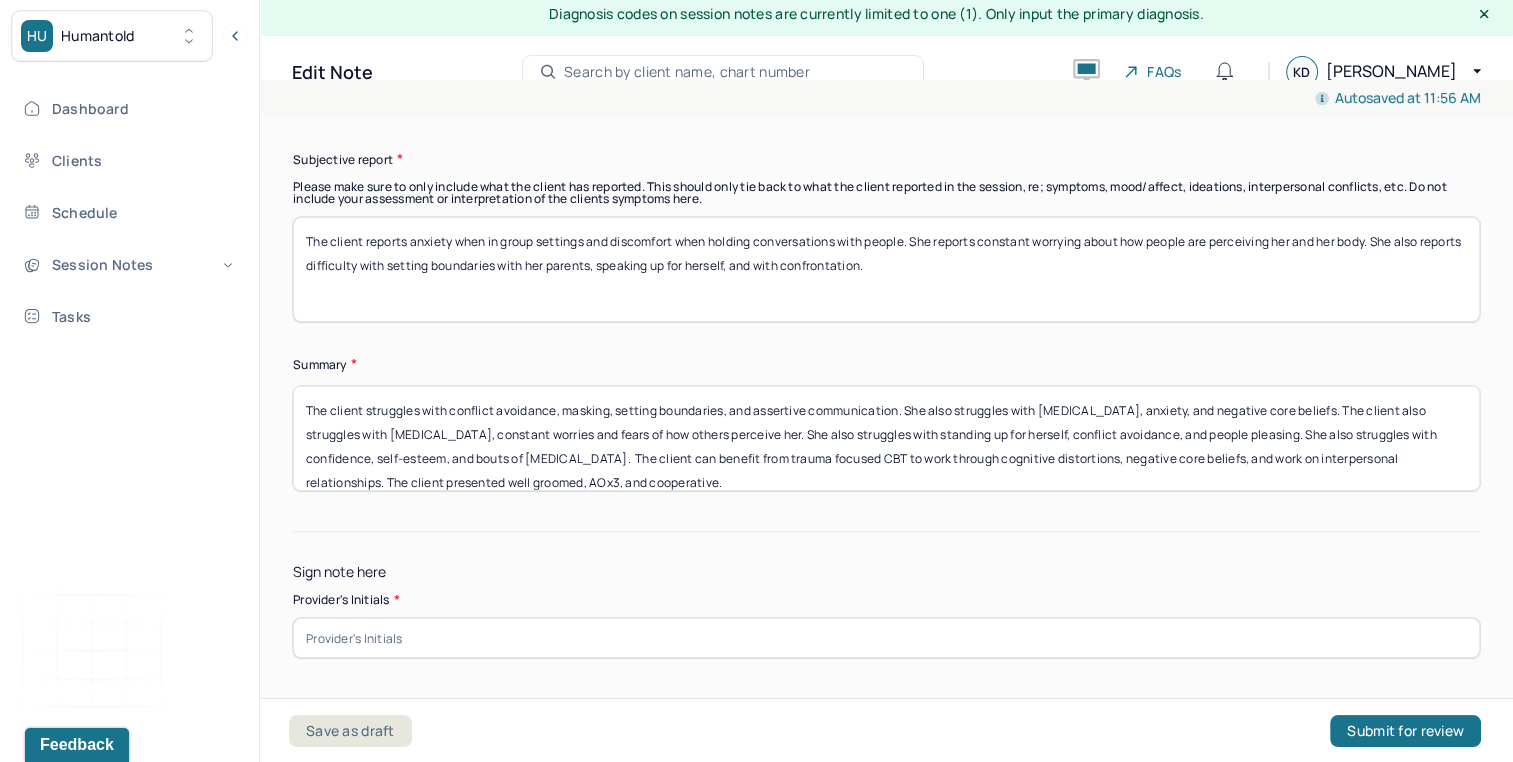 scroll, scrollTop: 6183, scrollLeft: 0, axis: vertical 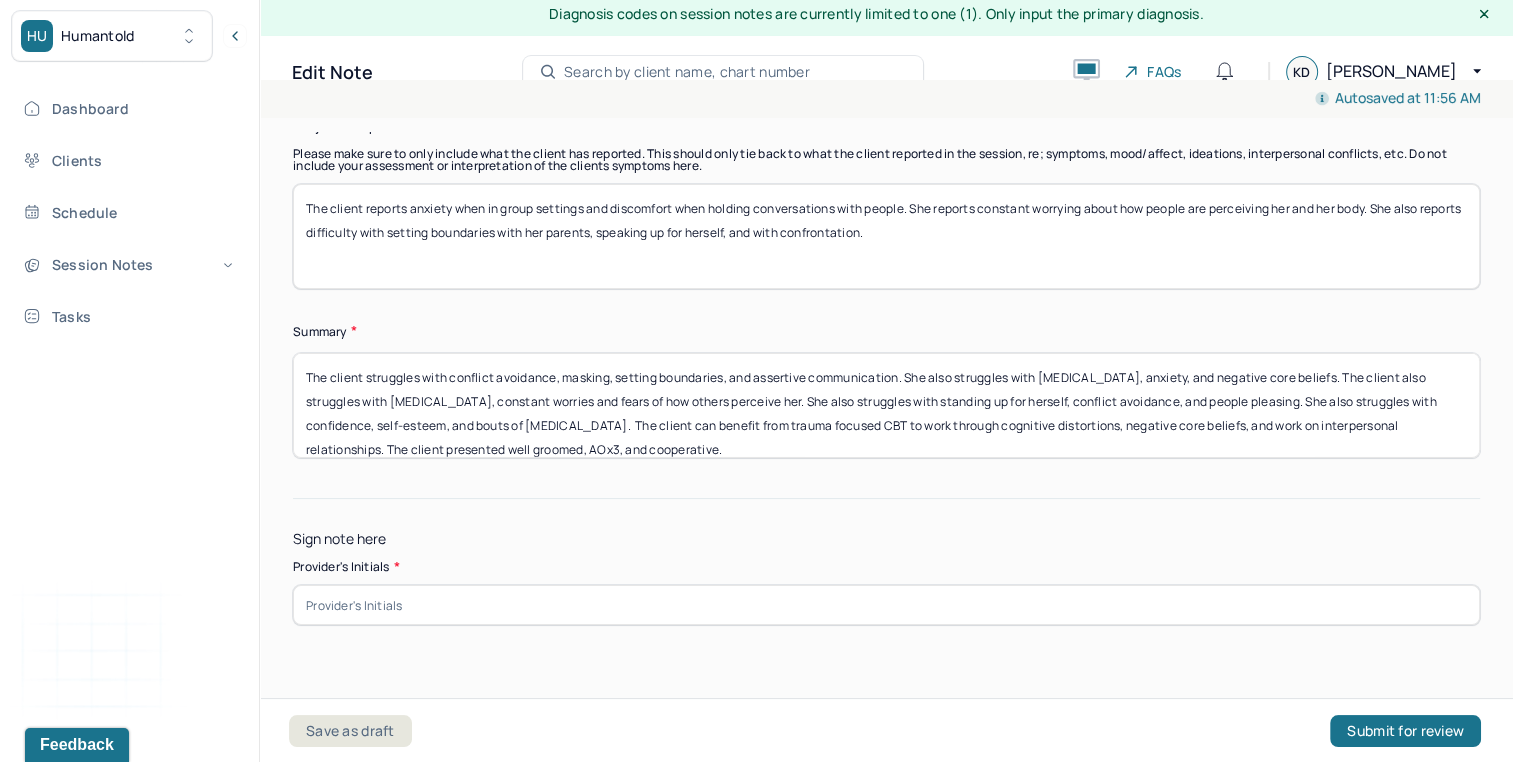 type on "Work through anxiety surrounding body image, conflict, and advocating for herself" 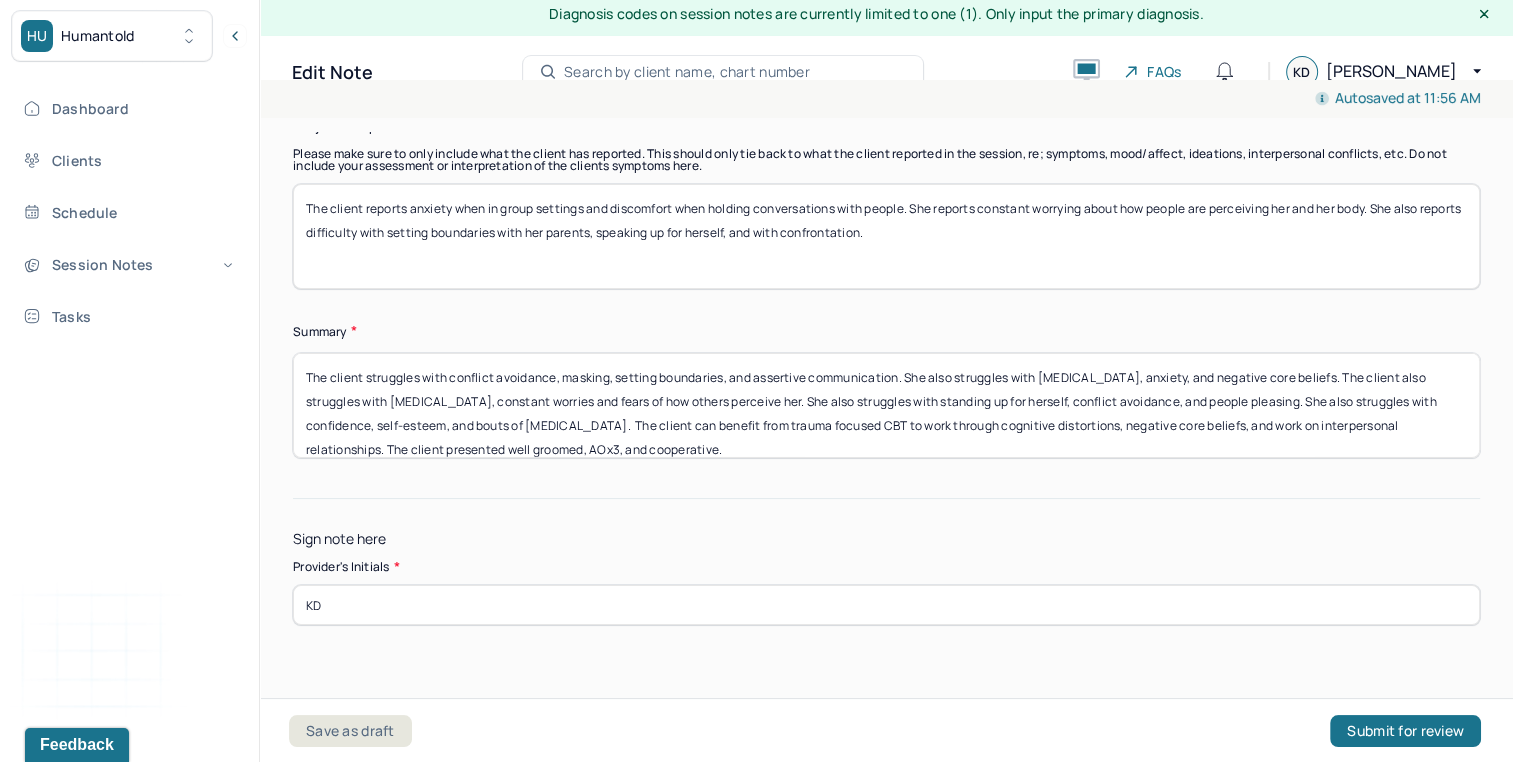 type on "KD" 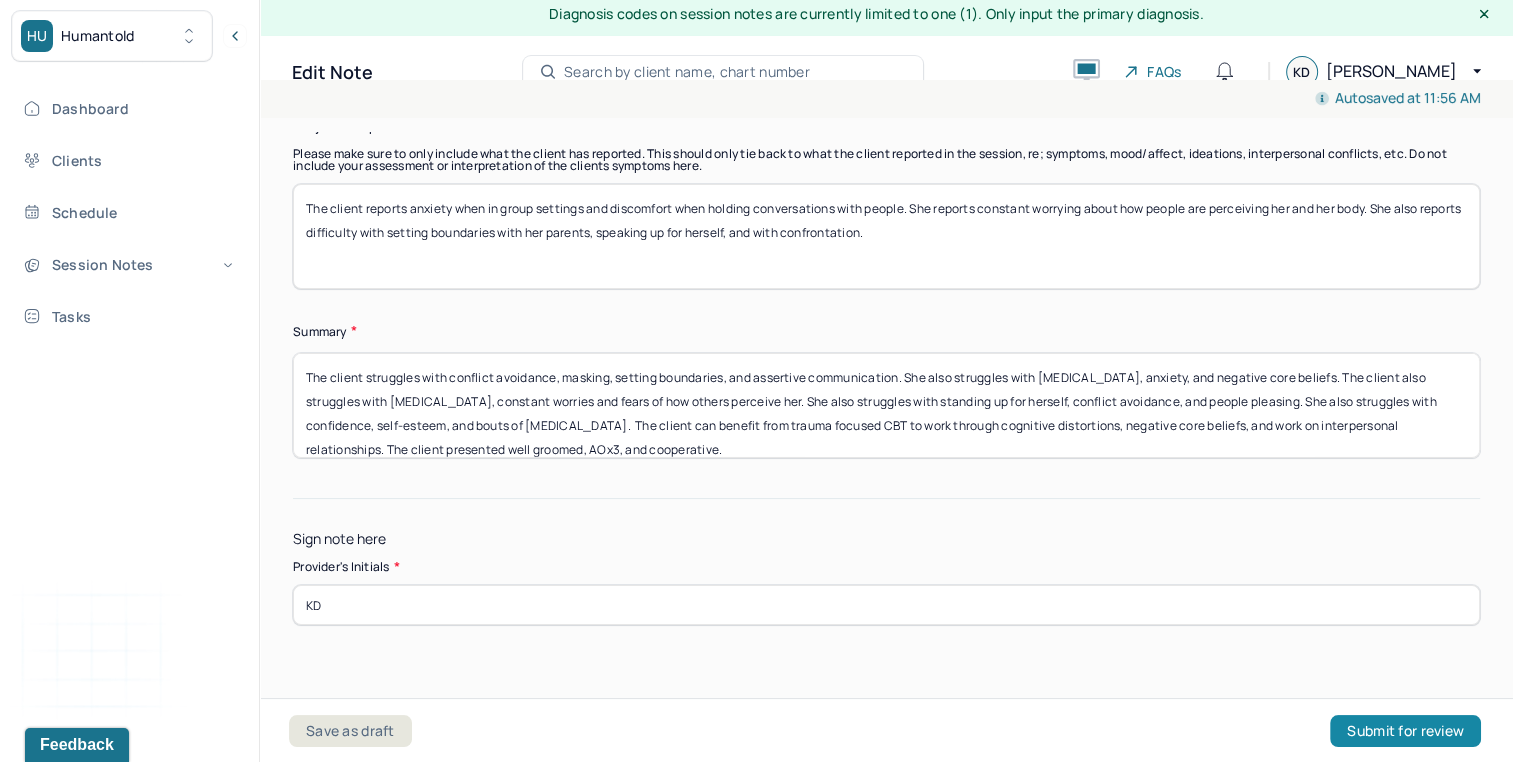 click on "Submit for review" at bounding box center [1405, 731] 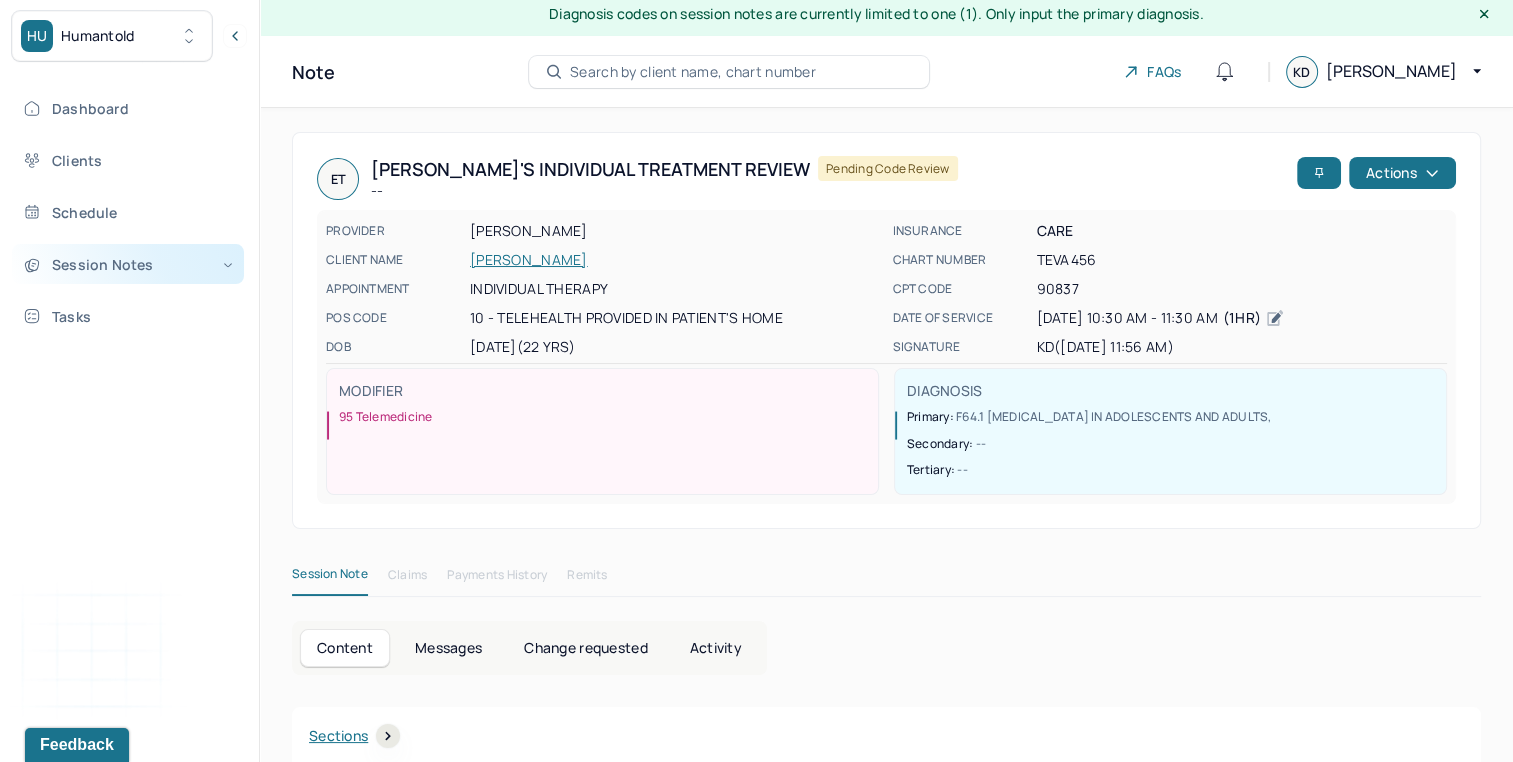click on "Session Notes" at bounding box center [128, 264] 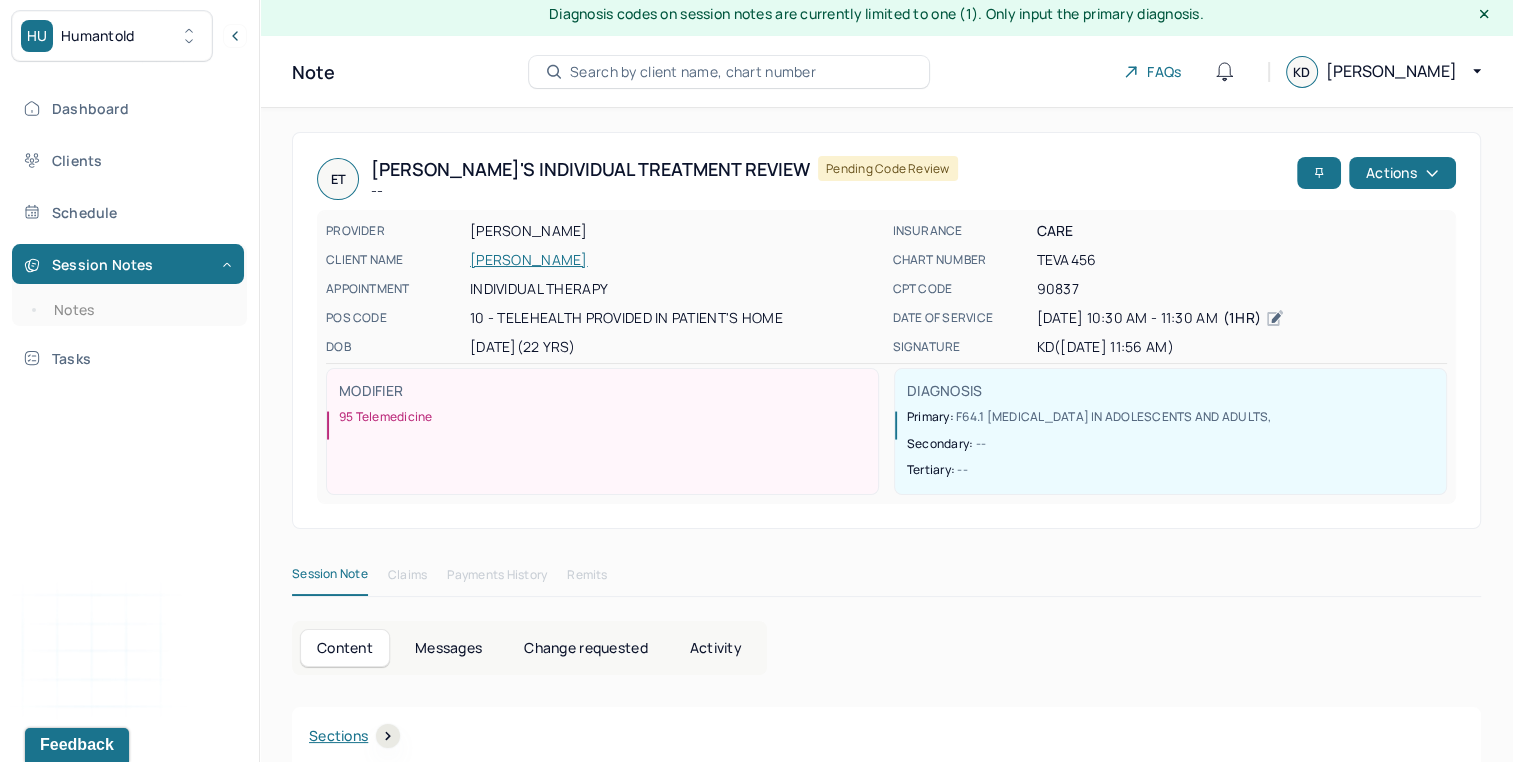 click on "Dashboard Clients Schedule Session Notes Notes Tasks" at bounding box center (129, 233) 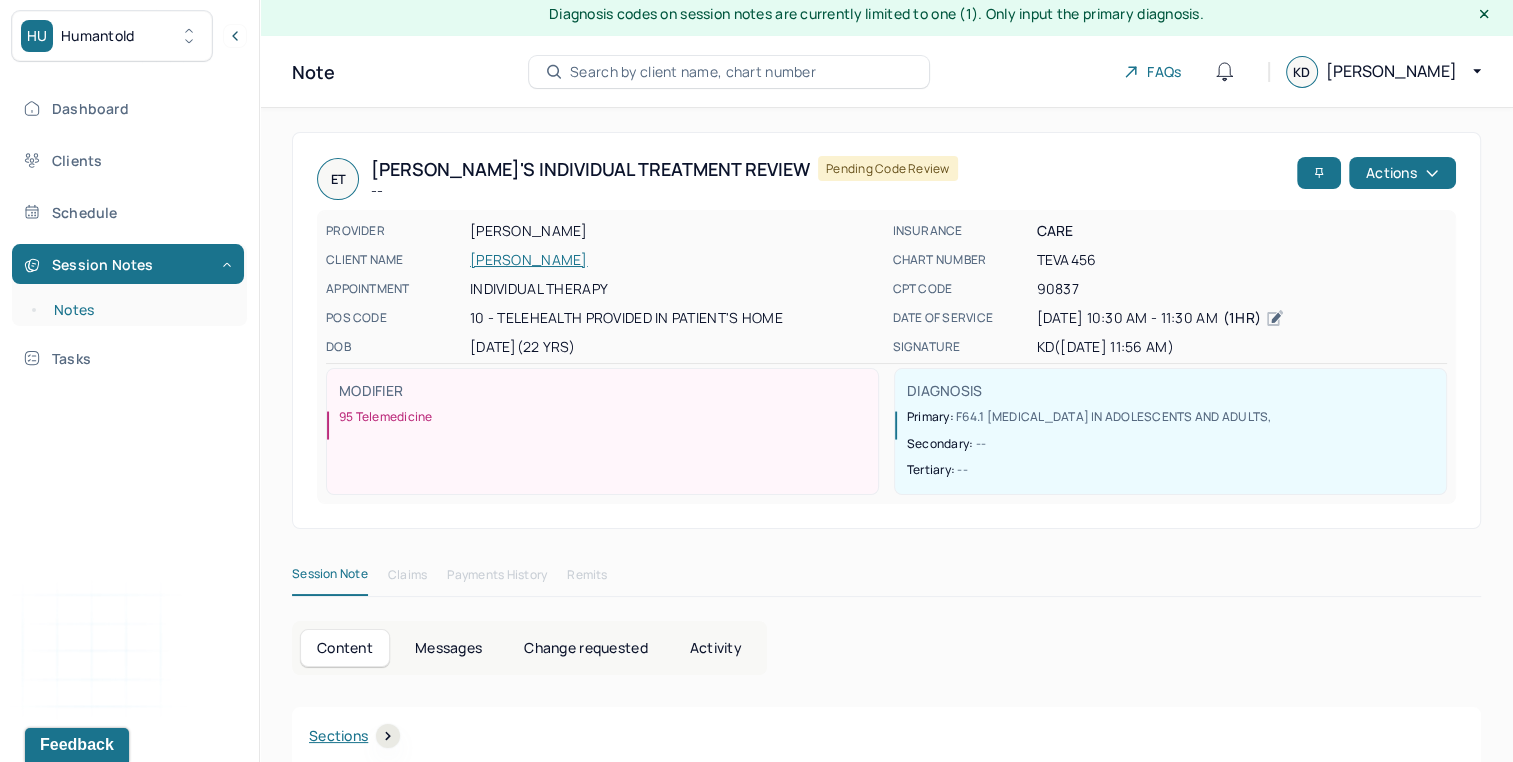 click on "Notes" at bounding box center [139, 310] 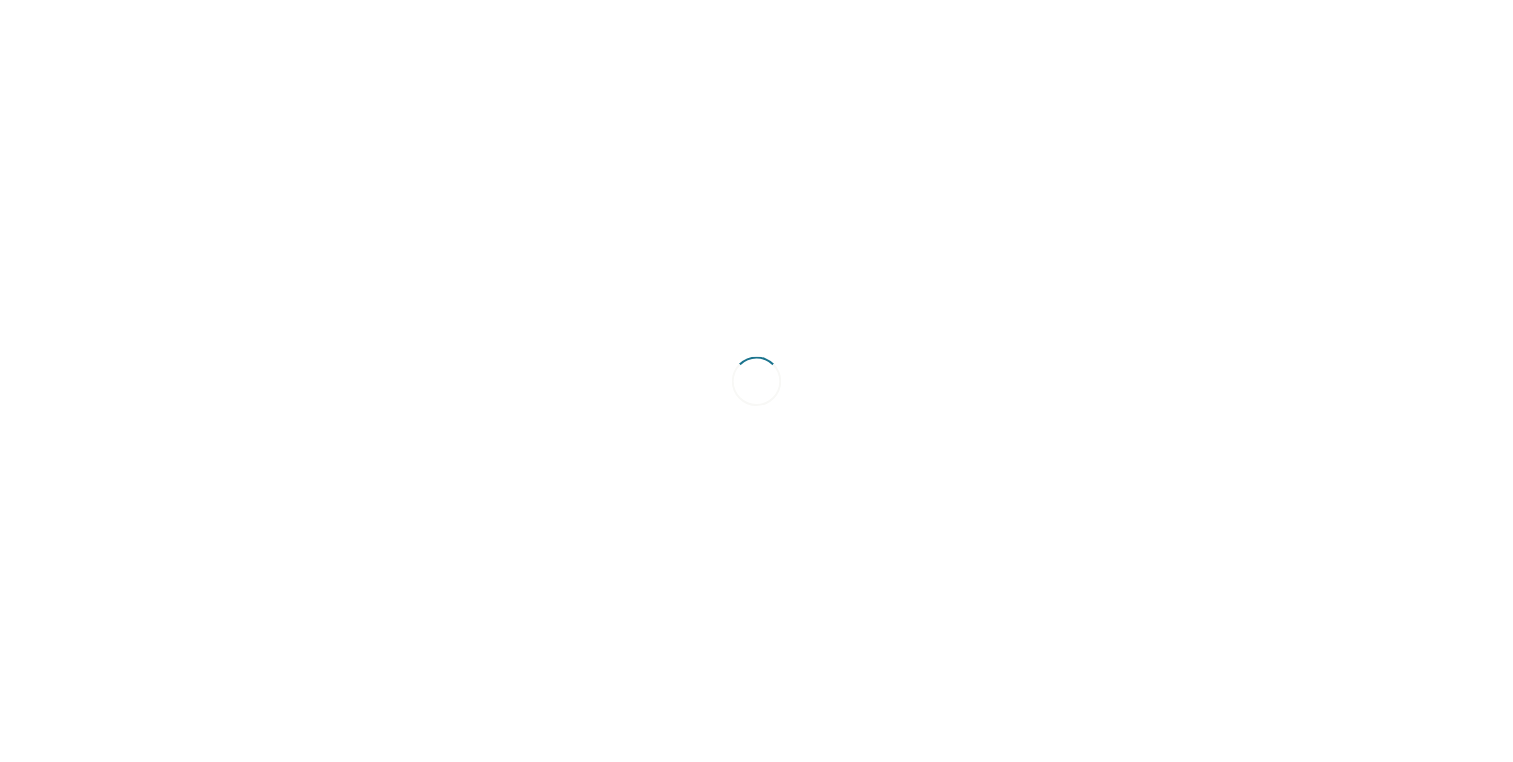 scroll, scrollTop: 0, scrollLeft: 0, axis: both 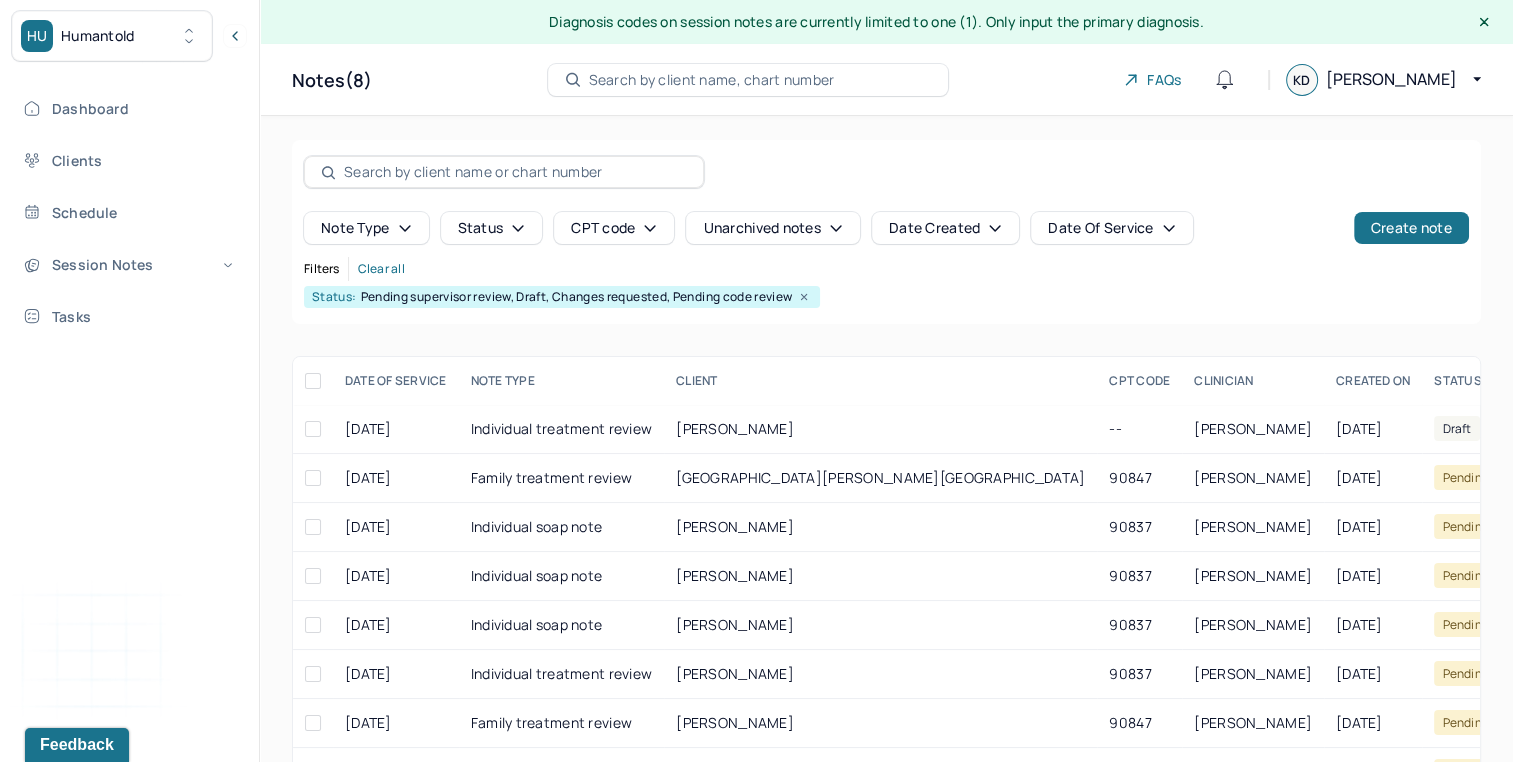 click on "Search by client name, chart number" at bounding box center (748, 80) 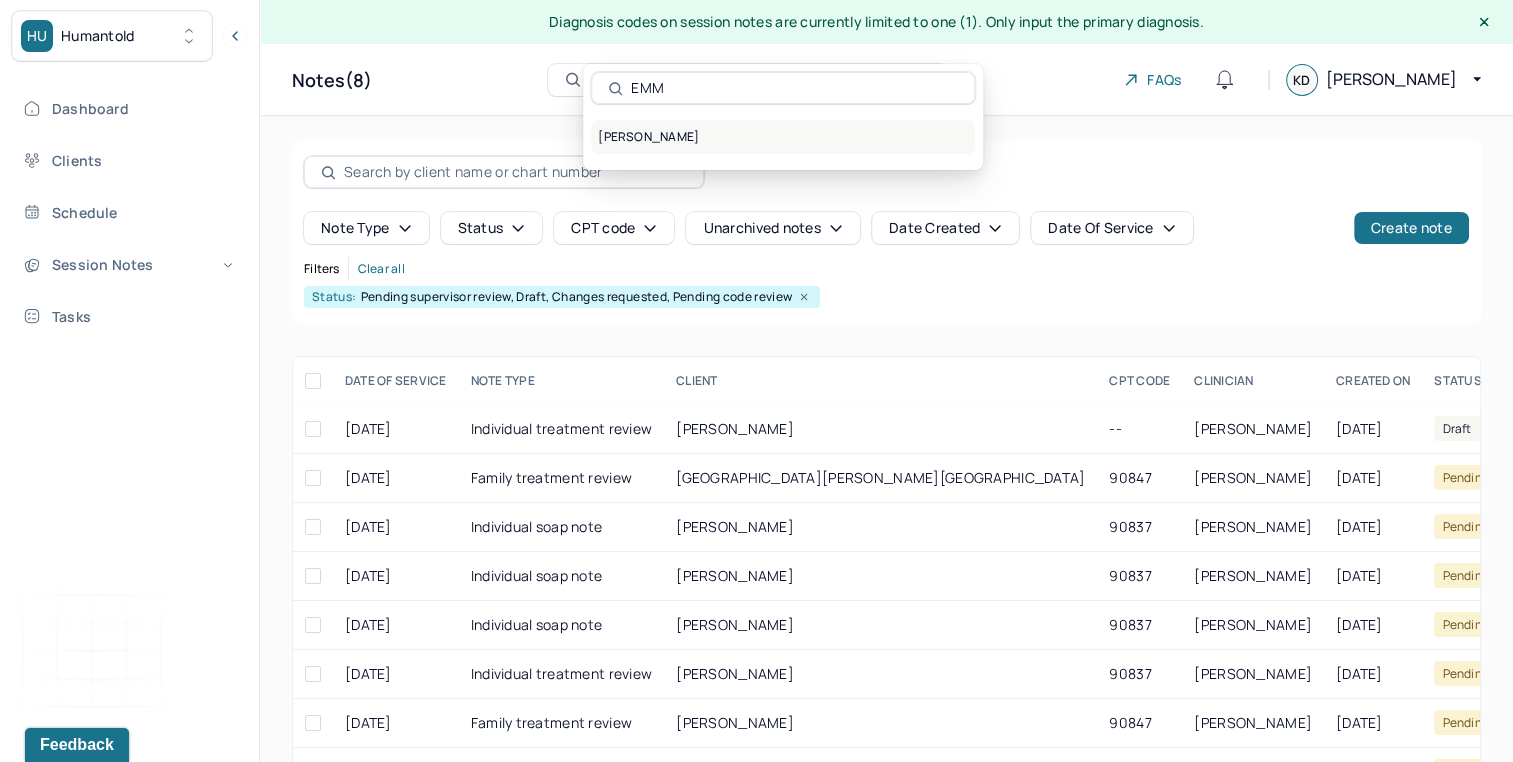 type on "EMM" 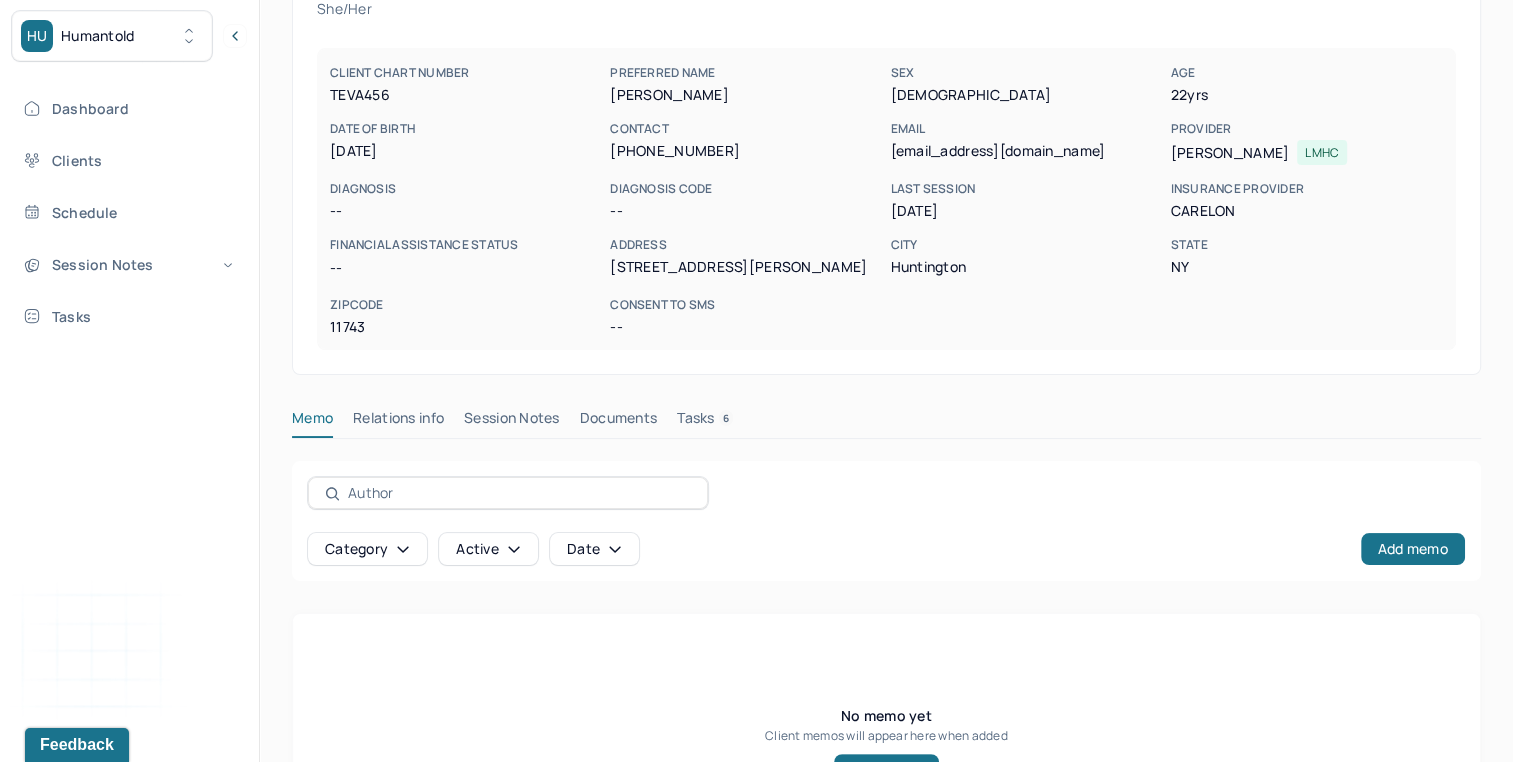scroll, scrollTop: 197, scrollLeft: 0, axis: vertical 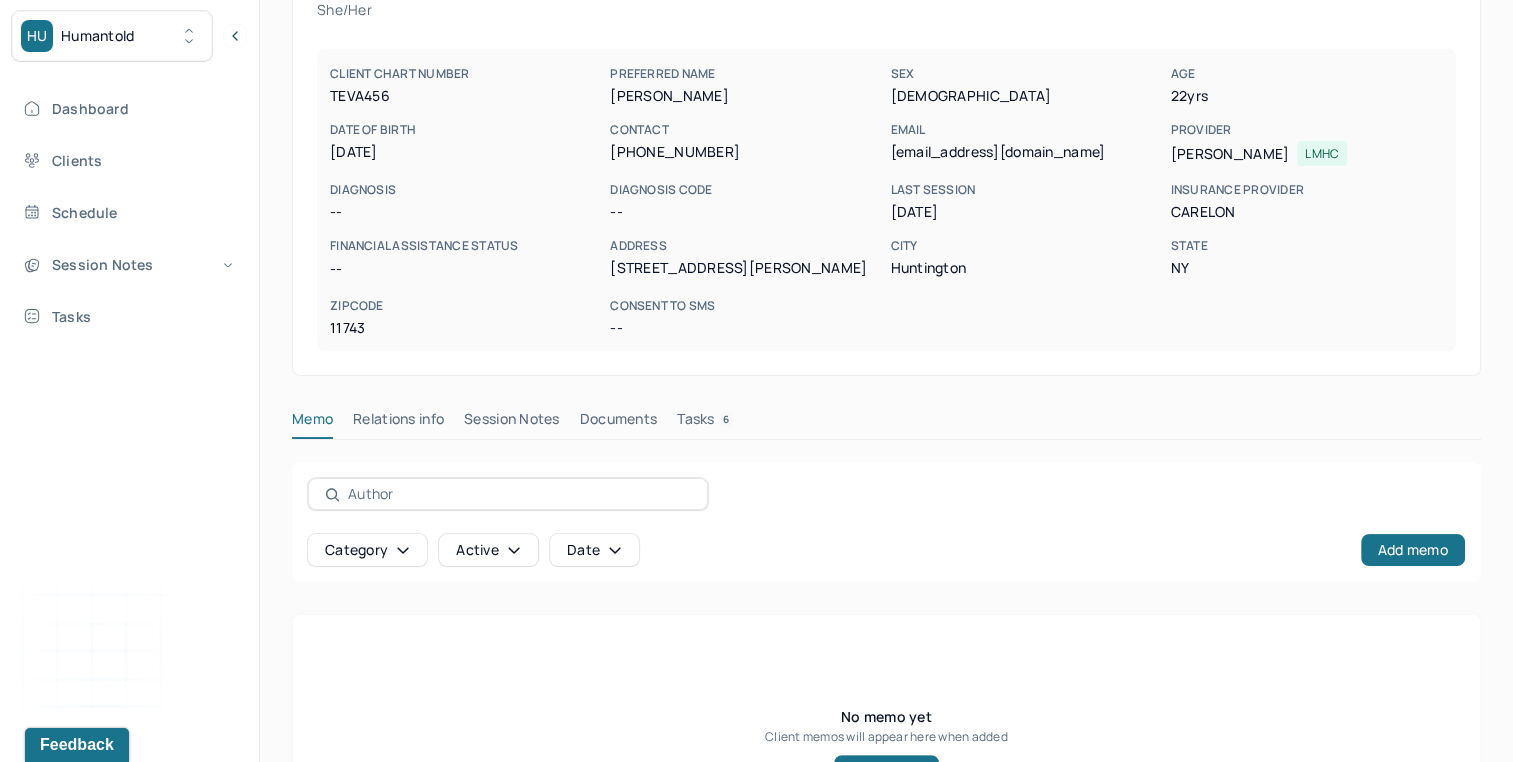 click on "Session Notes" at bounding box center [512, 423] 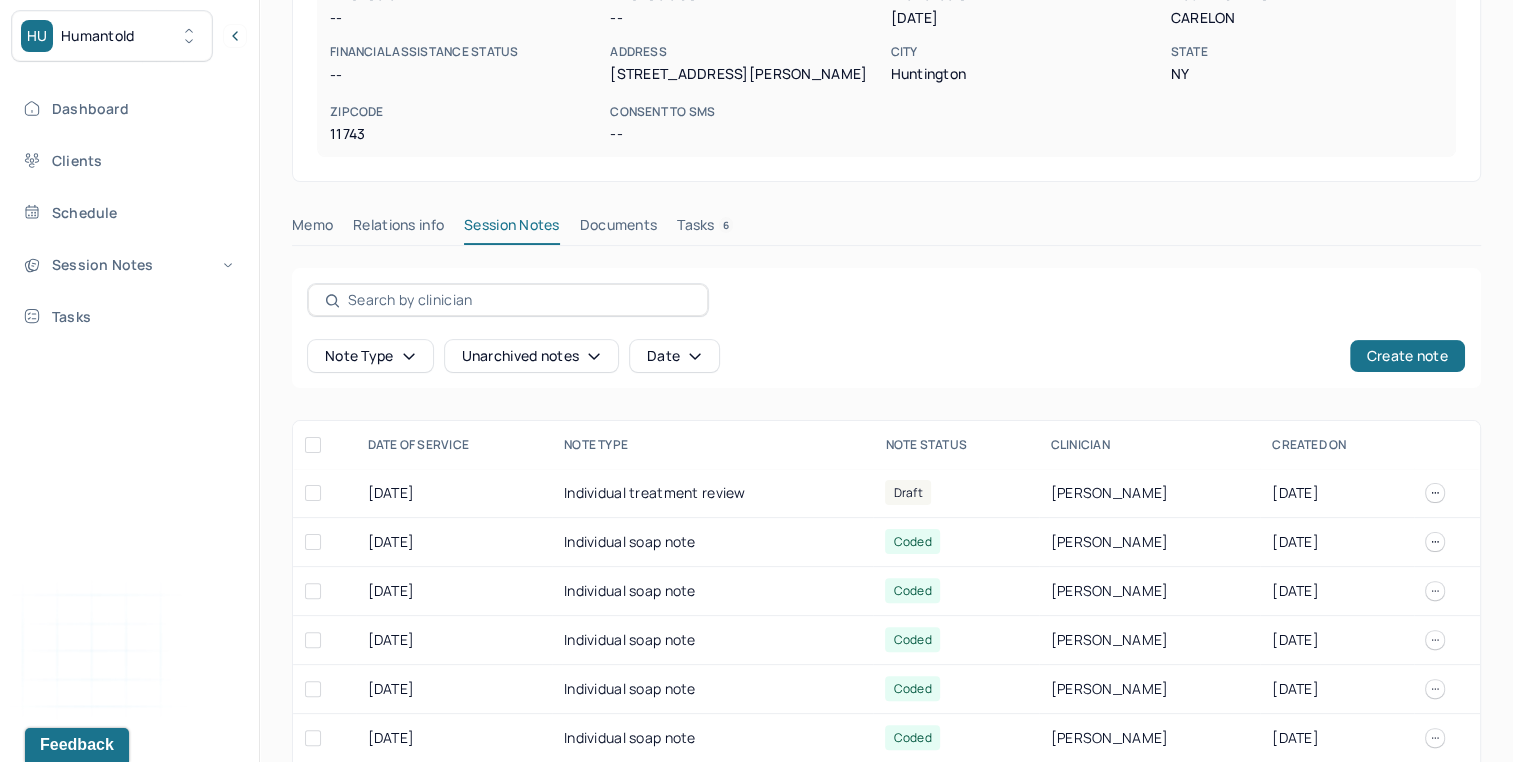 scroll, scrollTop: 394, scrollLeft: 0, axis: vertical 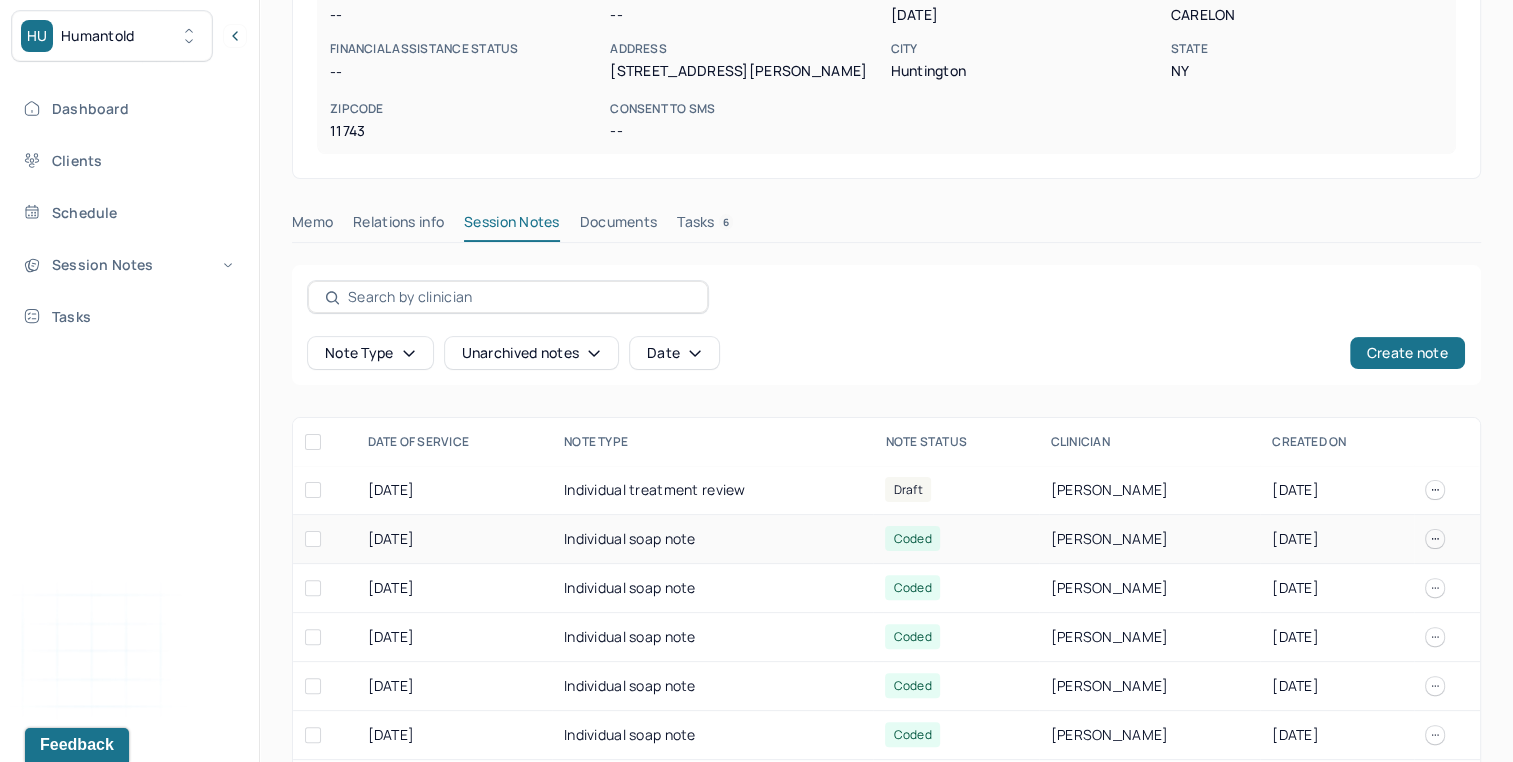 click on "Individual soap note" at bounding box center (712, 539) 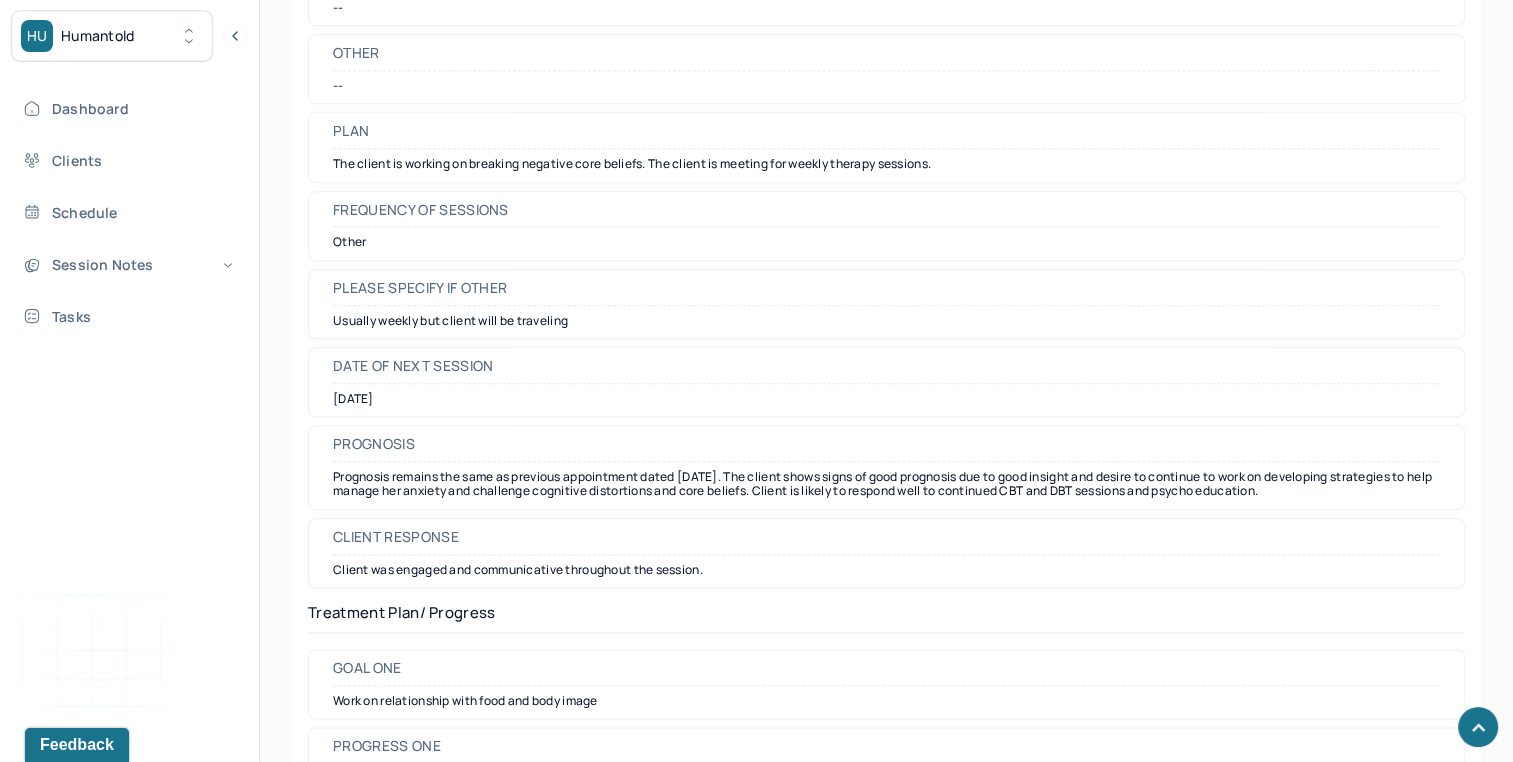 scroll, scrollTop: 2353, scrollLeft: 0, axis: vertical 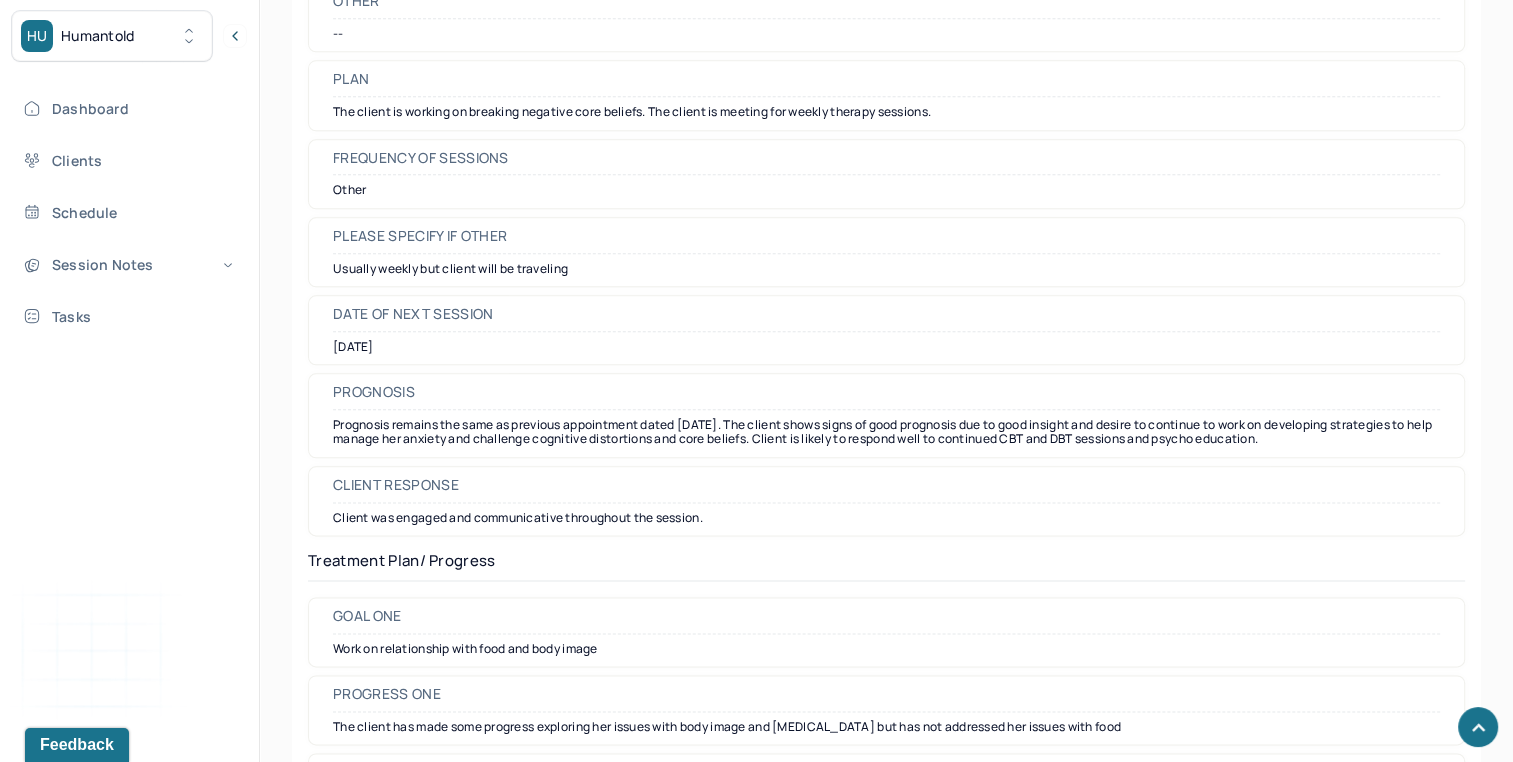 click on "Prognosis remains the same as previous appointment dated [DATE]. The client shows signs of good prognosis due to good insight and desire to continue to work on developing strategies to help manage her anxiety and challenge cognitive distortions and core beliefs. Client is likely to respond well to continued CBT and DBT sessions and psycho education." at bounding box center (886, 432) 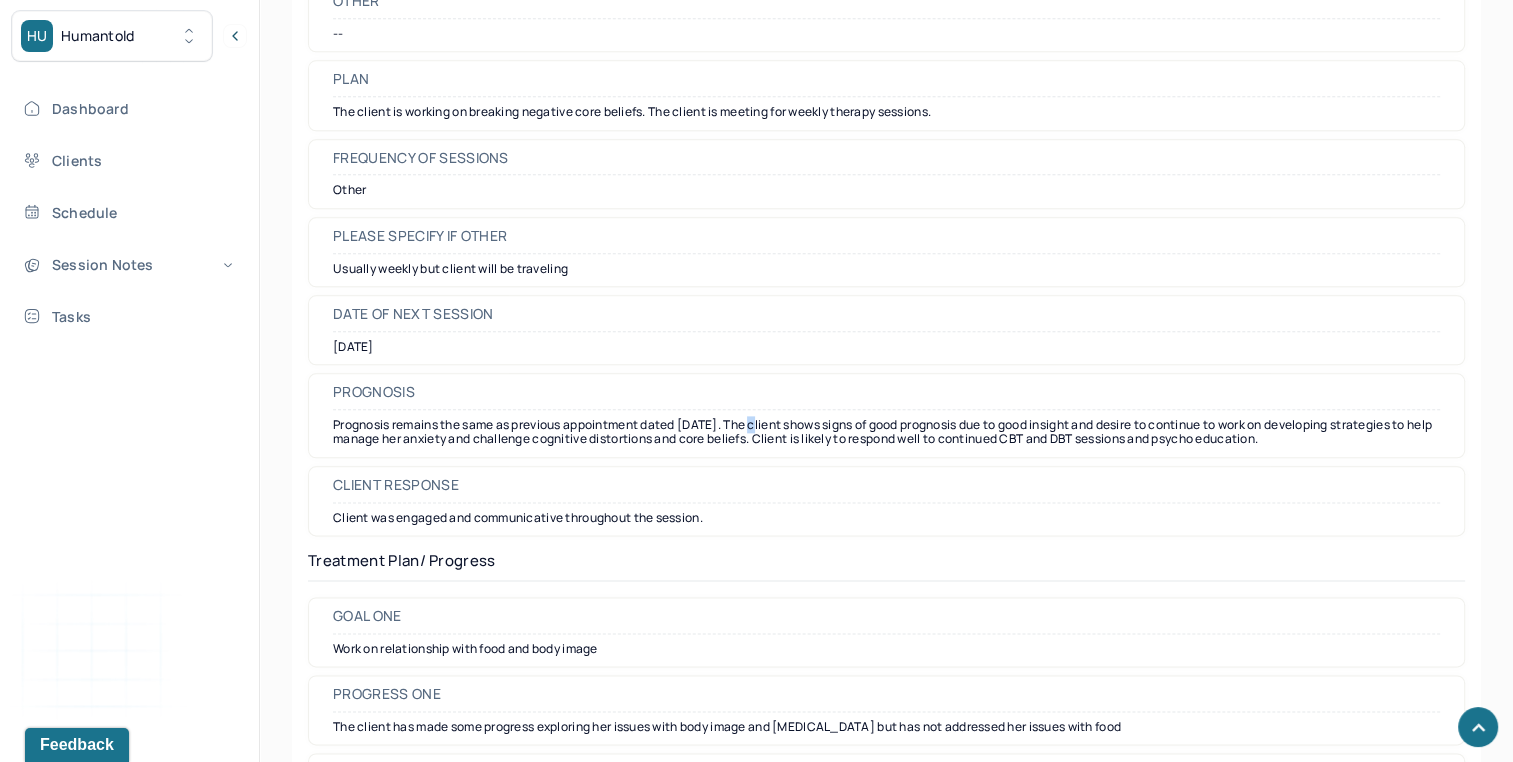 click on "Prognosis remains the same as previous appointment dated [DATE]. The client shows signs of good prognosis due to good insight and desire to continue to work on developing strategies to help manage her anxiety and challenge cognitive distortions and core beliefs. Client is likely to respond well to continued CBT and DBT sessions and psycho education." at bounding box center (886, 432) 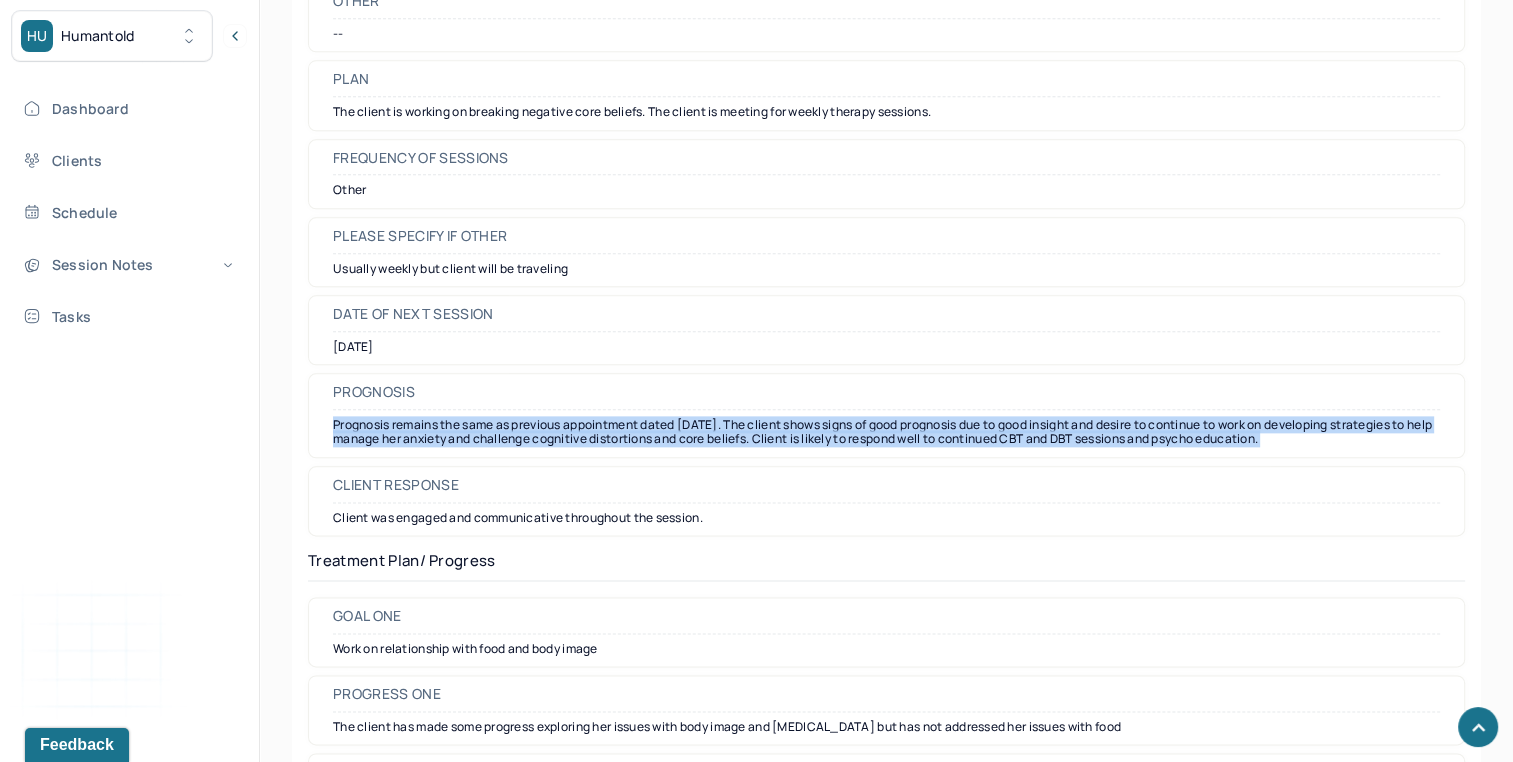 click on "Prognosis remains the same as previous appointment dated [DATE]. The client shows signs of good prognosis due to good insight and desire to continue to work on developing strategies to help manage her anxiety and challenge cognitive distortions and core beliefs. Client is likely to respond well to continued CBT and DBT sessions and psycho education." at bounding box center (886, 432) 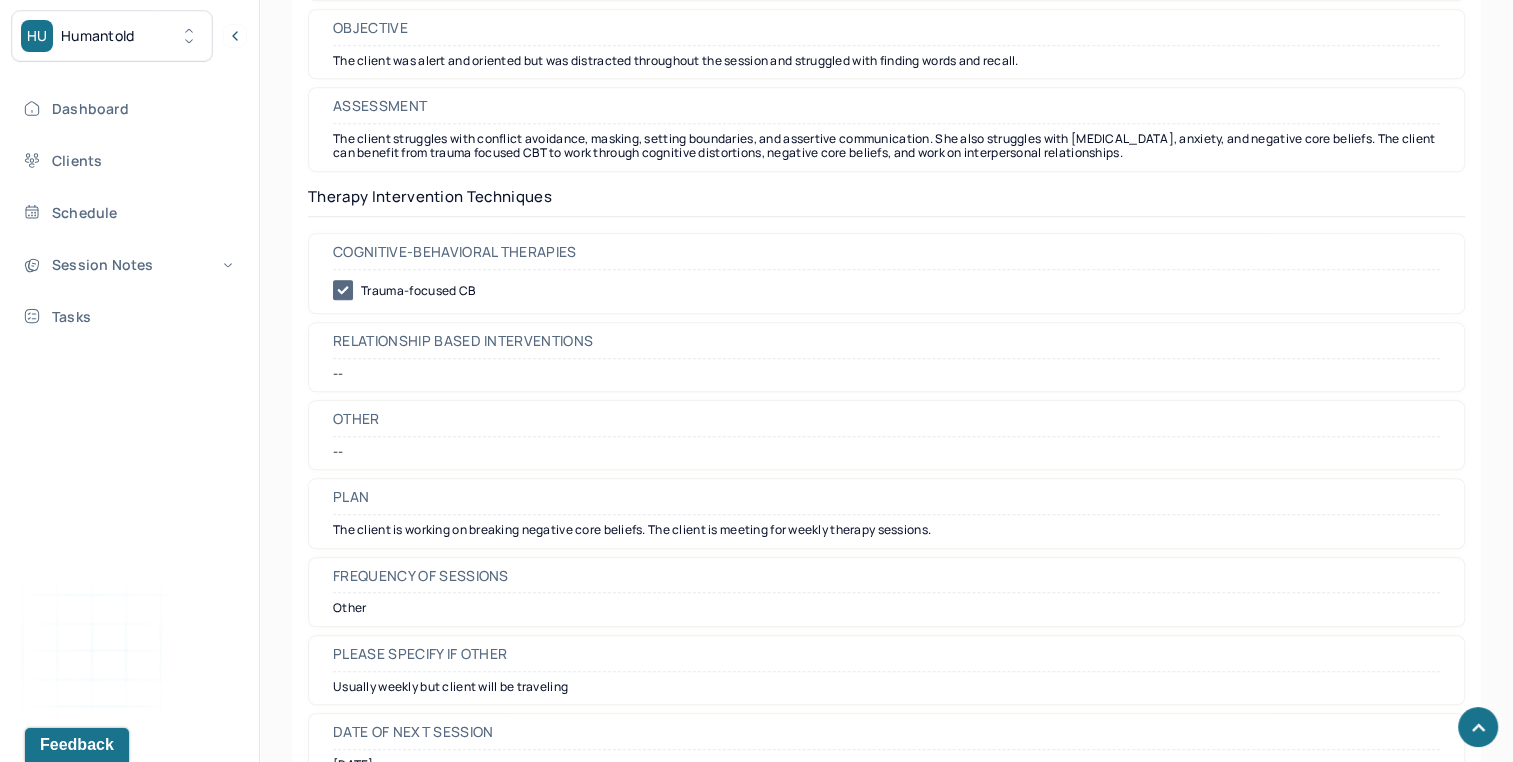 scroll, scrollTop: 1899, scrollLeft: 0, axis: vertical 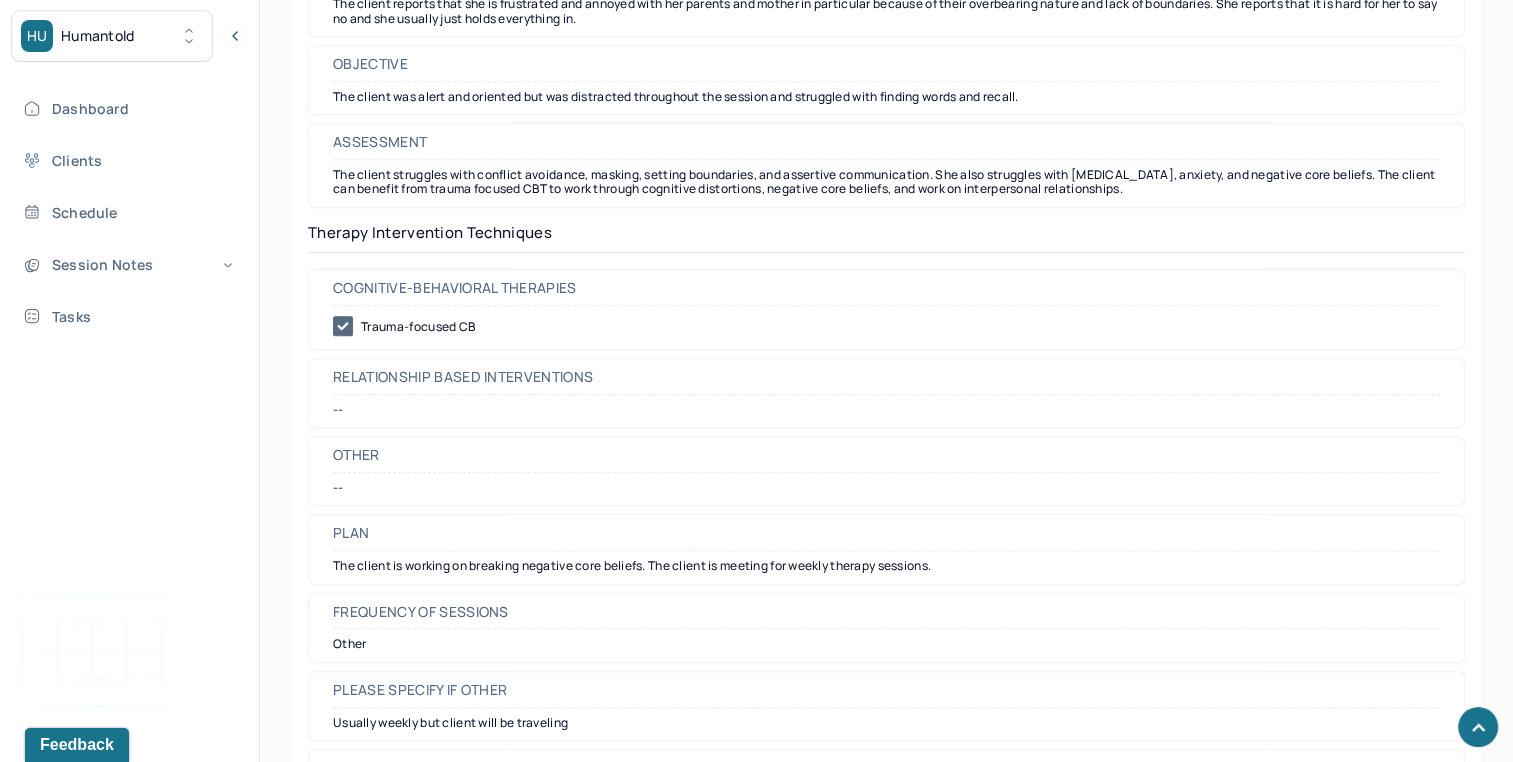 click on "The client struggles with conflict avoidance, masking, setting boundaries, and assertive communication. She also struggles with [MEDICAL_DATA], anxiety, and negative core beliefs. The client can benefit from trauma focused CBT to work through cognitive distortions, negative core beliefs, and work on interpersonal relationships." at bounding box center [886, 182] 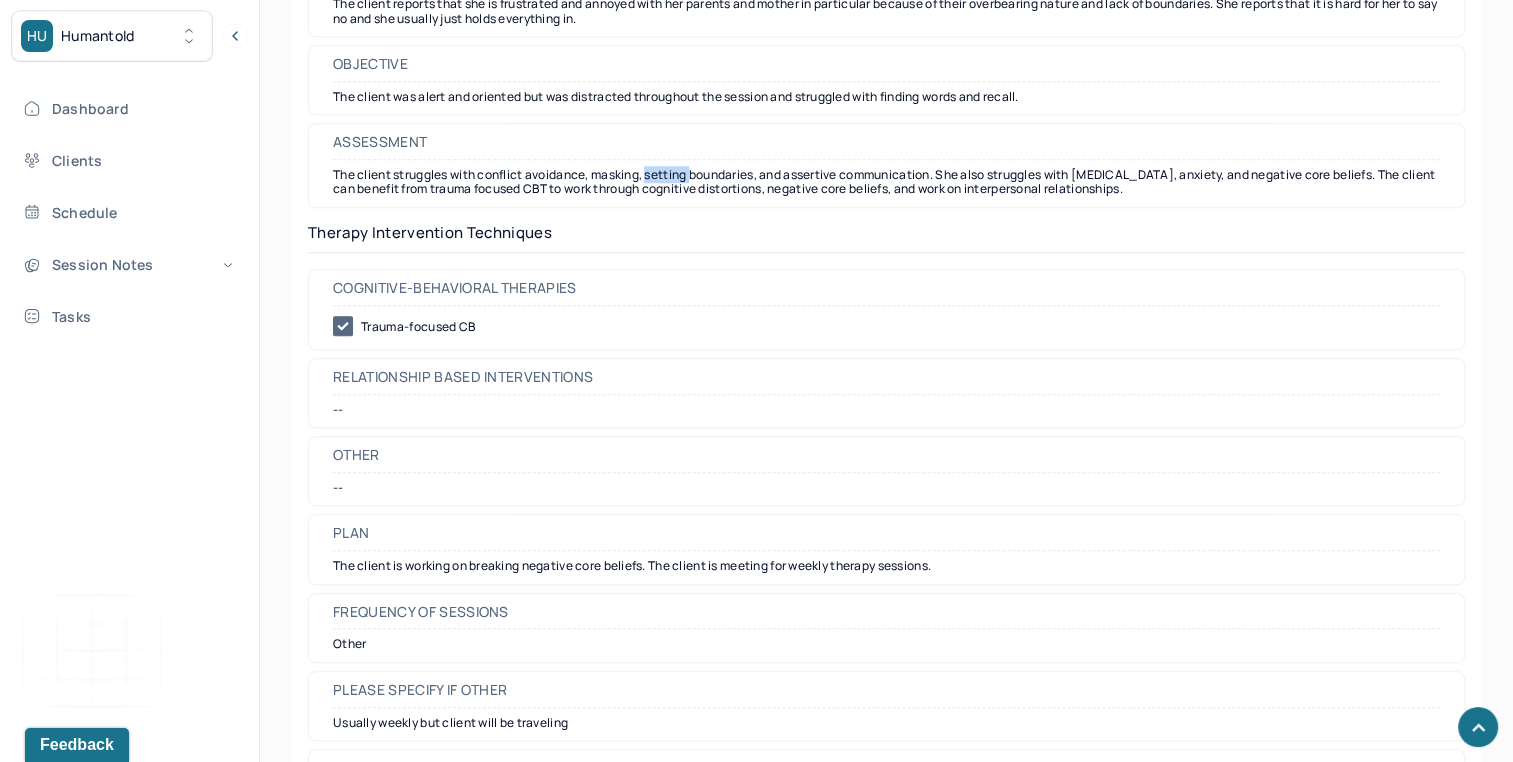 click on "The client struggles with conflict avoidance, masking, setting boundaries, and assertive communication. She also struggles with [MEDICAL_DATA], anxiety, and negative core beliefs. The client can benefit from trauma focused CBT to work through cognitive distortions, negative core beliefs, and work on interpersonal relationships." at bounding box center (886, 182) 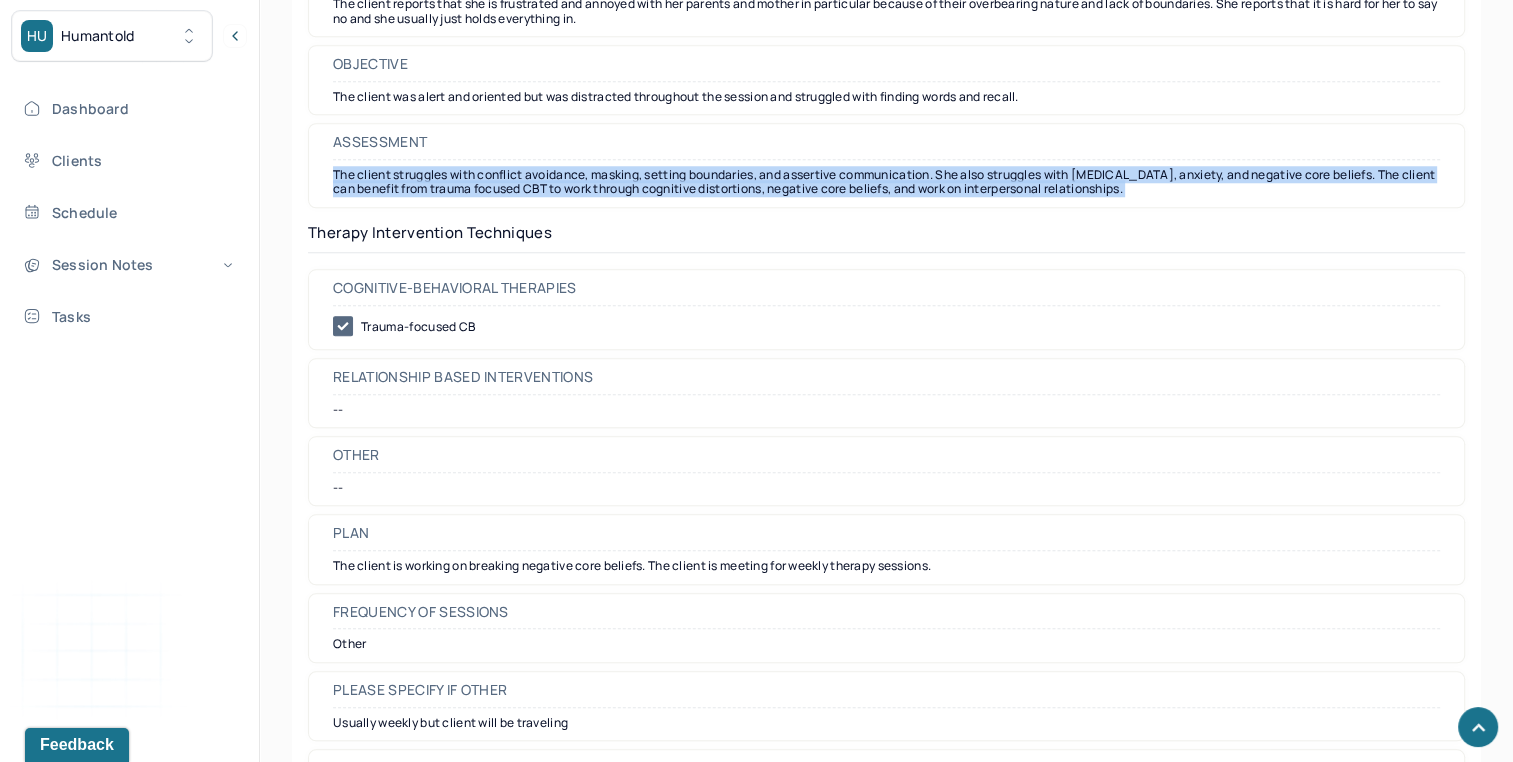 click on "The client struggles with conflict avoidance, masking, setting boundaries, and assertive communication. She also struggles with [MEDICAL_DATA], anxiety, and negative core beliefs. The client can benefit from trauma focused CBT to work through cognitive distortions, negative core beliefs, and work on interpersonal relationships." at bounding box center [886, 182] 